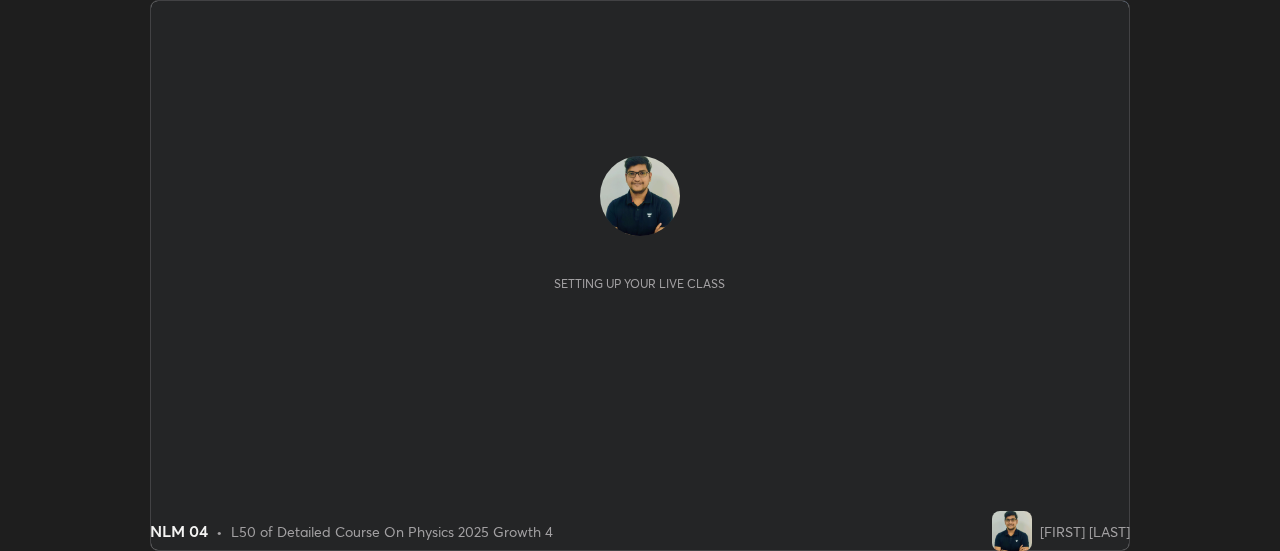 scroll, scrollTop: 0, scrollLeft: 0, axis: both 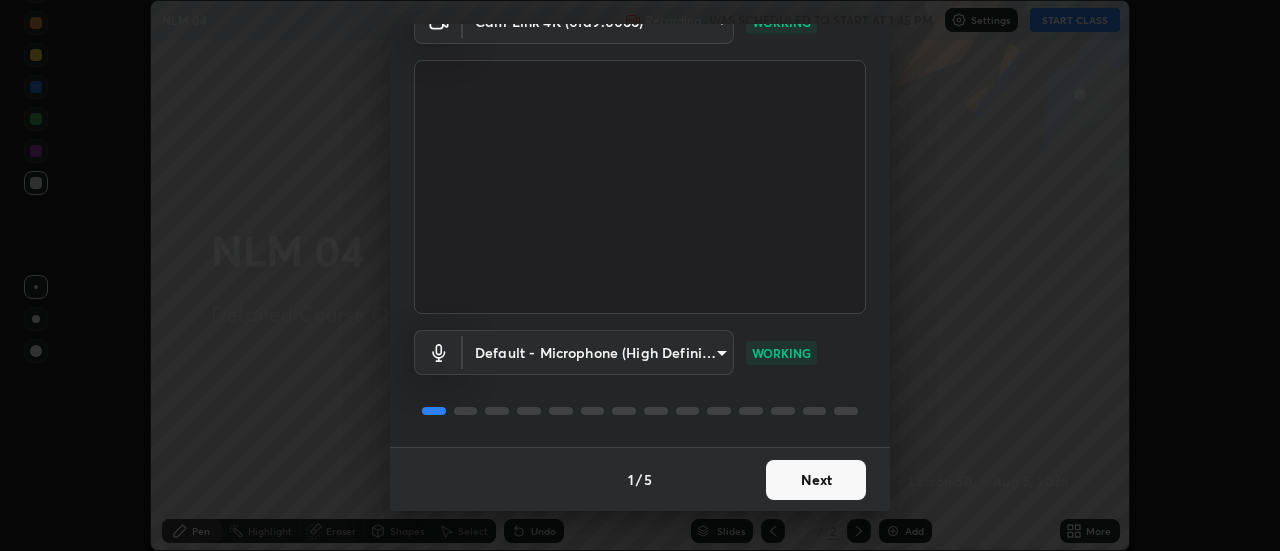 click on "Next" at bounding box center (816, 480) 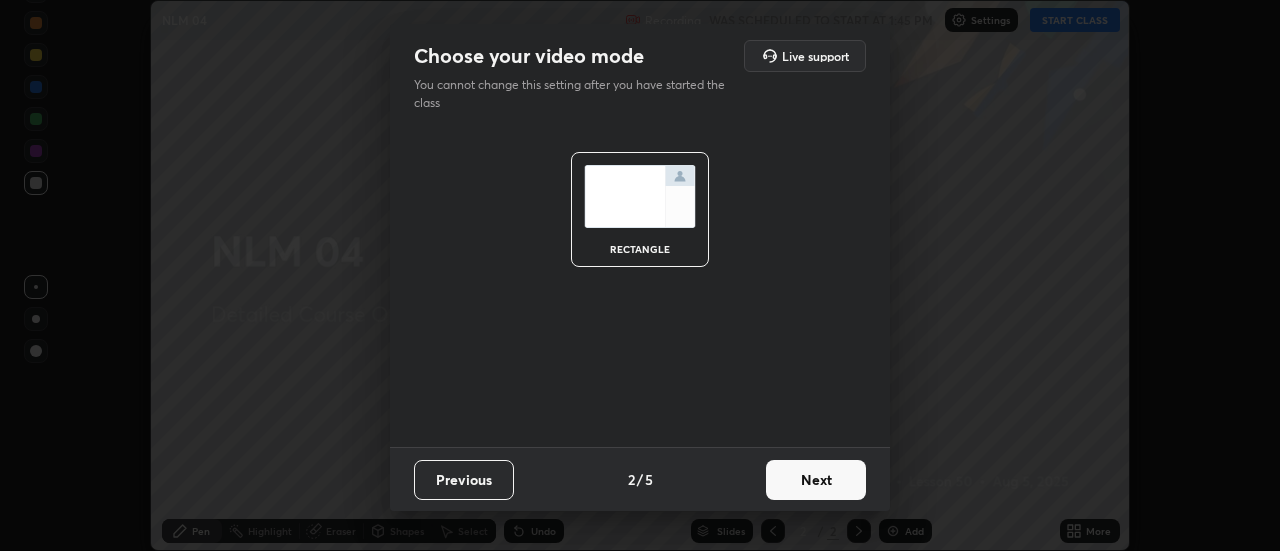 click on "Next" at bounding box center (816, 480) 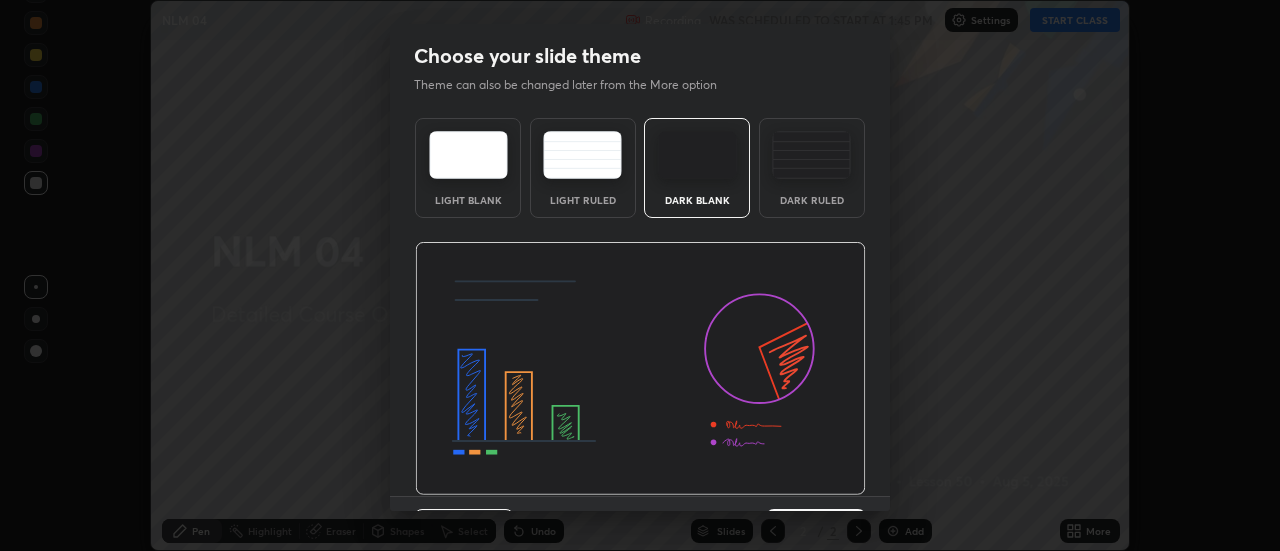 click on "Dark Ruled" at bounding box center [812, 200] 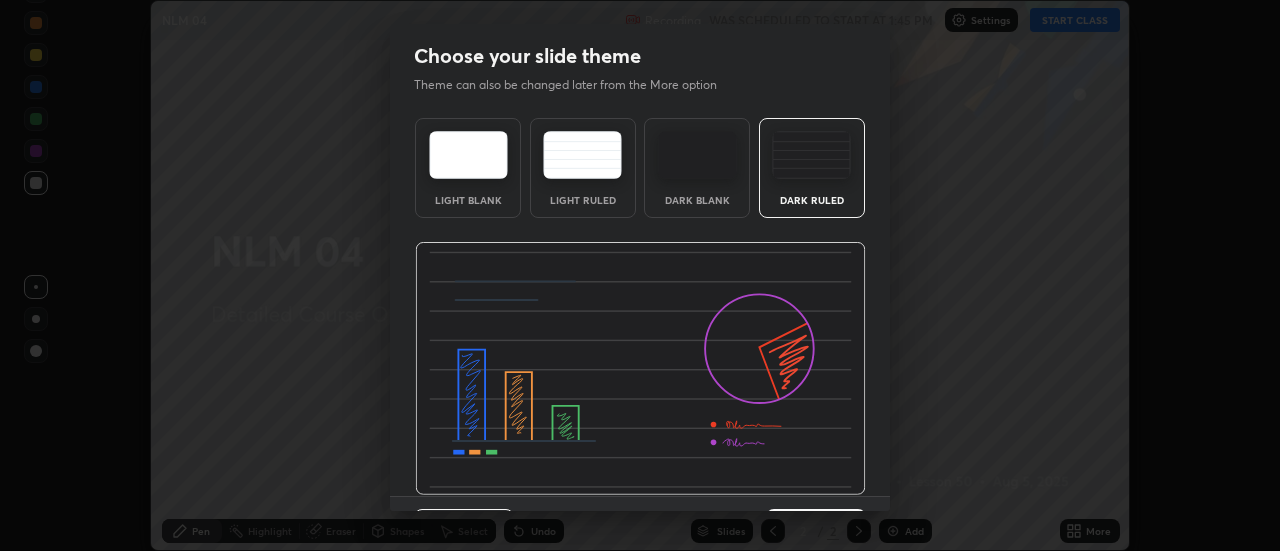 scroll, scrollTop: 49, scrollLeft: 0, axis: vertical 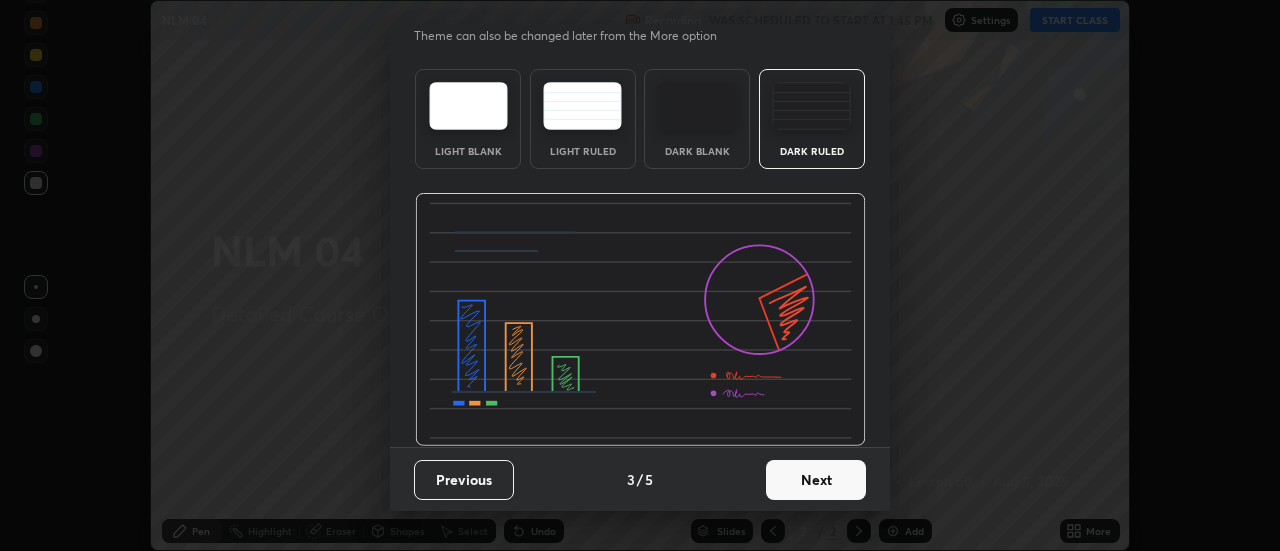click on "Next" at bounding box center [816, 480] 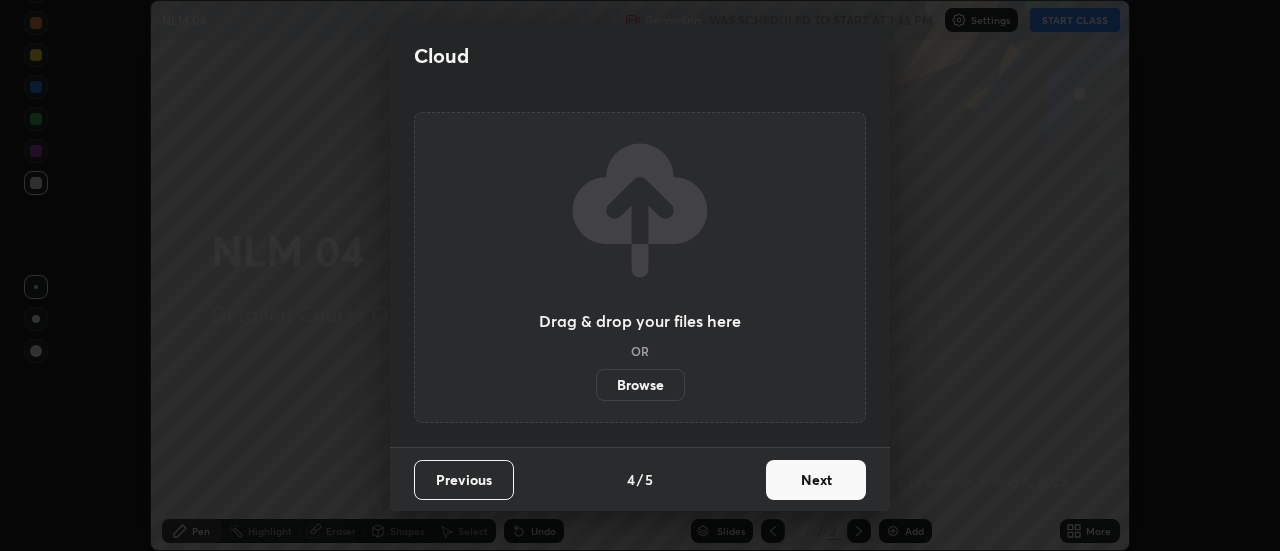 scroll, scrollTop: 0, scrollLeft: 0, axis: both 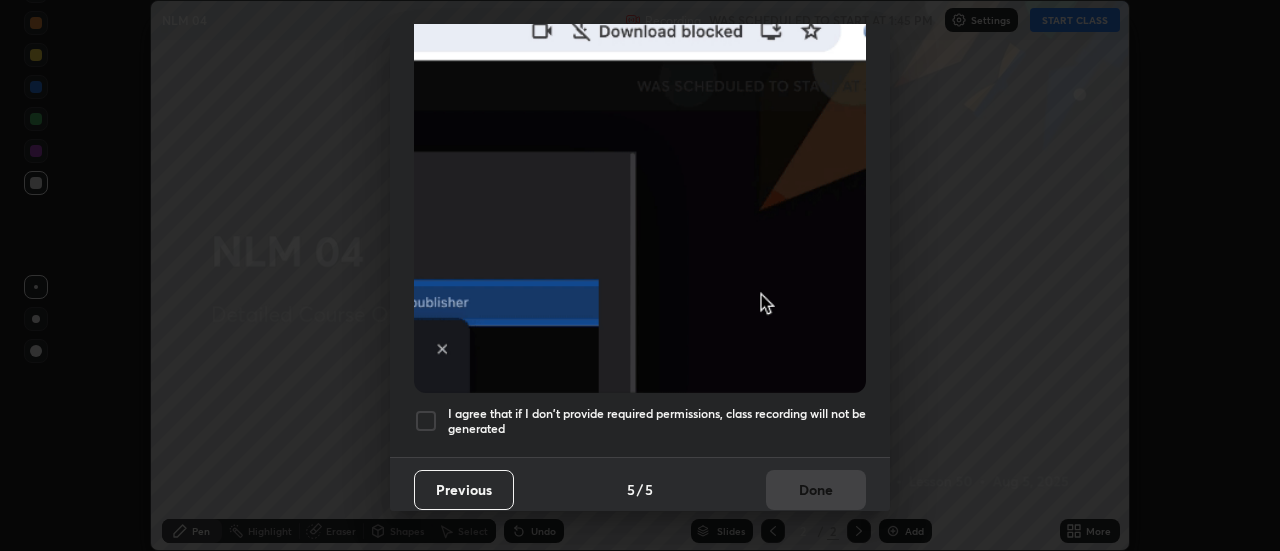 click on "I agree that if I don't provide required permissions, class recording will not be generated" at bounding box center (657, 421) 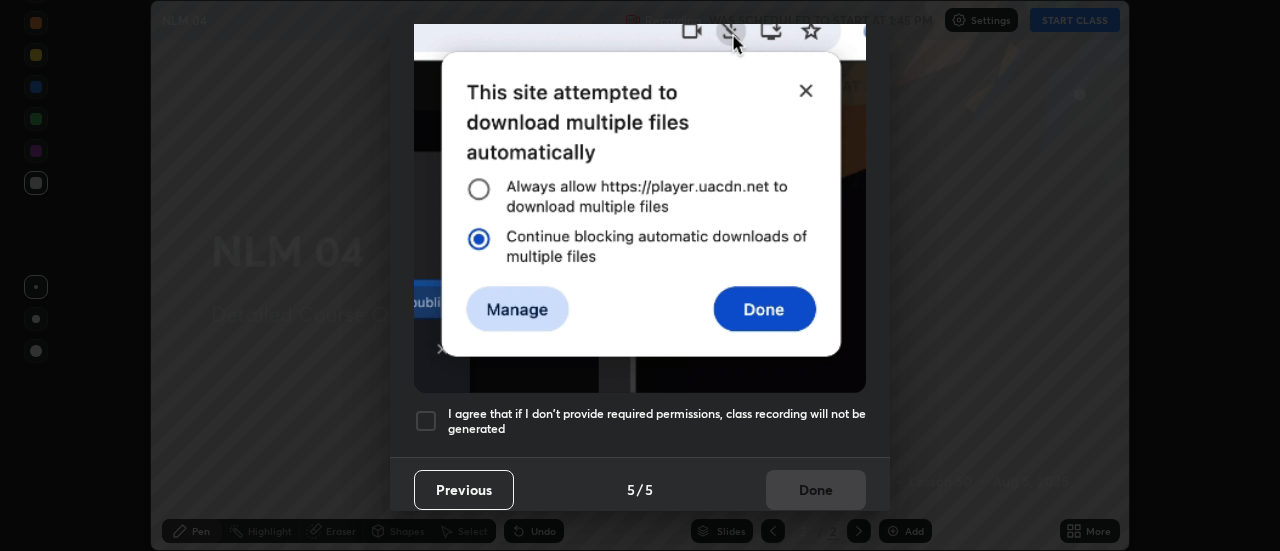 click on "Done" at bounding box center (816, 490) 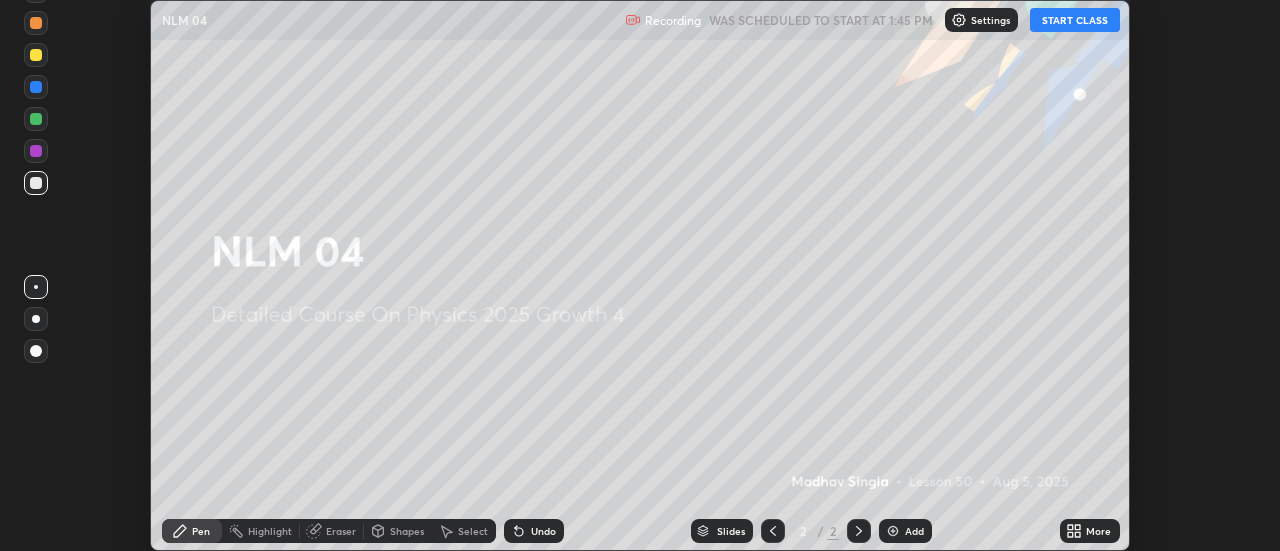 click 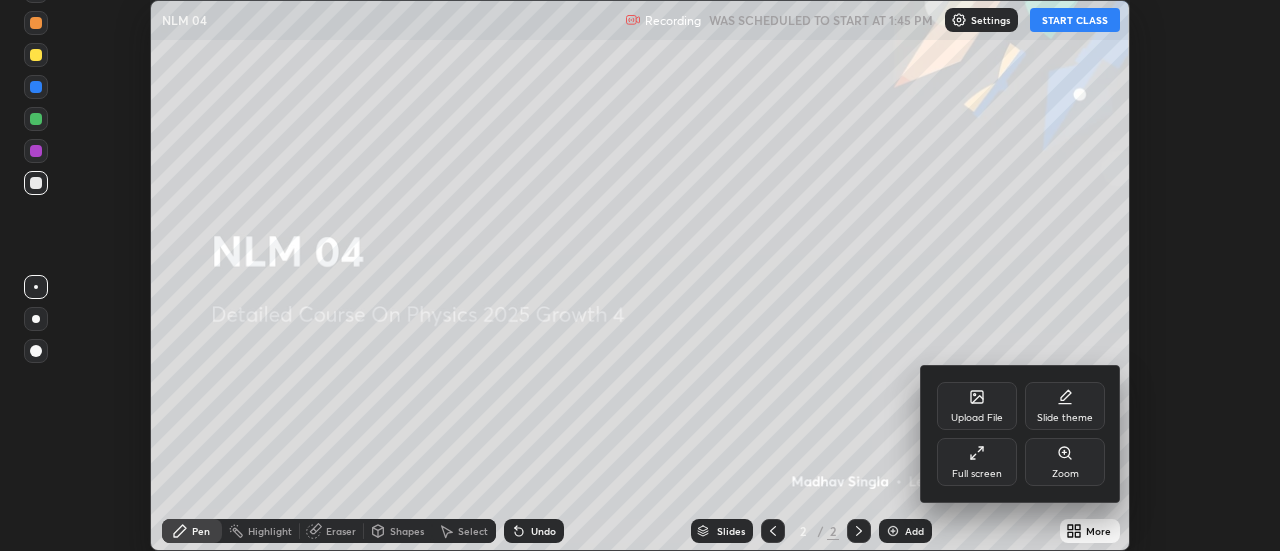 click on "Full screen" at bounding box center [977, 462] 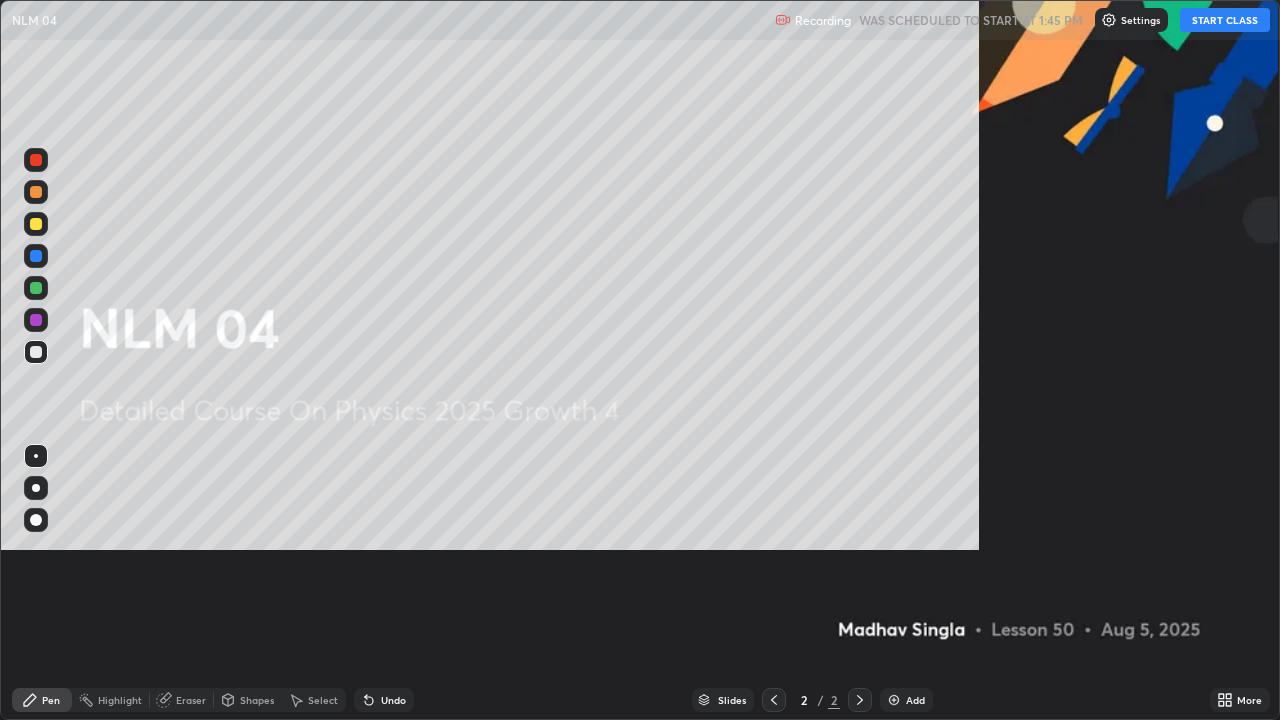 scroll, scrollTop: 99280, scrollLeft: 98720, axis: both 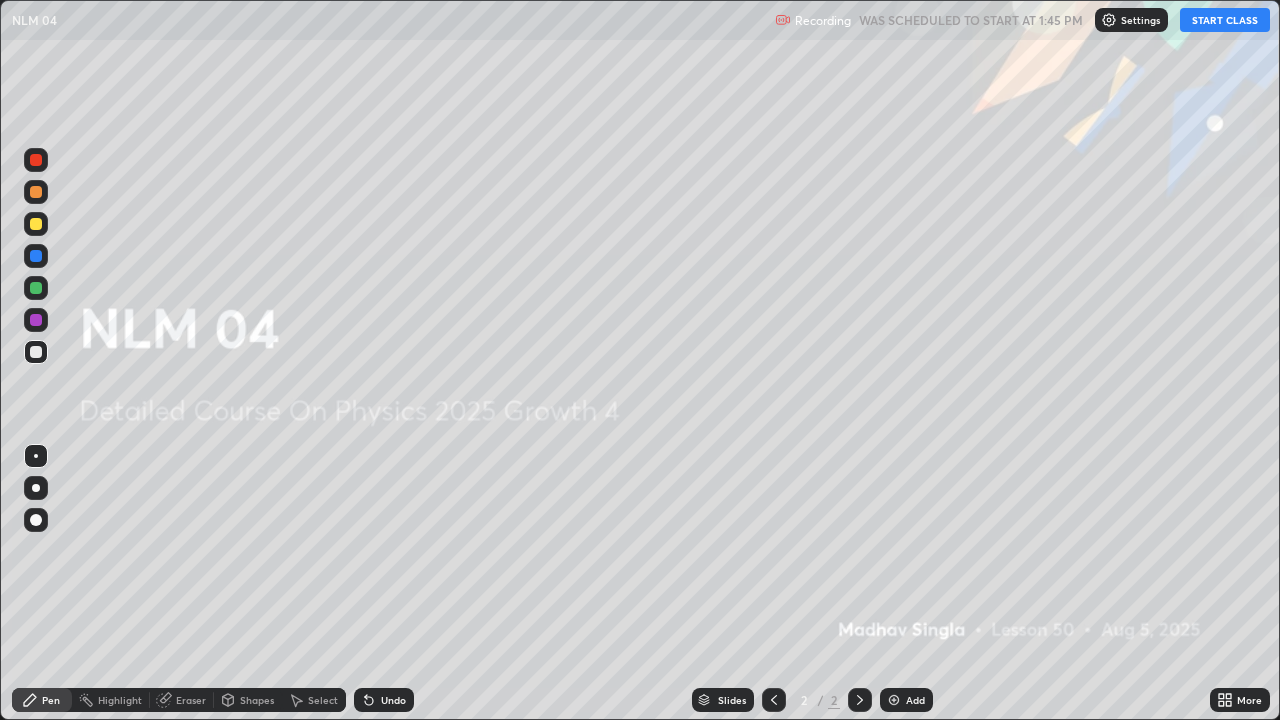 click on "START CLASS" at bounding box center (1225, 20) 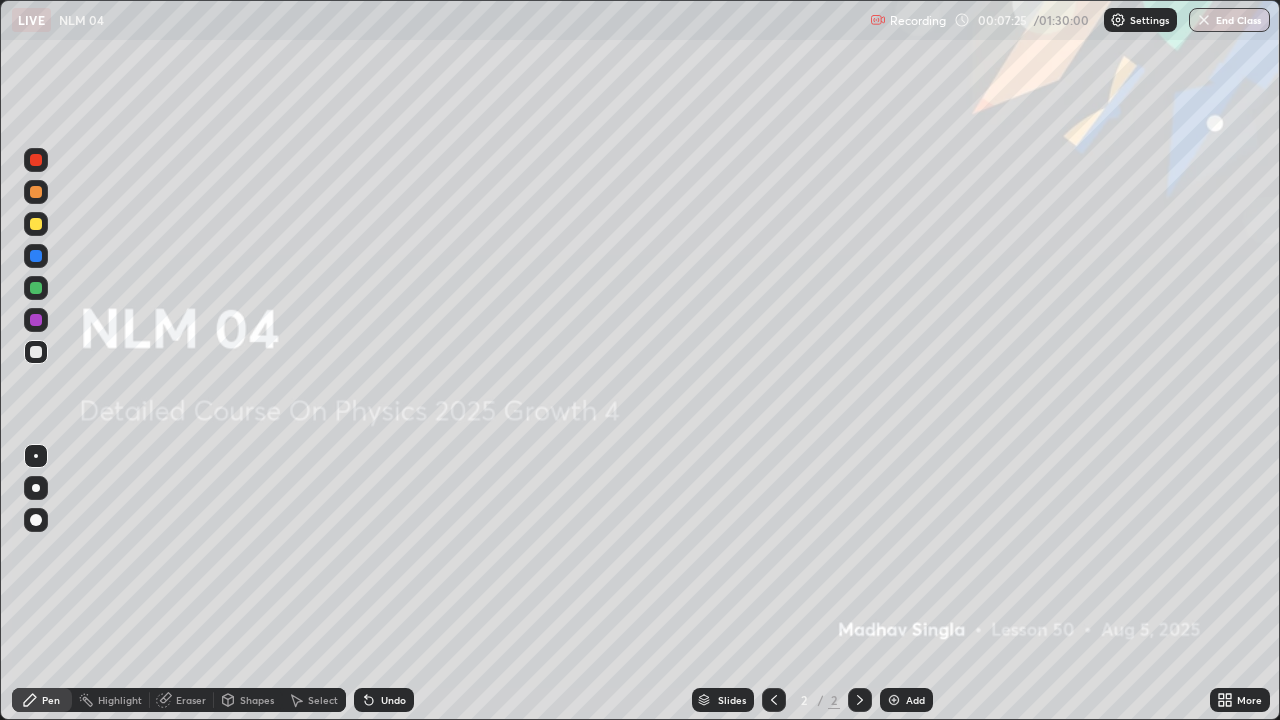 click at bounding box center [36, 288] 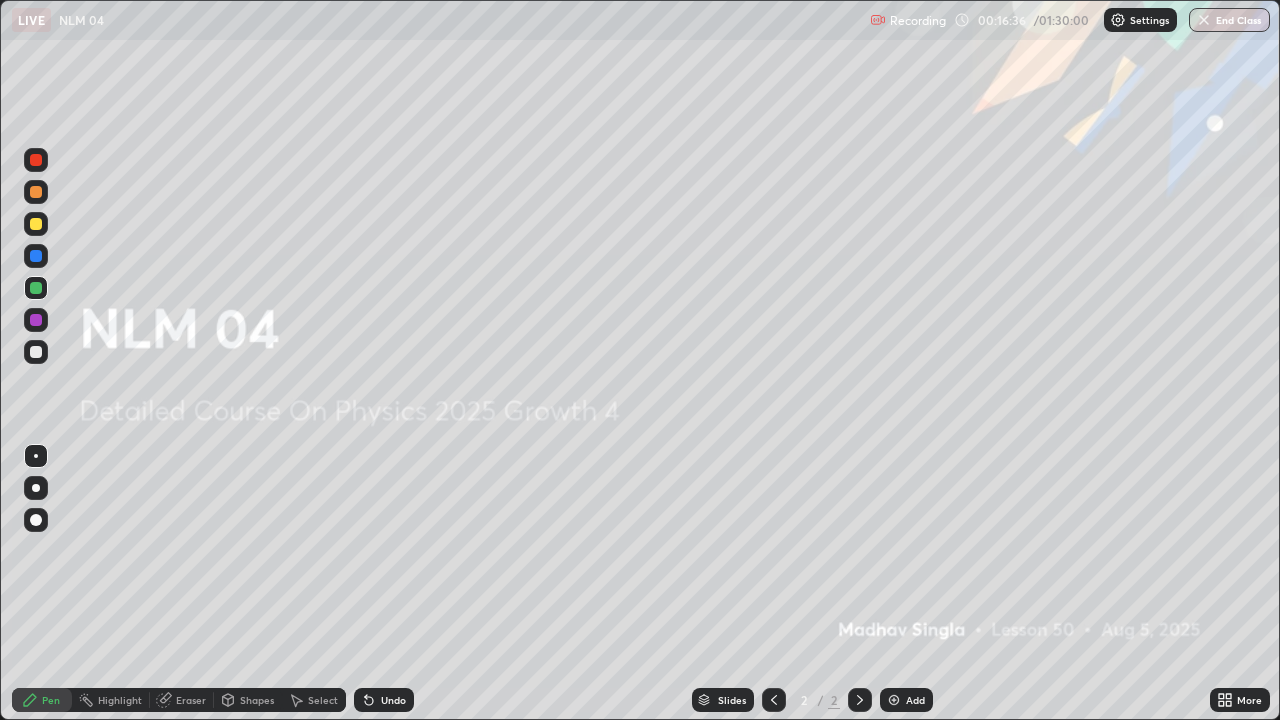 click on "Add" at bounding box center [915, 700] 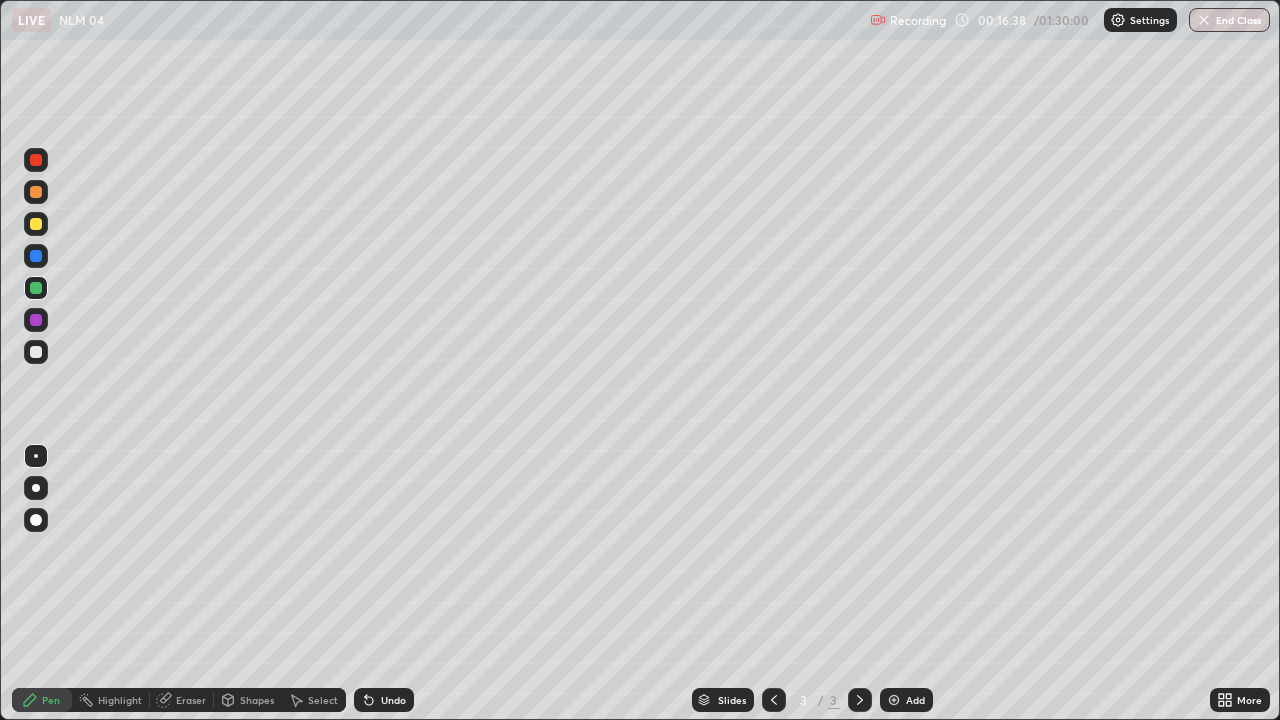 click at bounding box center (36, 192) 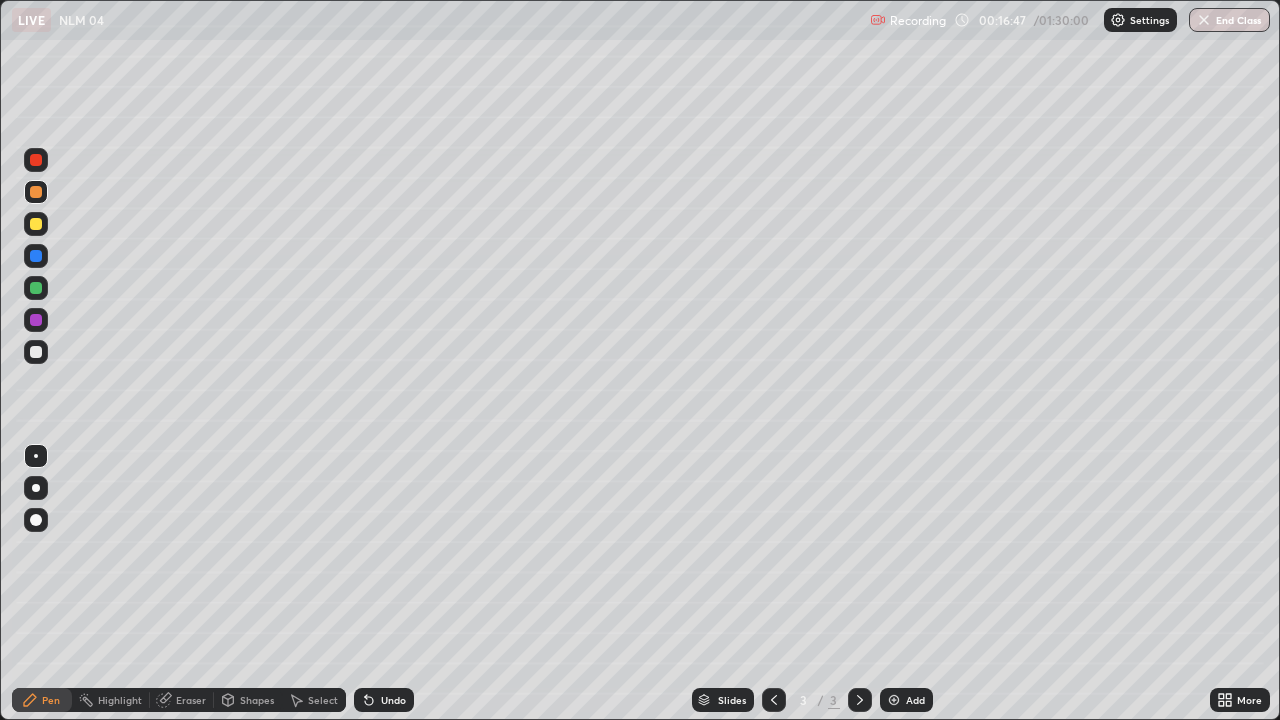 click at bounding box center [36, 288] 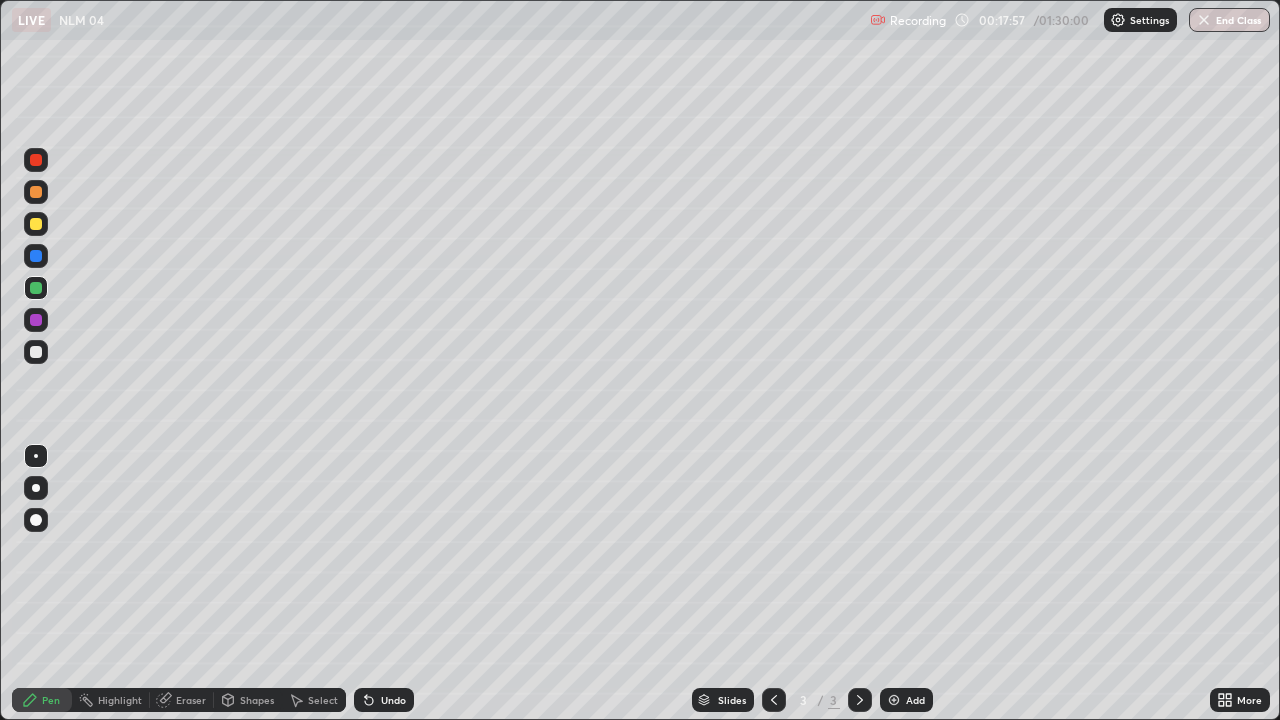 click on "Undo" at bounding box center (384, 700) 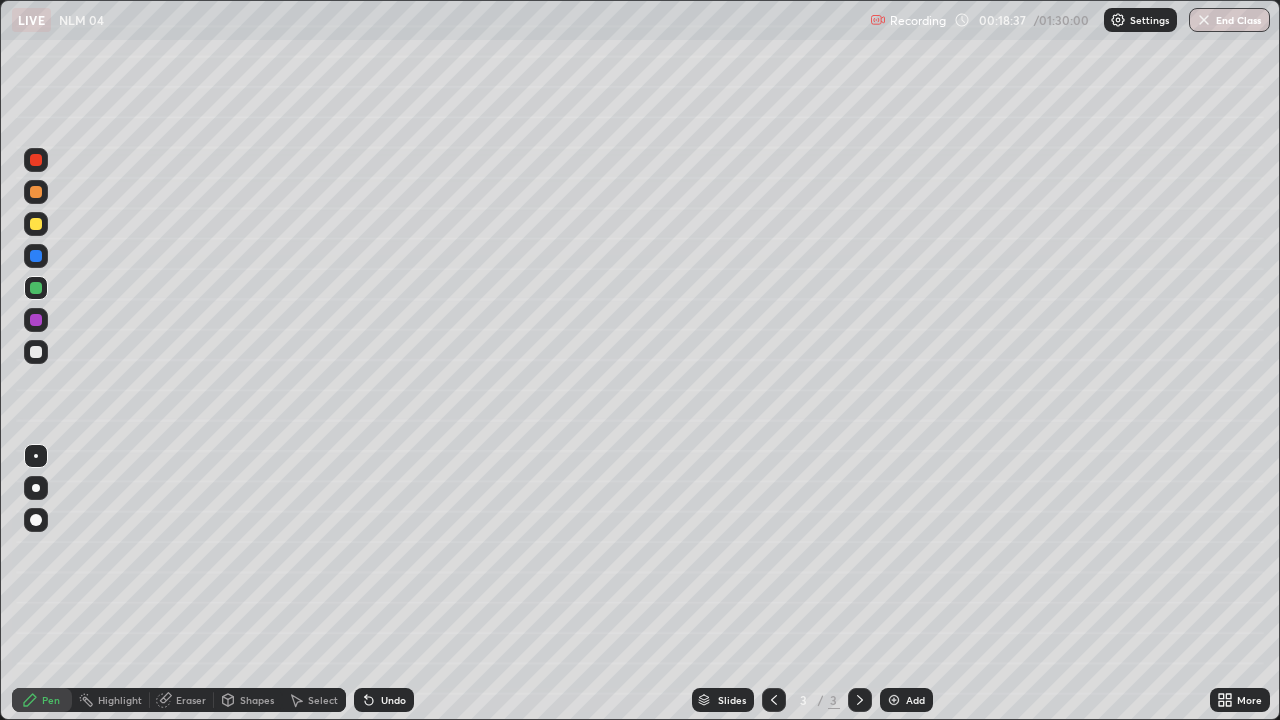 click at bounding box center [36, 192] 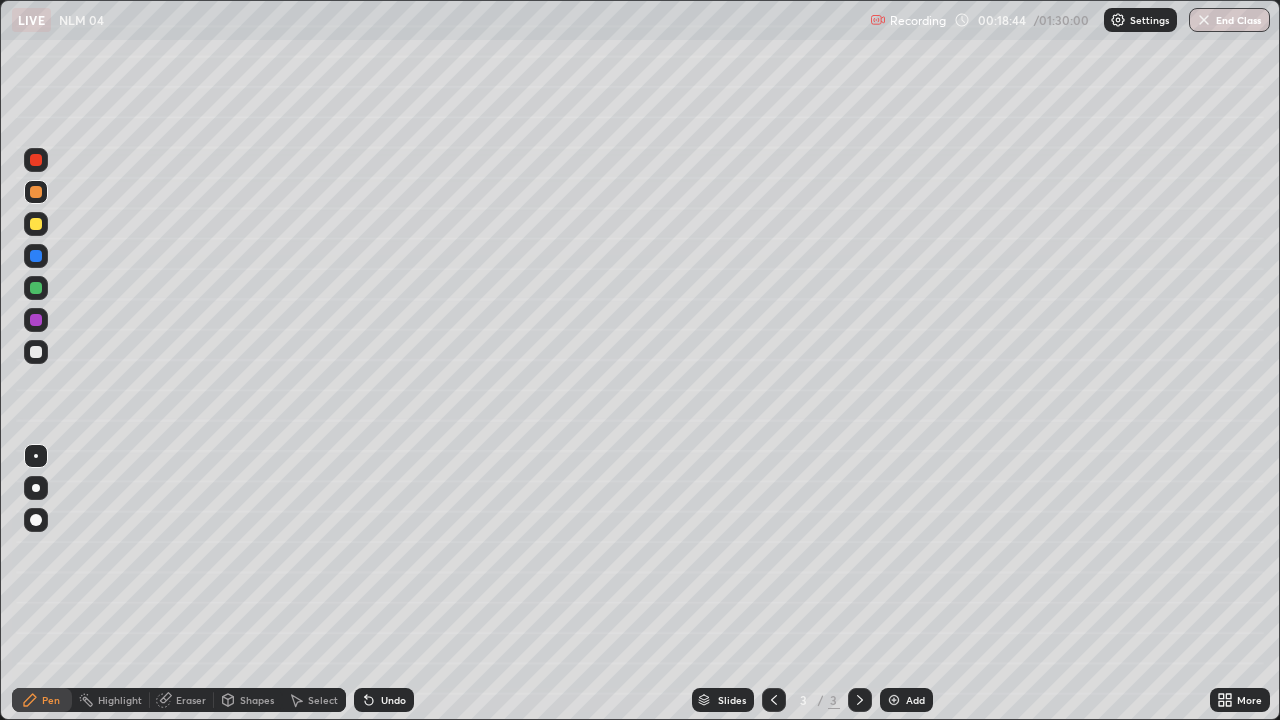 click at bounding box center (36, 352) 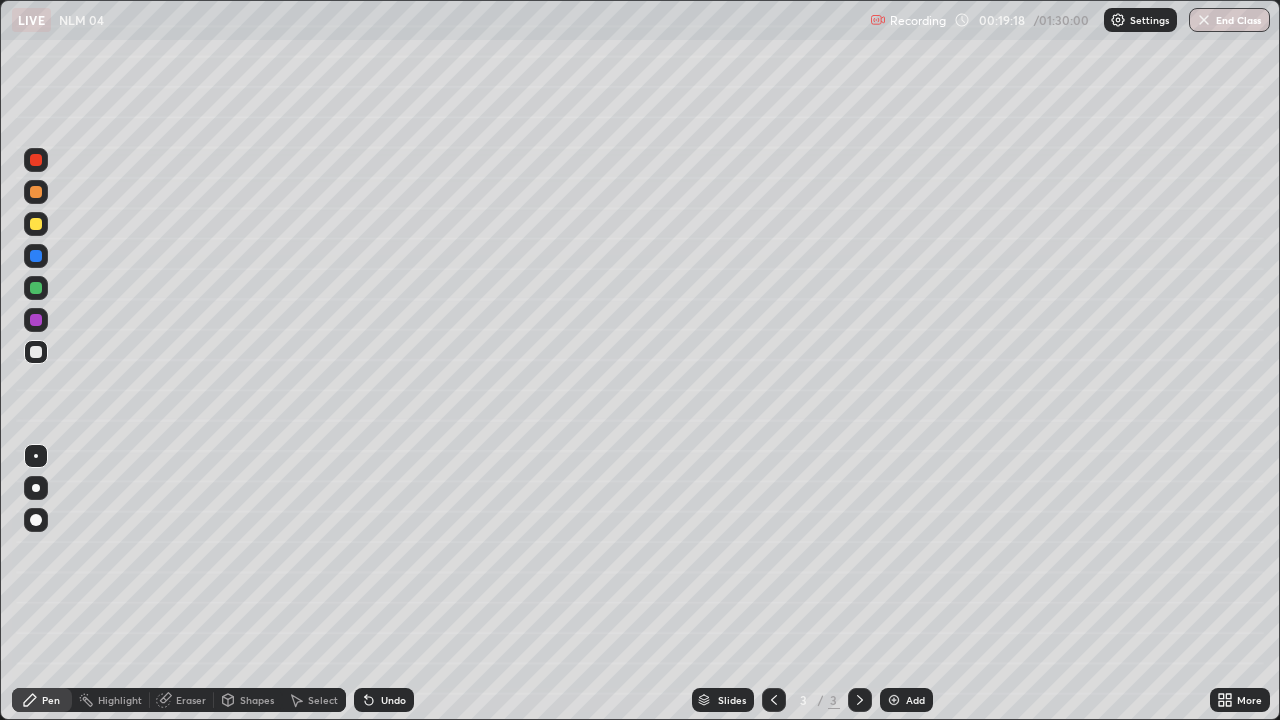 click on "Select" at bounding box center [314, 700] 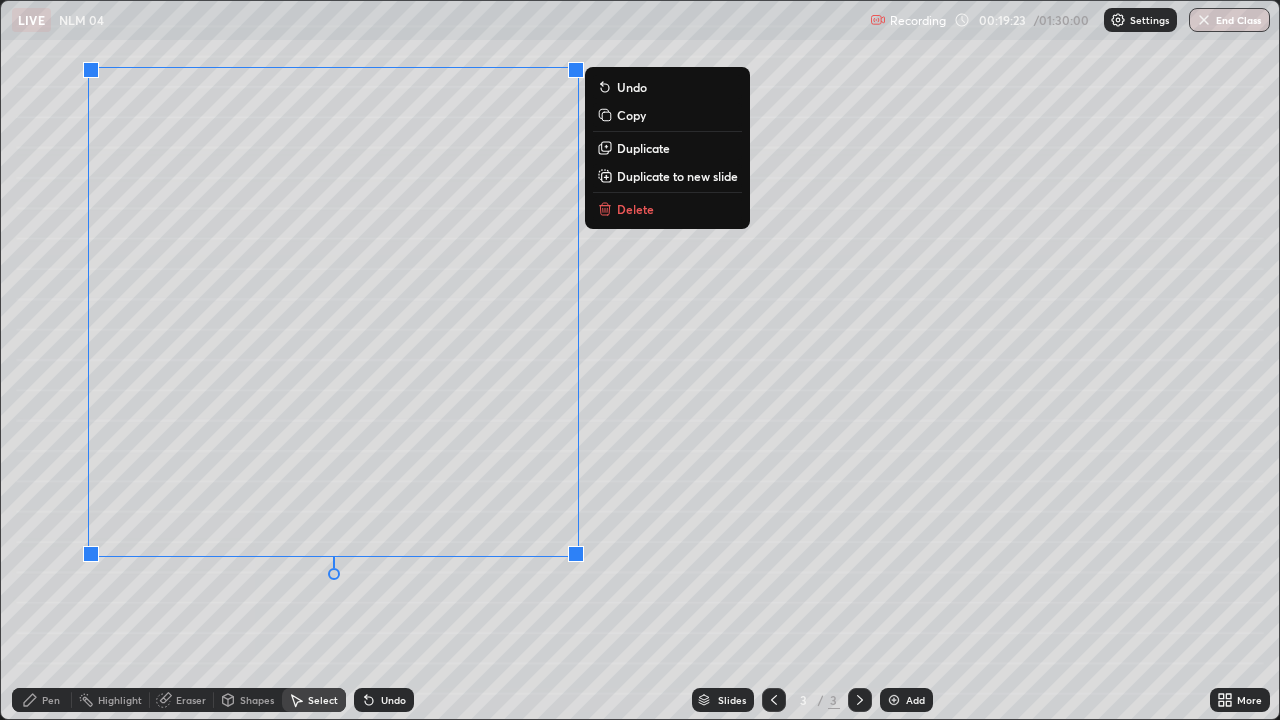click on "Shapes" at bounding box center [257, 700] 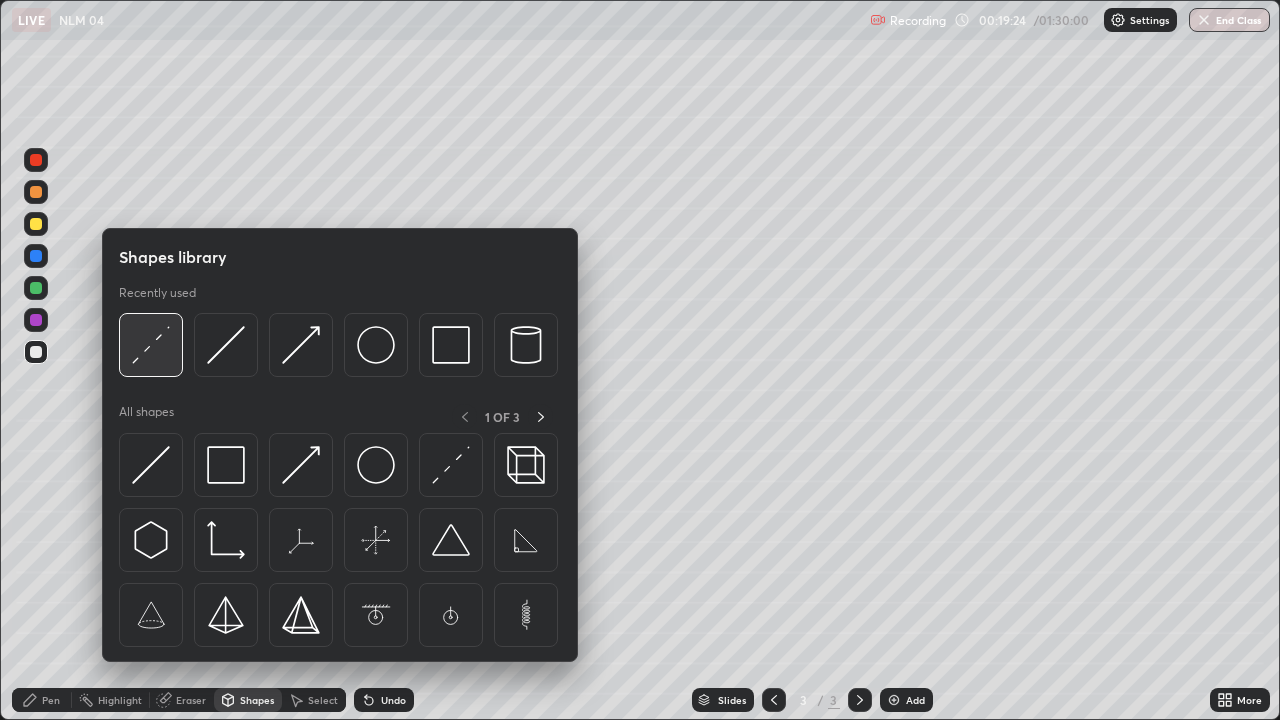 click at bounding box center (151, 345) 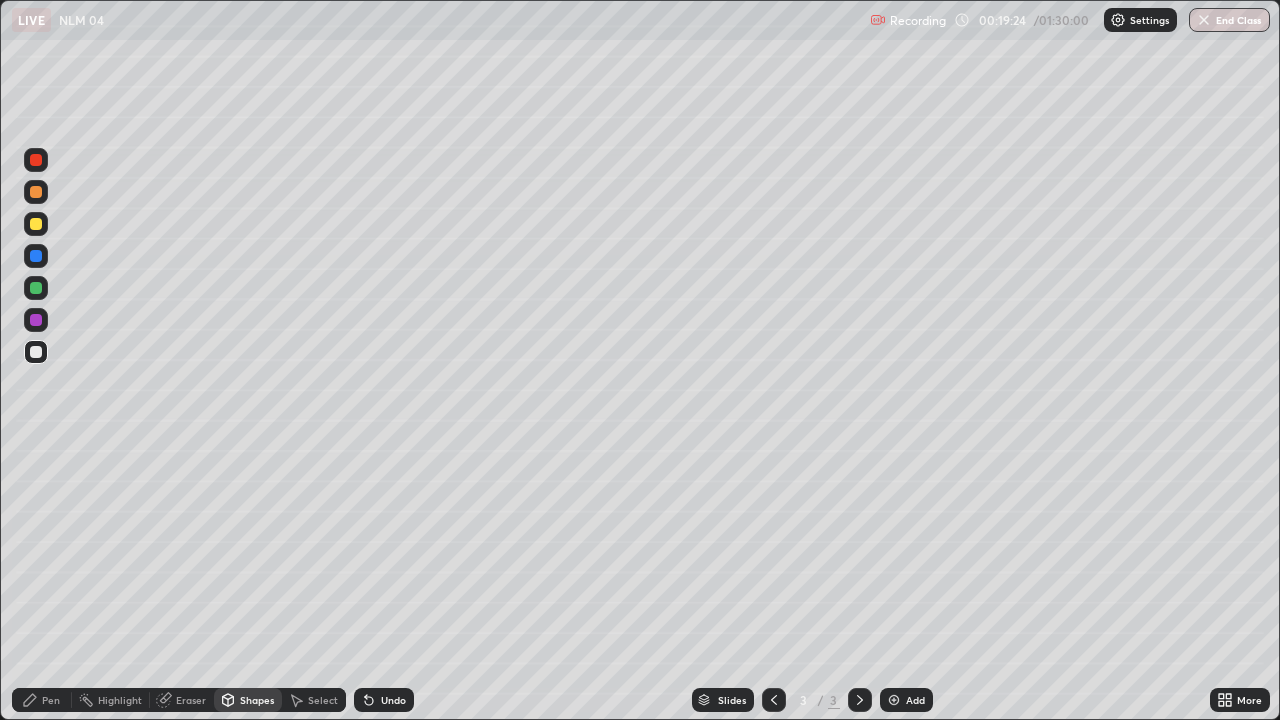 click at bounding box center [36, 288] 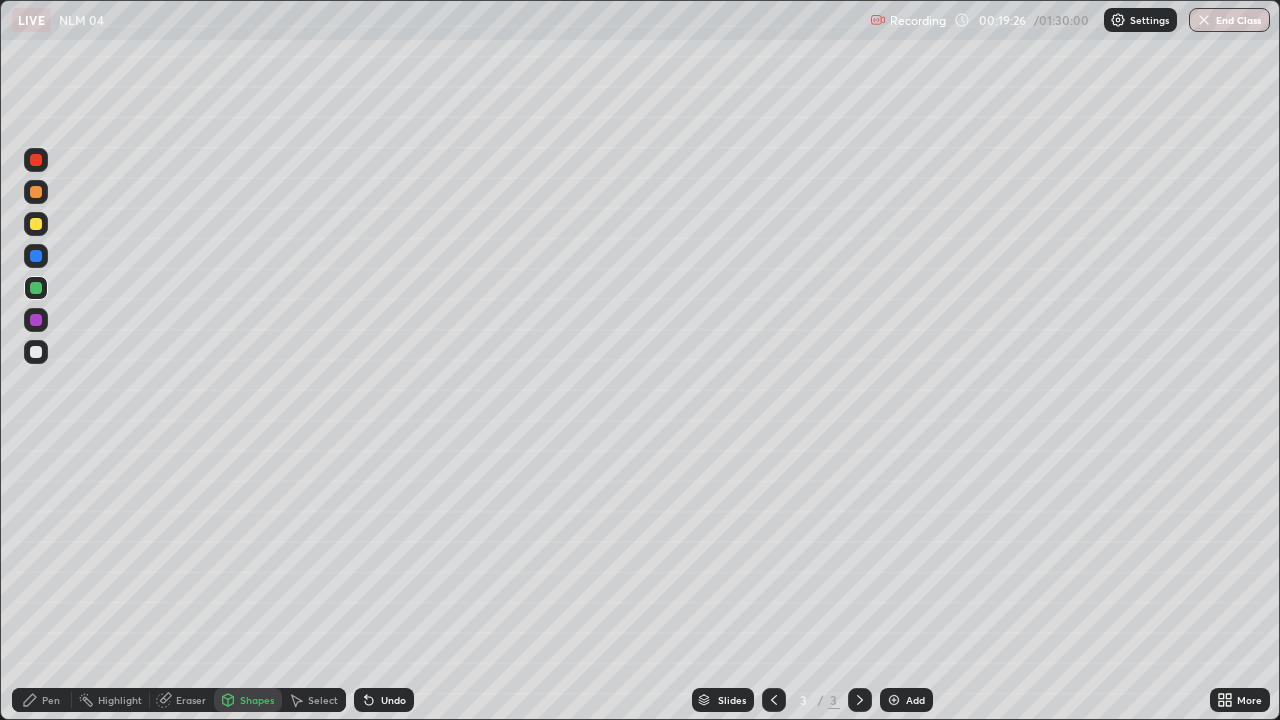 click on "Pen" at bounding box center (51, 700) 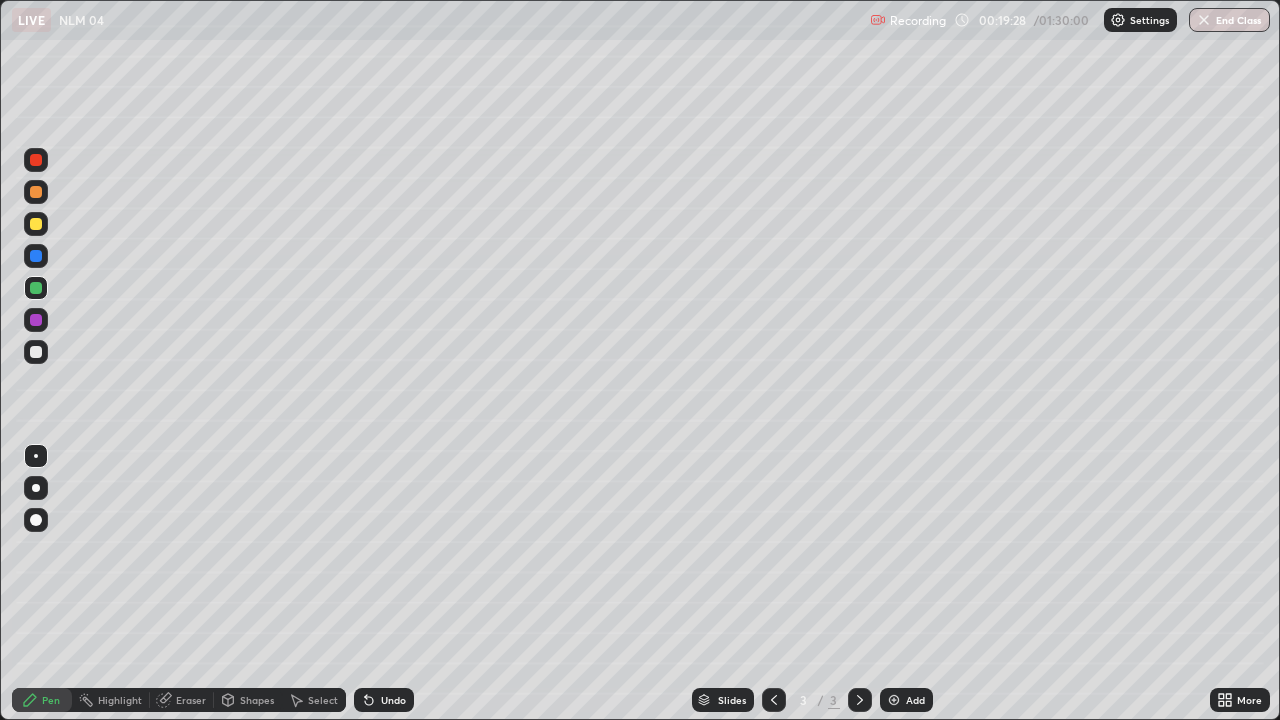 click at bounding box center (36, 192) 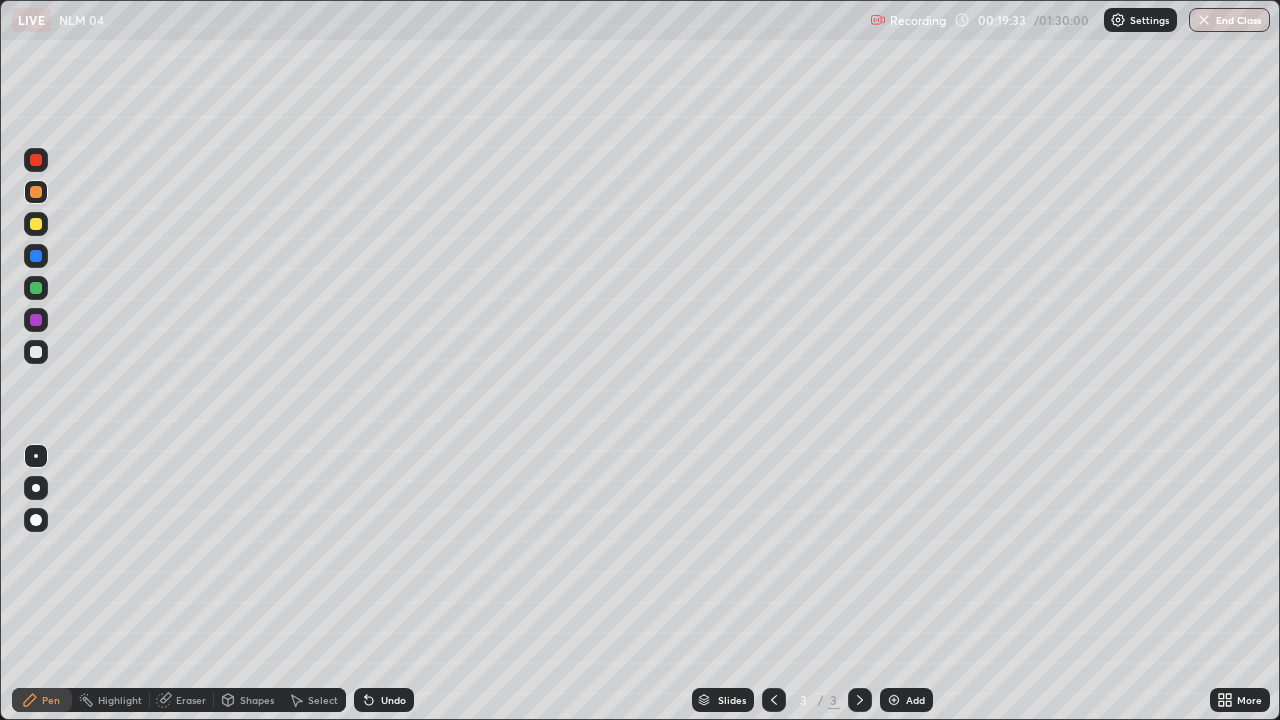 click at bounding box center (36, 352) 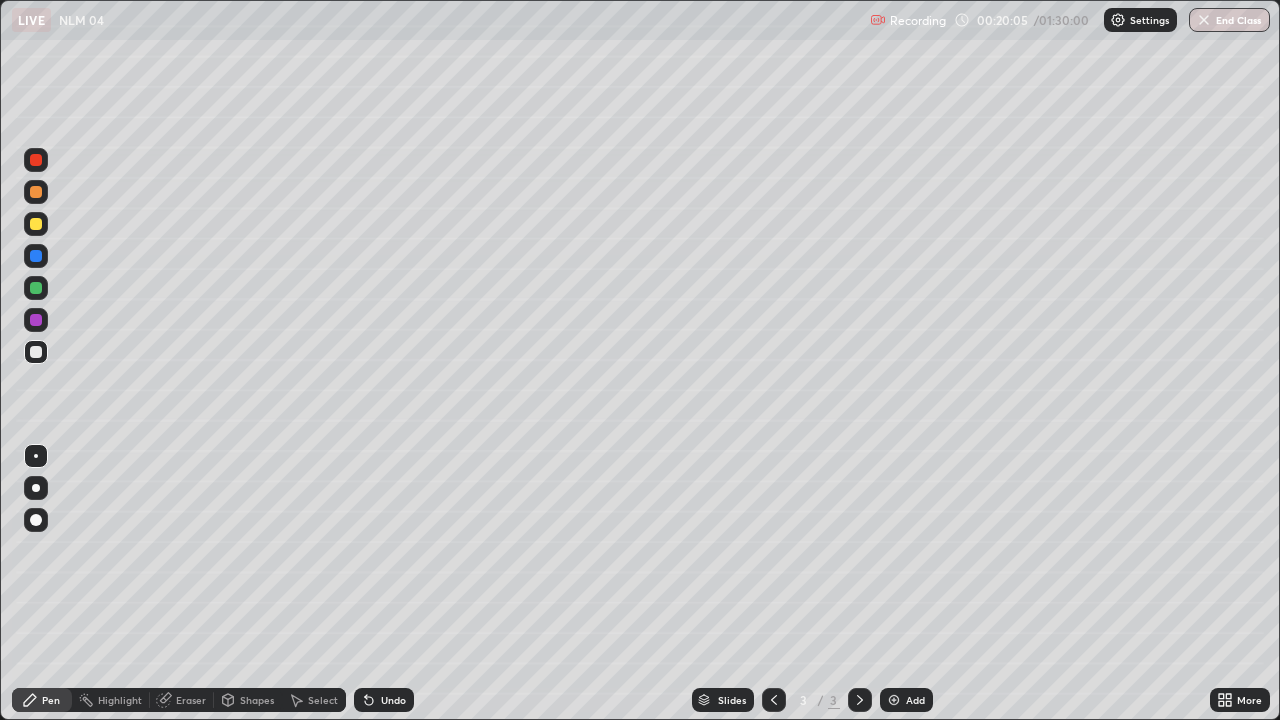 click at bounding box center (36, 192) 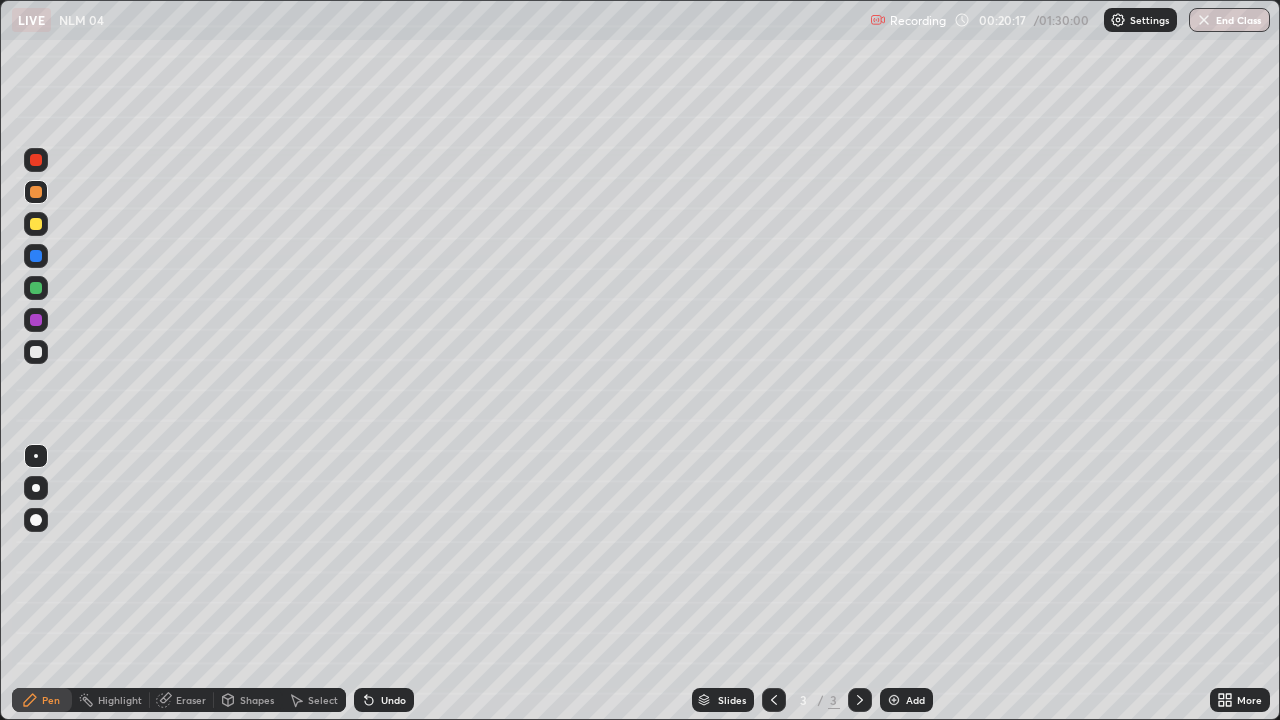 click at bounding box center (36, 352) 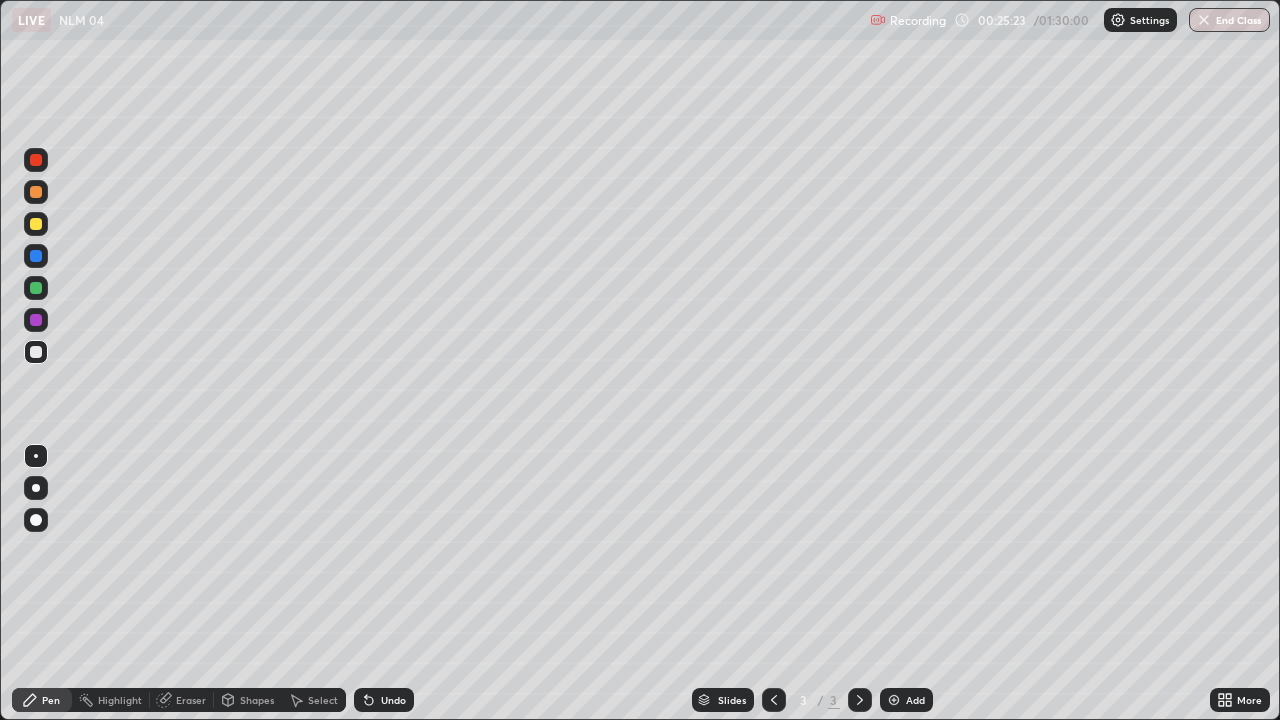 click on "Add" at bounding box center [915, 700] 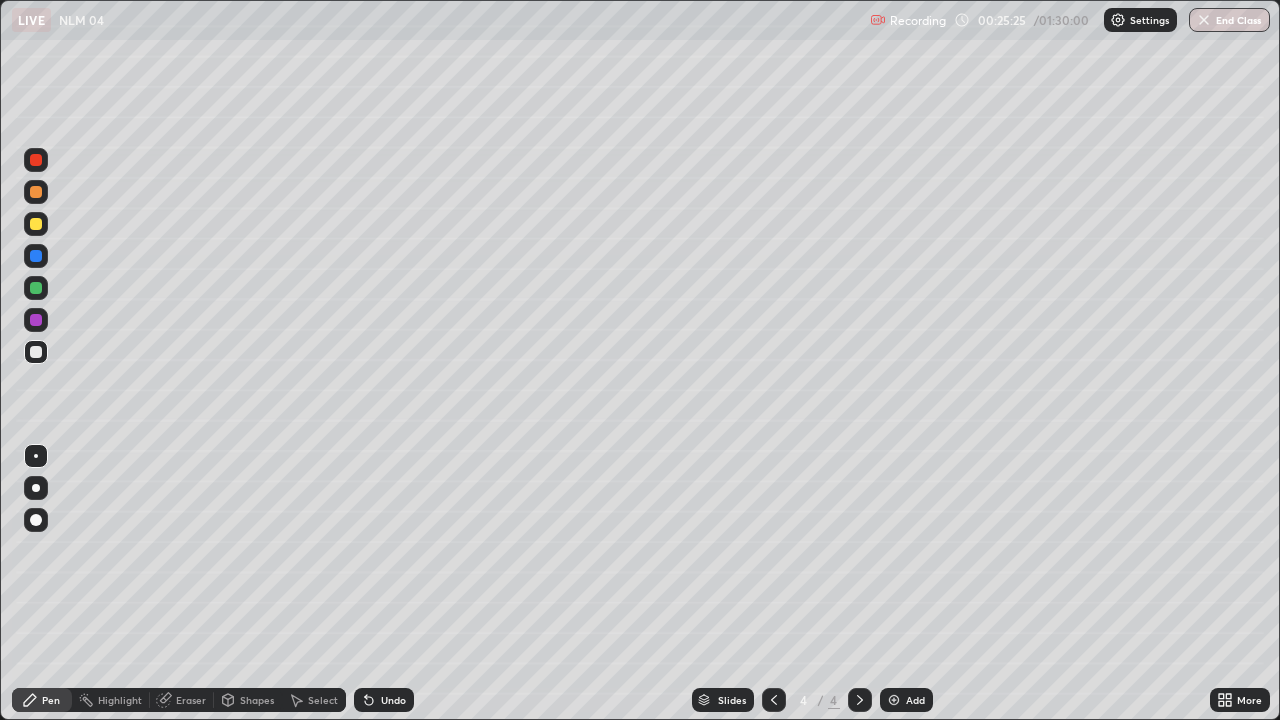 click at bounding box center (36, 192) 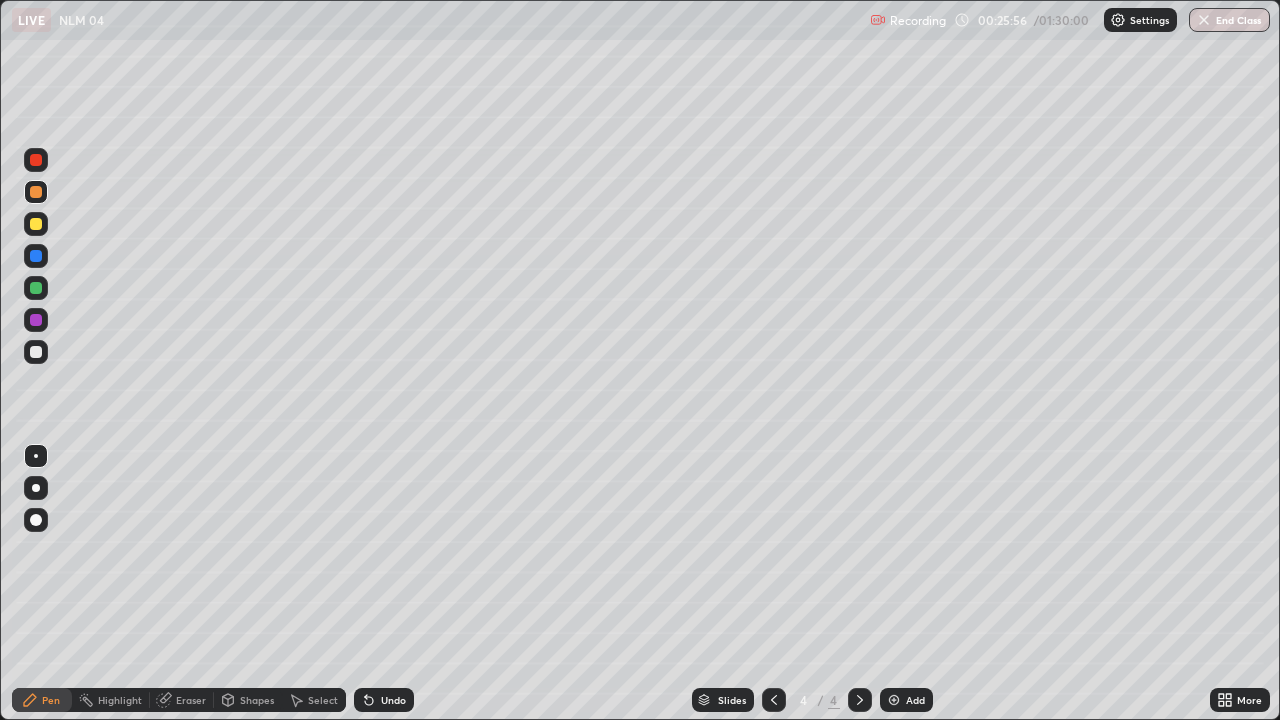 click at bounding box center (36, 352) 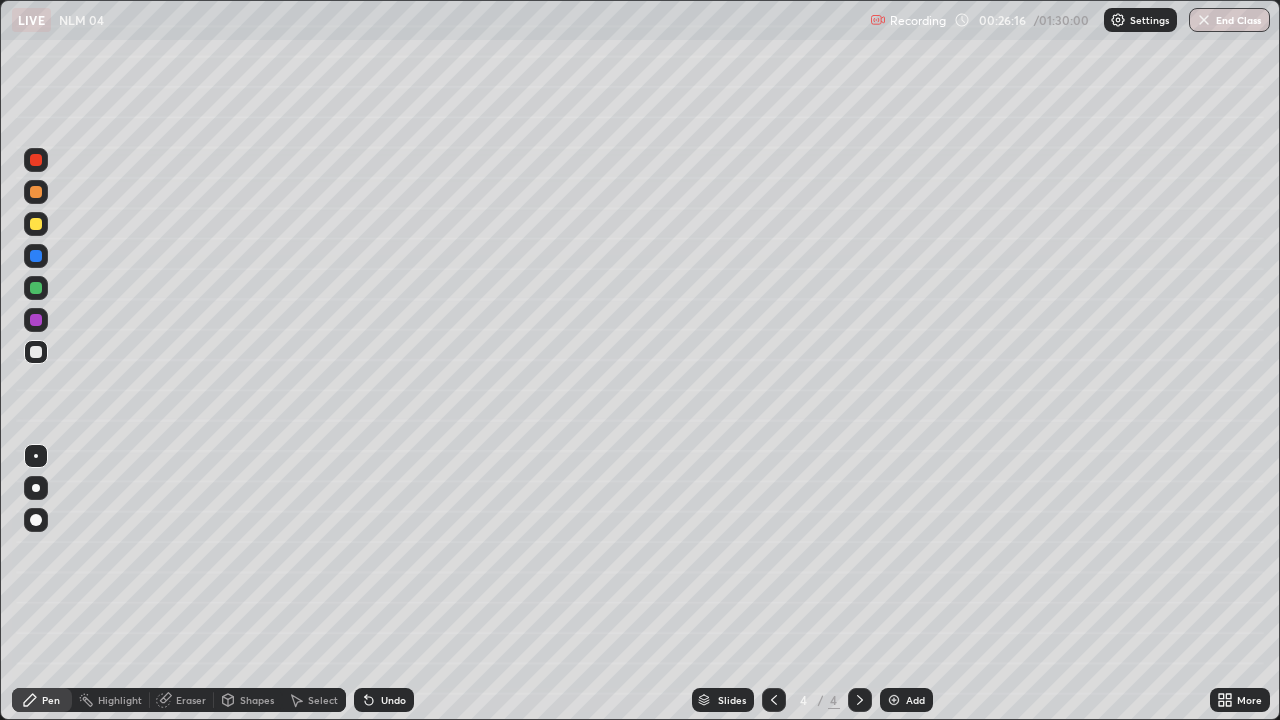click on "Eraser" at bounding box center (191, 700) 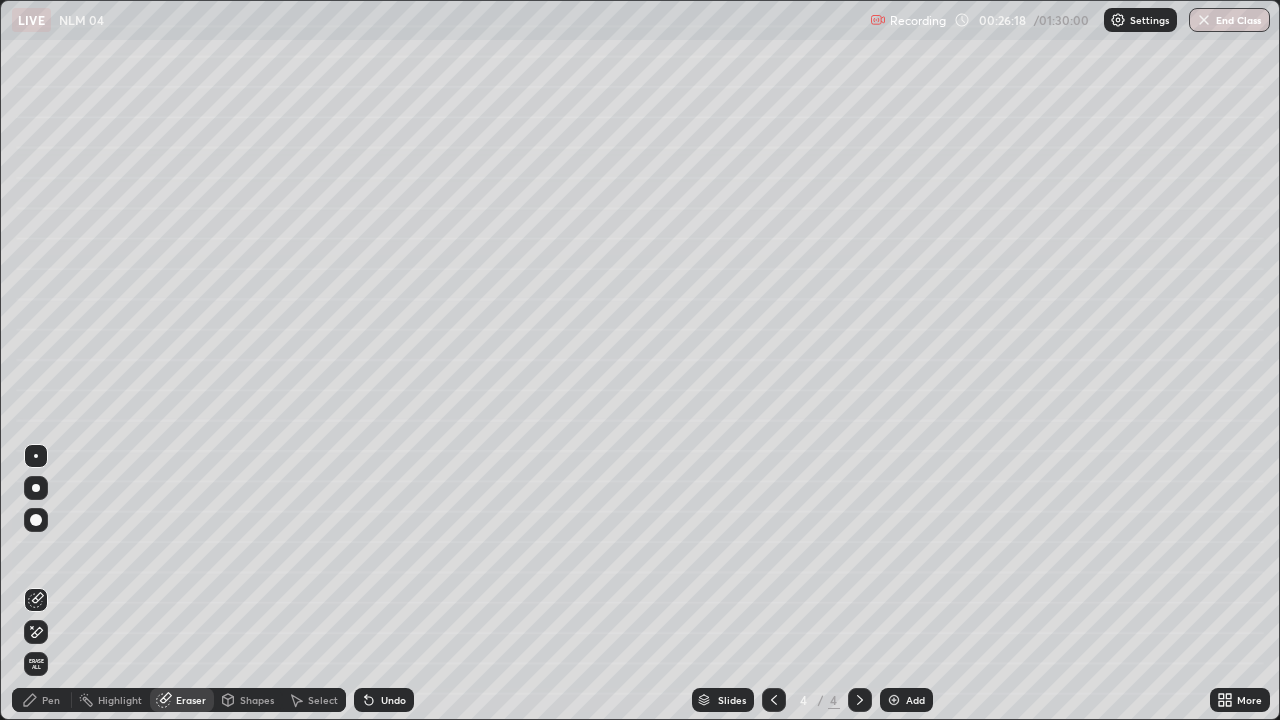 click on "Pen" at bounding box center [42, 700] 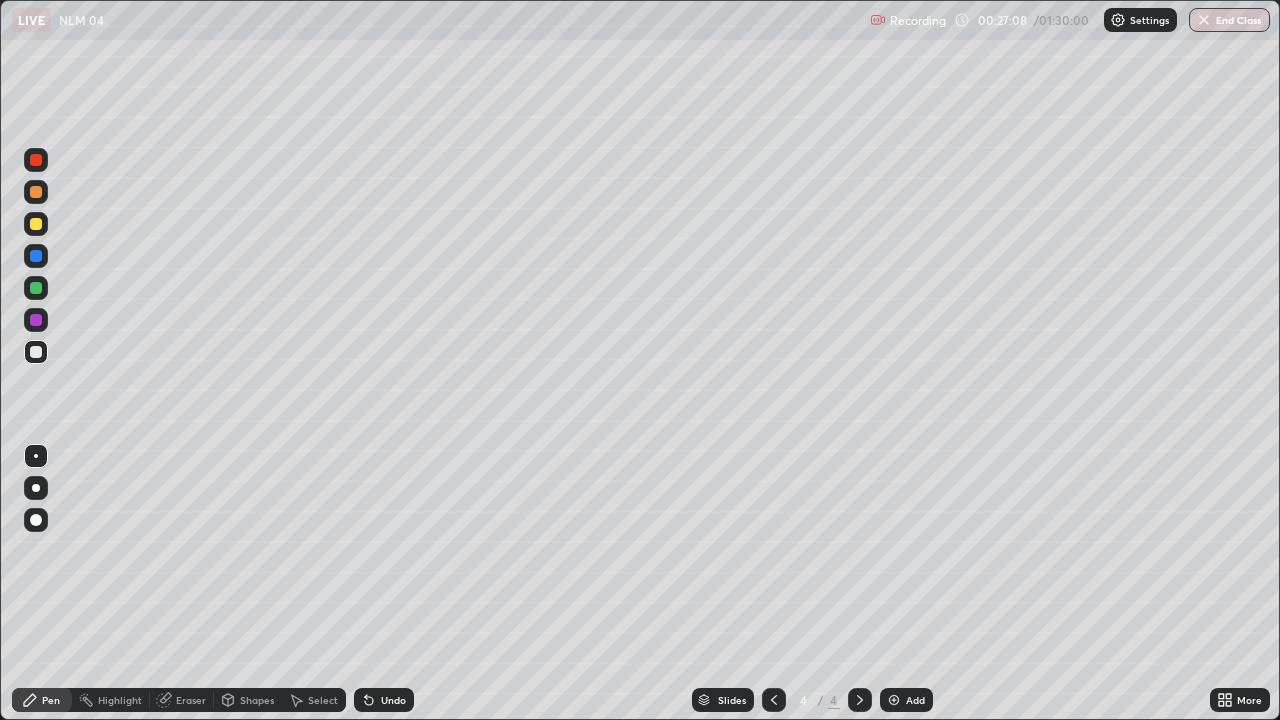 click on "Undo" at bounding box center (393, 700) 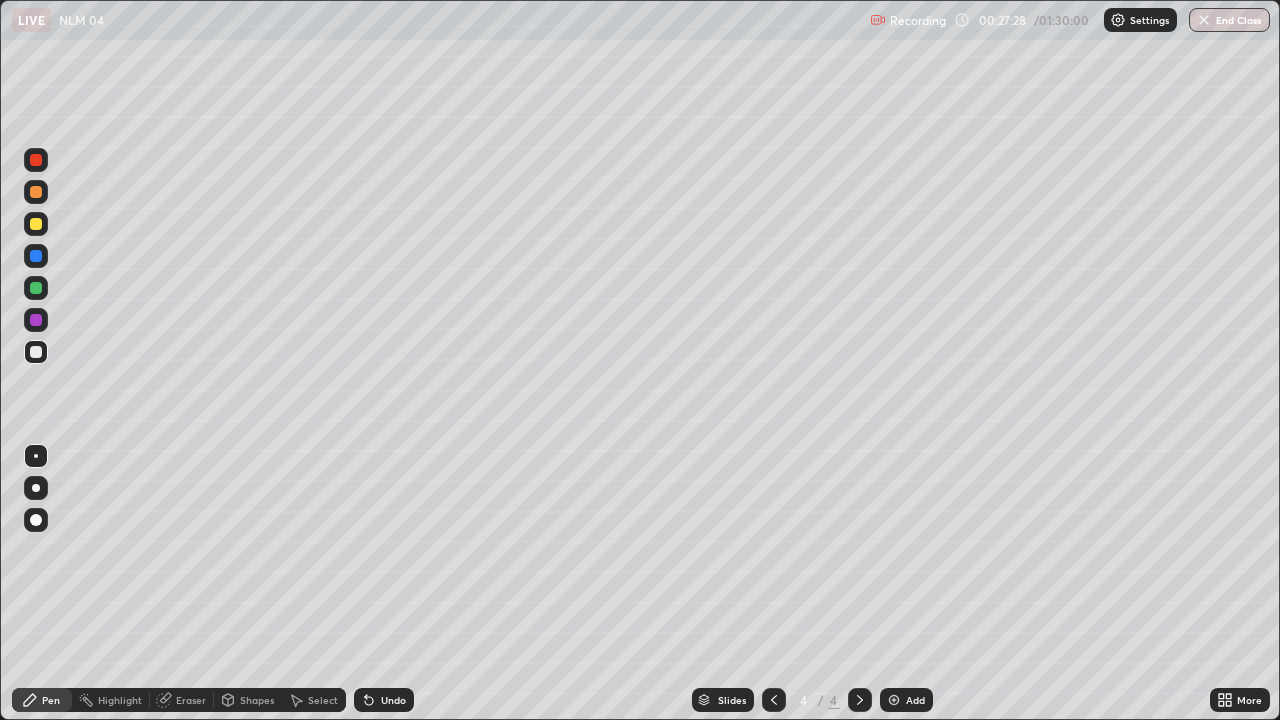 click on "Undo" at bounding box center (393, 700) 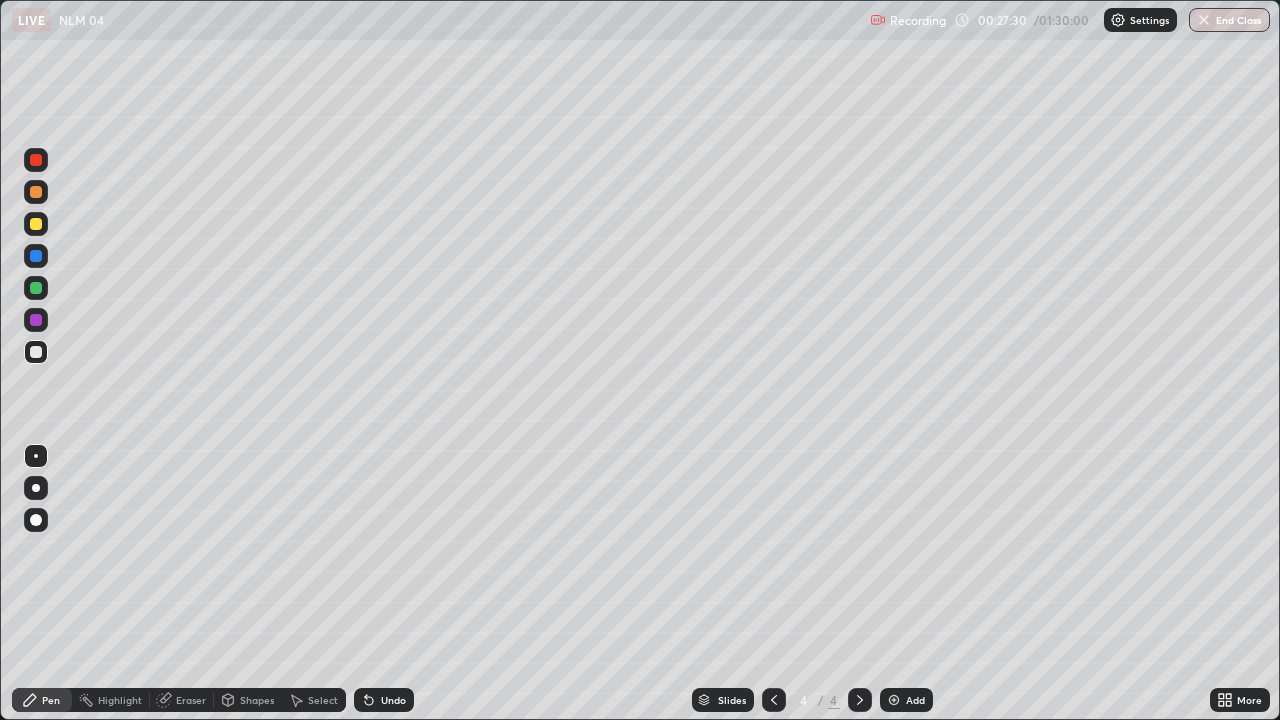 click on "Undo" at bounding box center [393, 700] 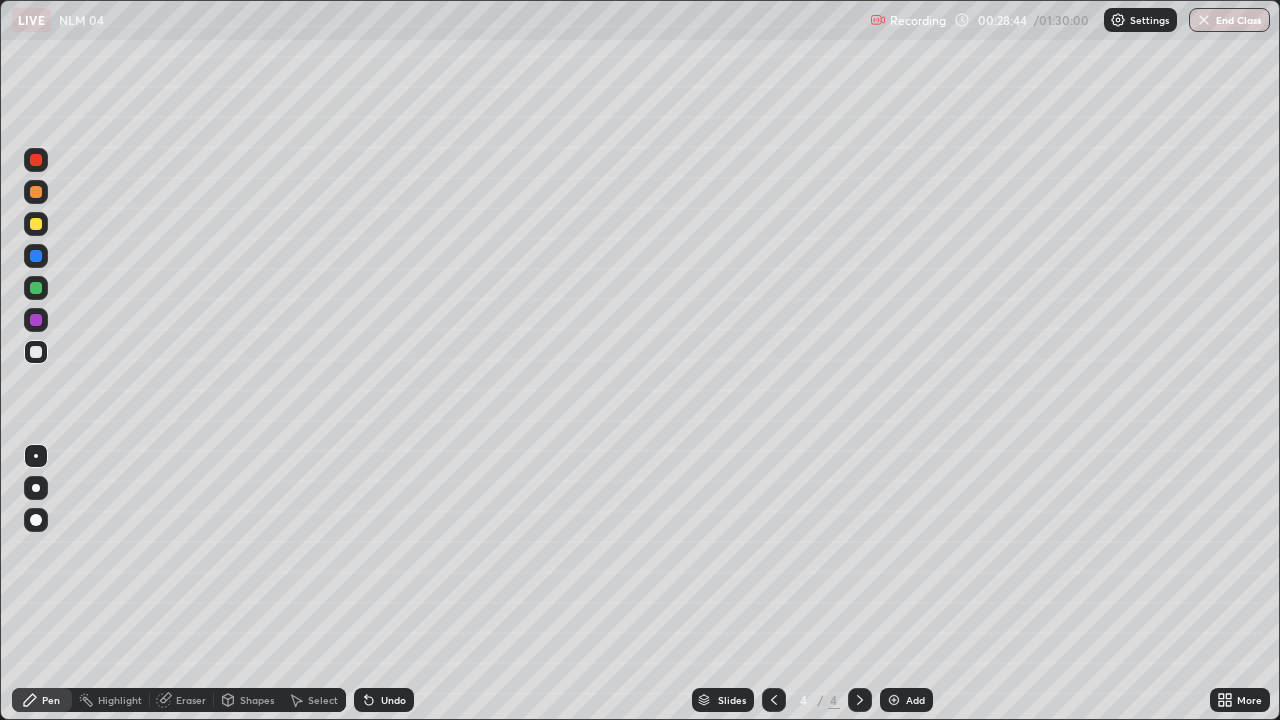 click on "Add" at bounding box center [906, 700] 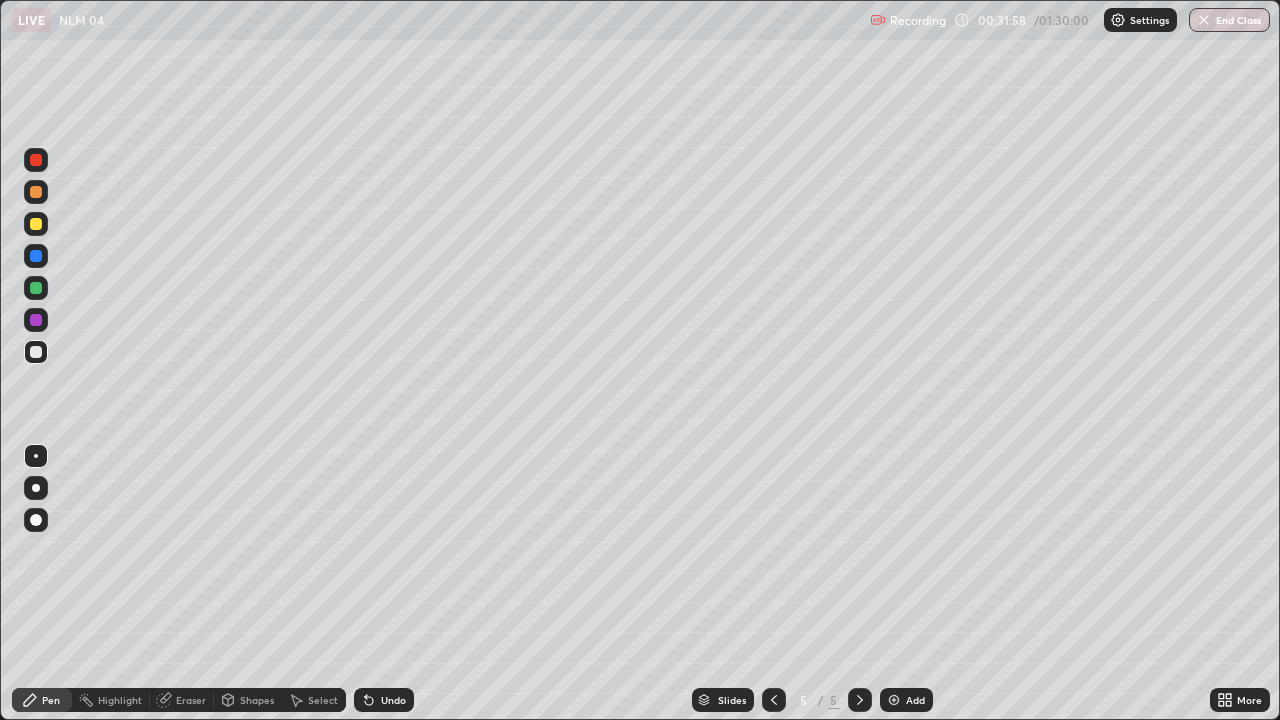 click at bounding box center [36, 288] 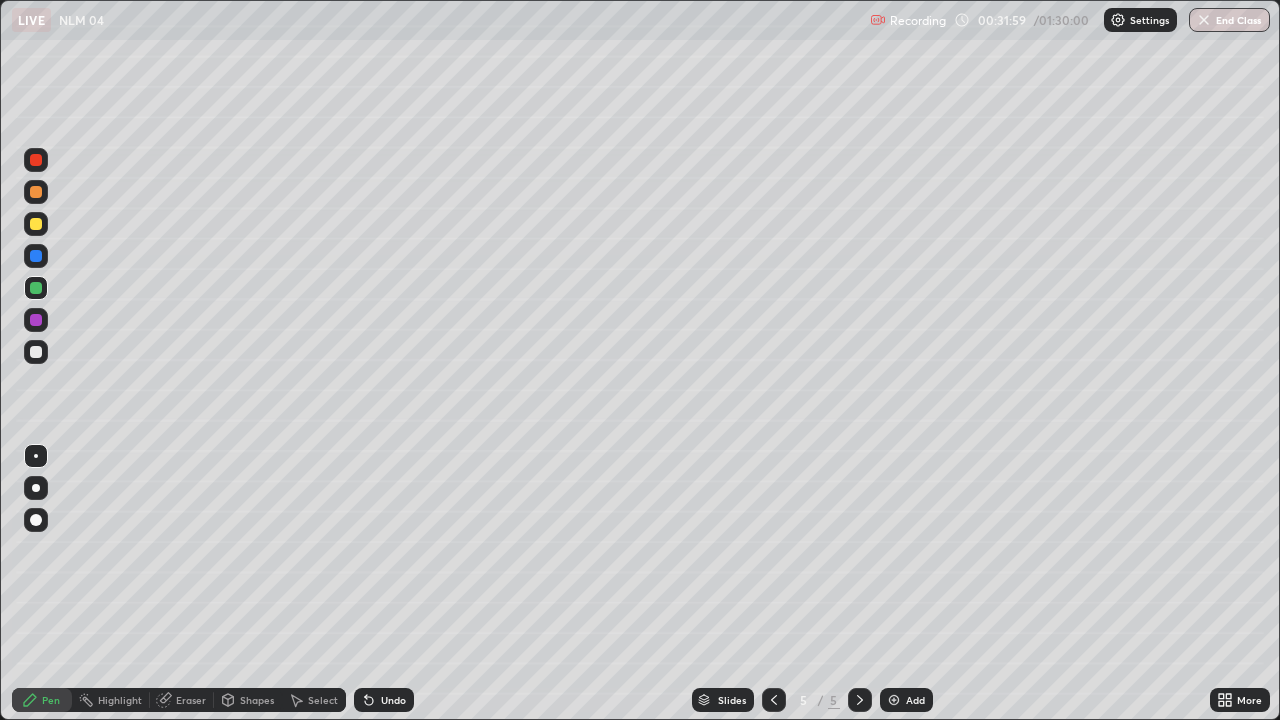 click on "Shapes" at bounding box center [257, 700] 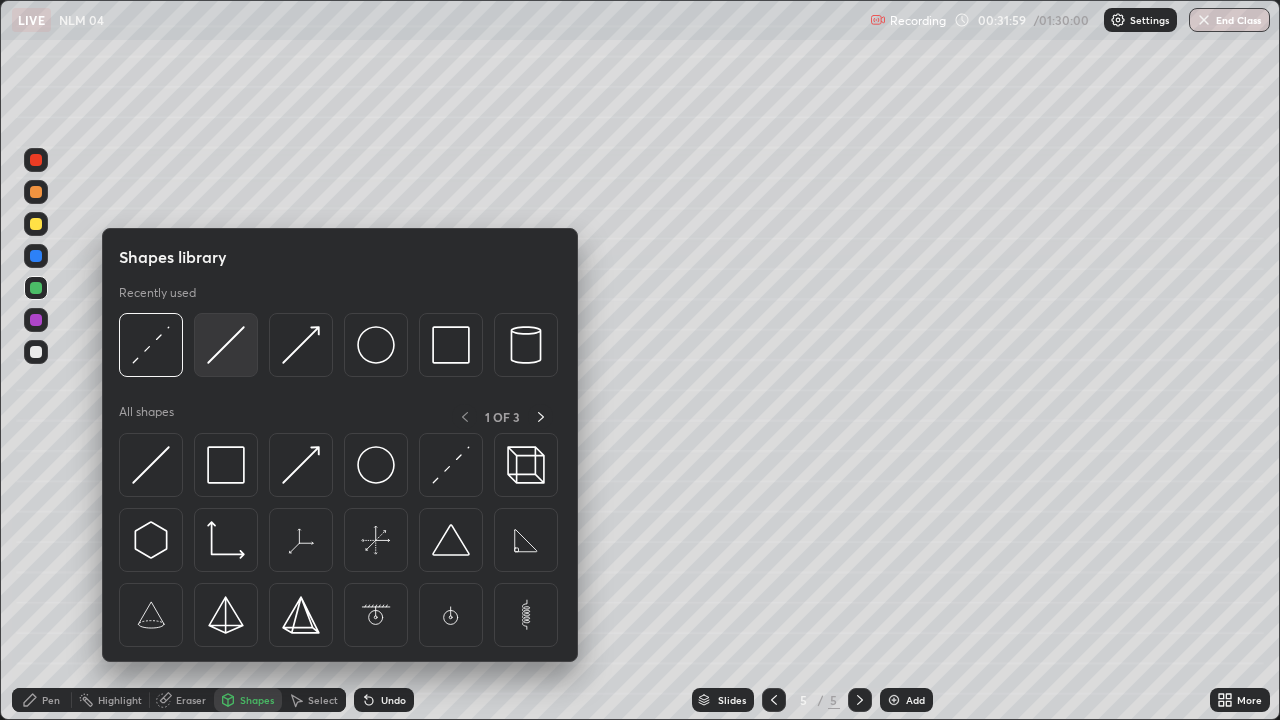 click at bounding box center (226, 345) 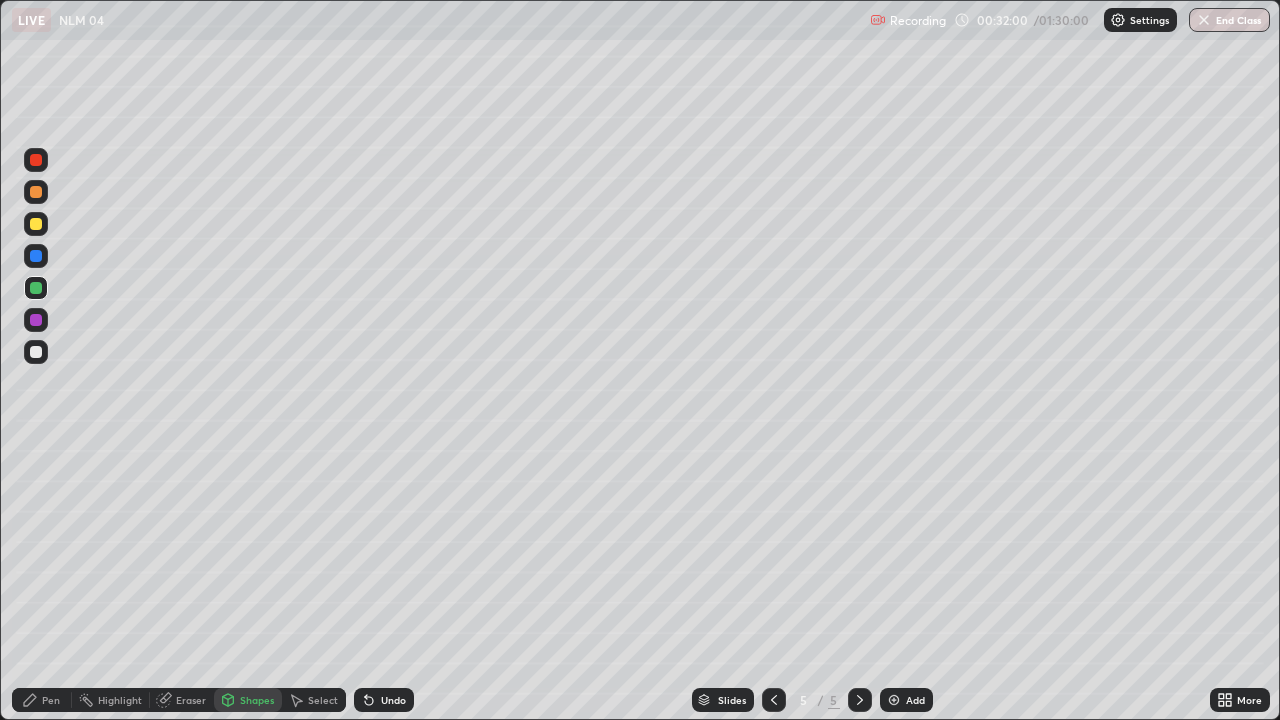 click at bounding box center (36, 192) 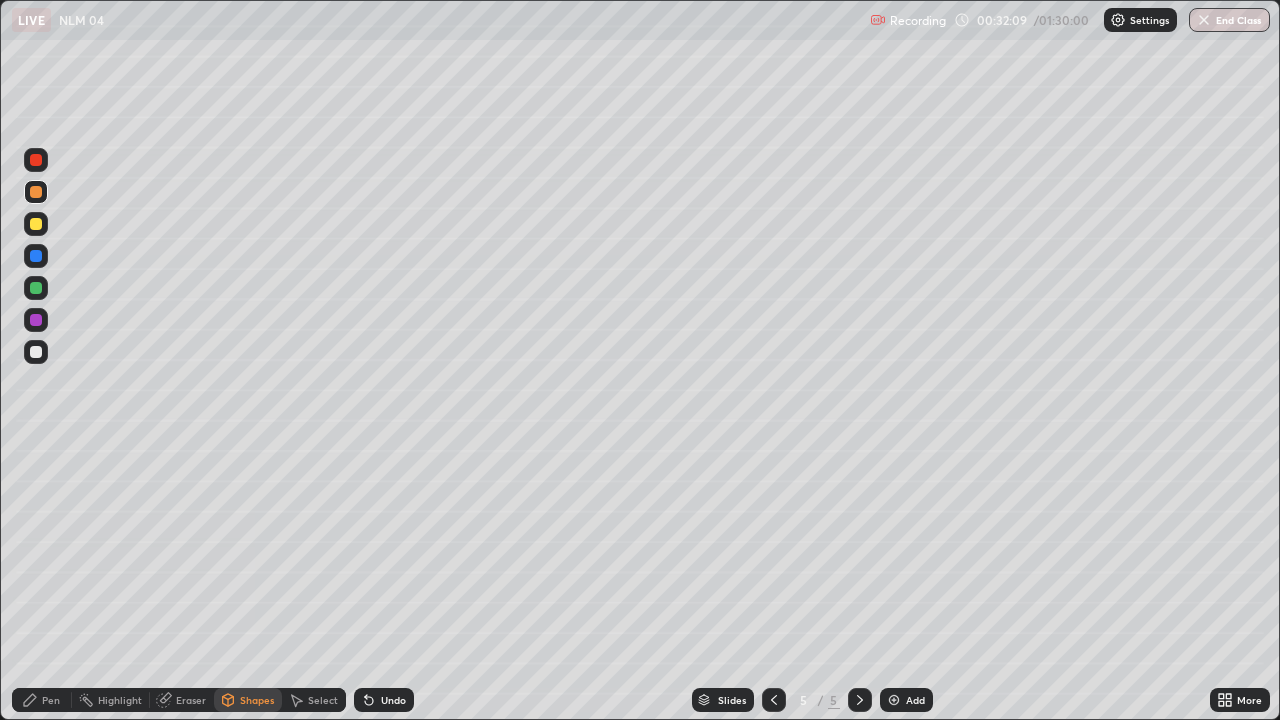 click on "Undo" at bounding box center [393, 700] 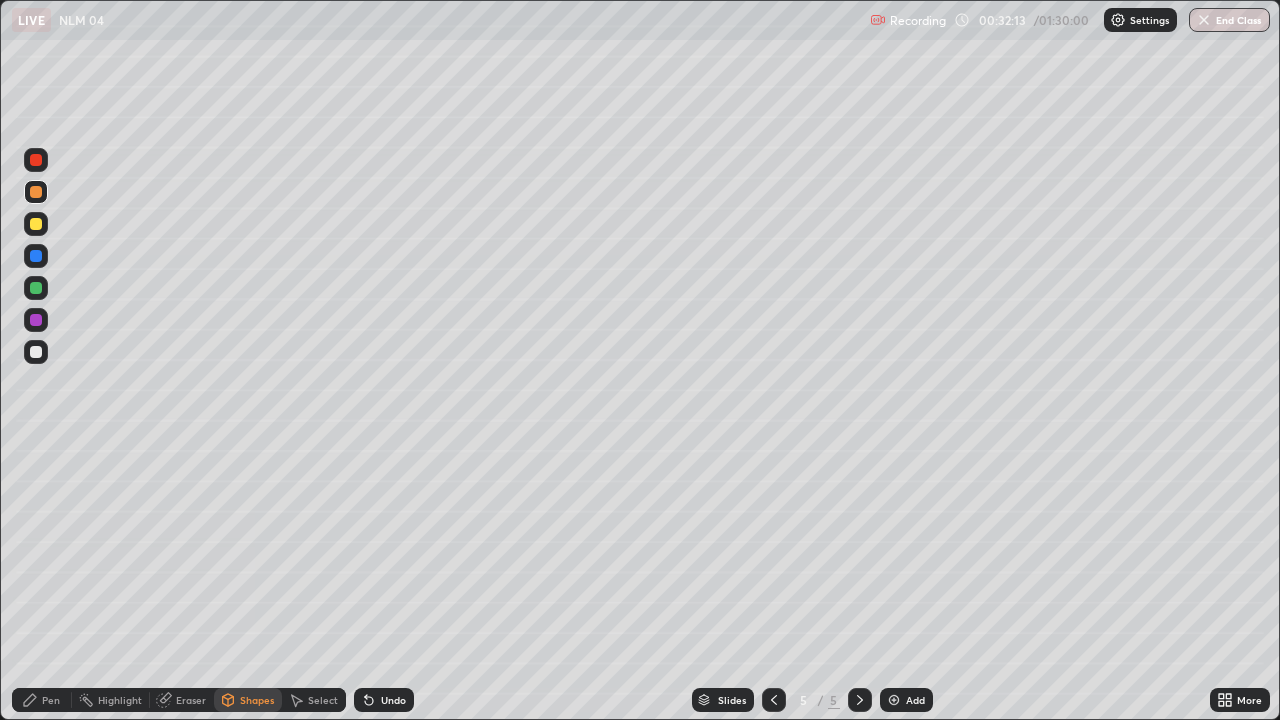 click at bounding box center (36, 288) 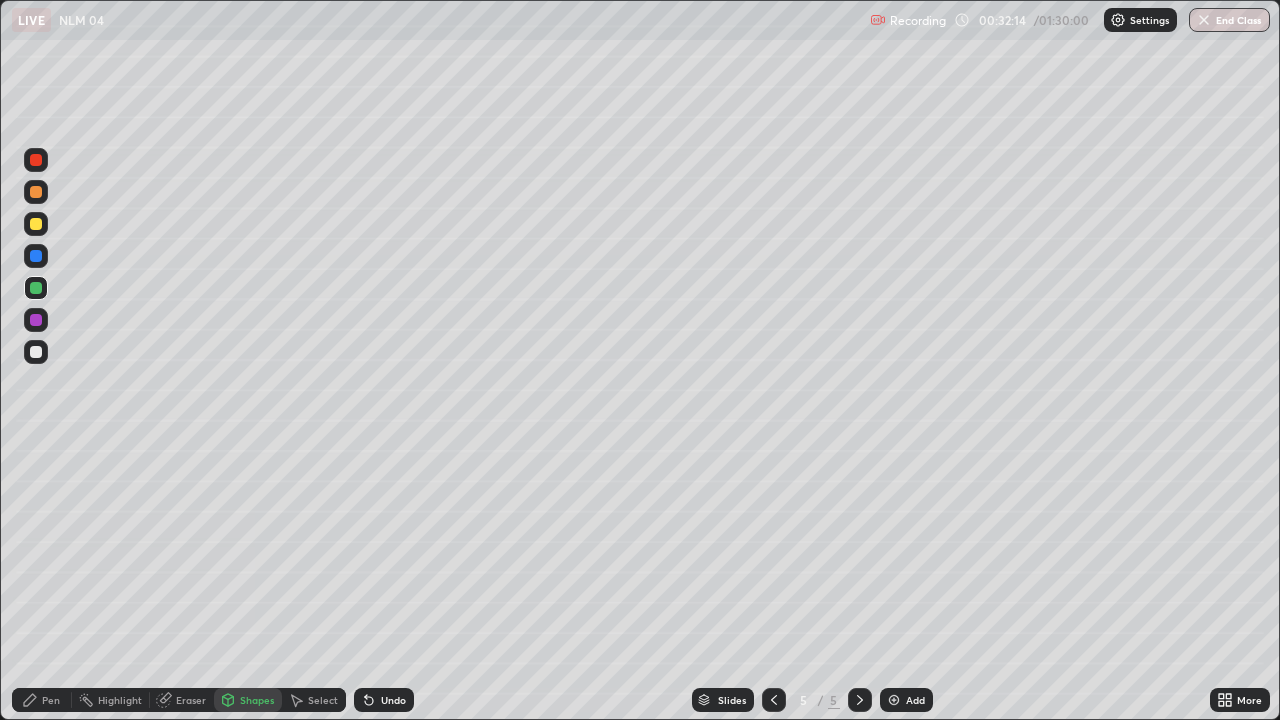click 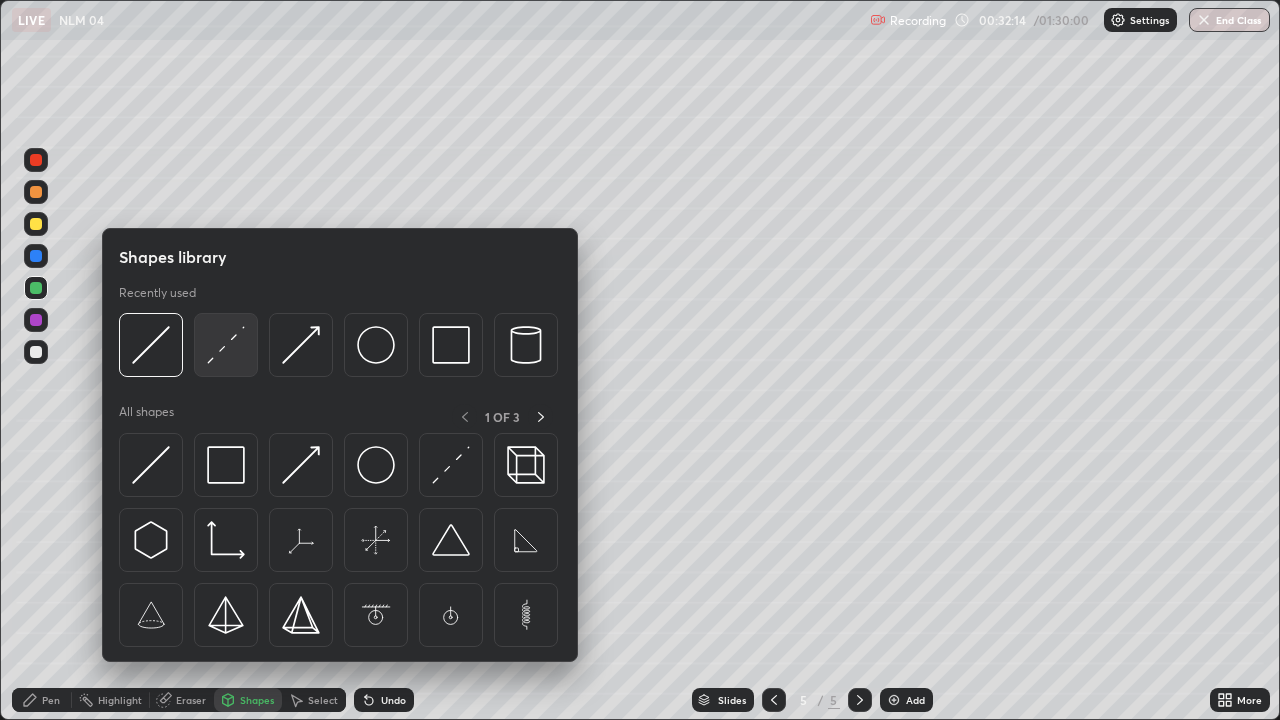 click at bounding box center (226, 345) 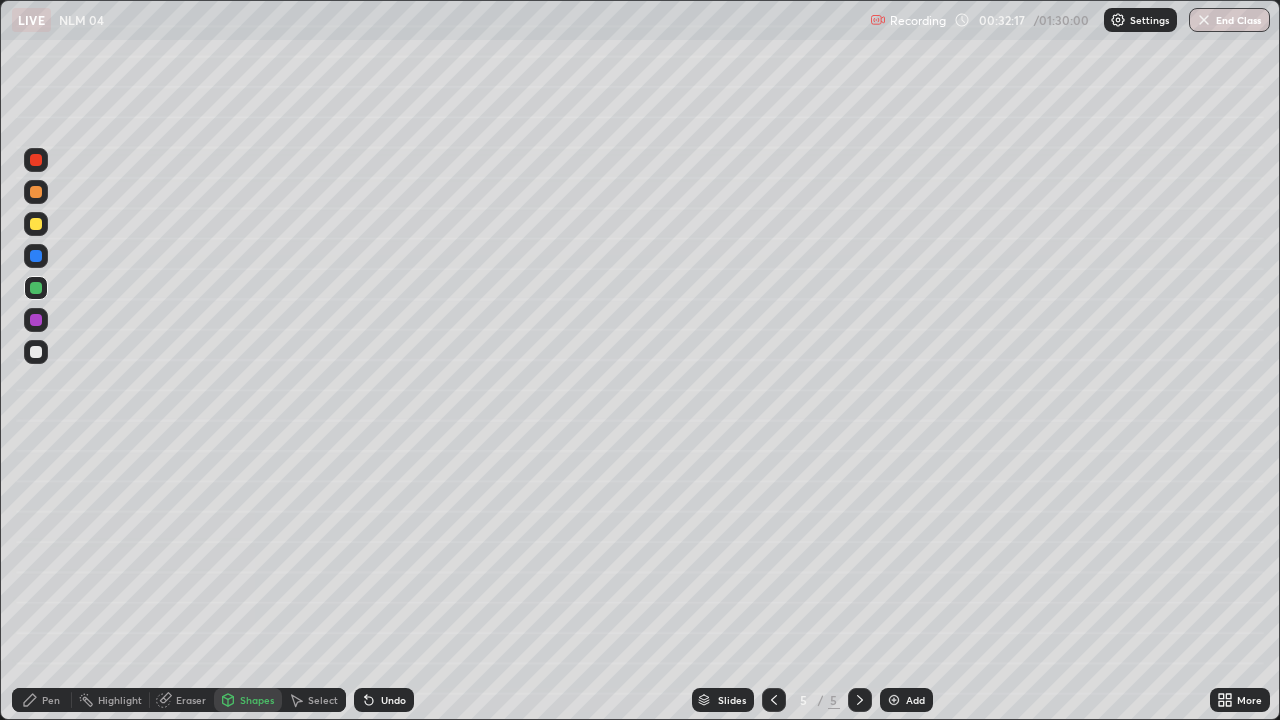 click 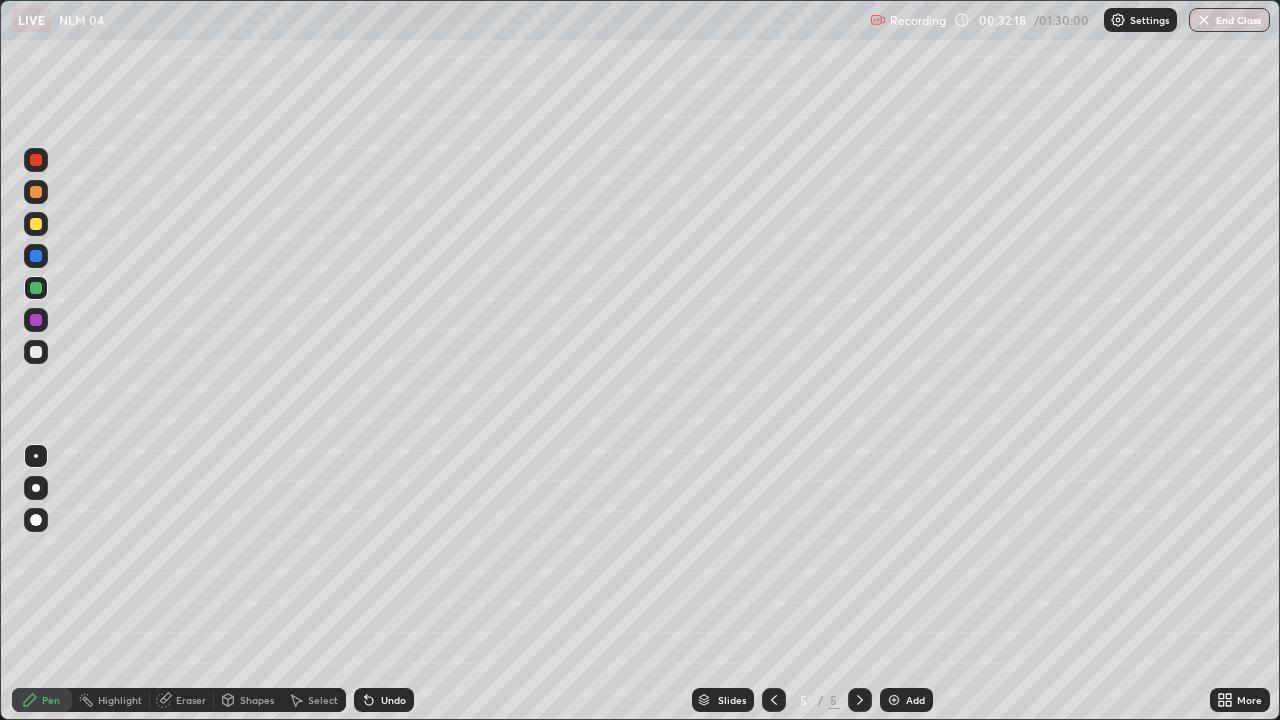 click at bounding box center (36, 192) 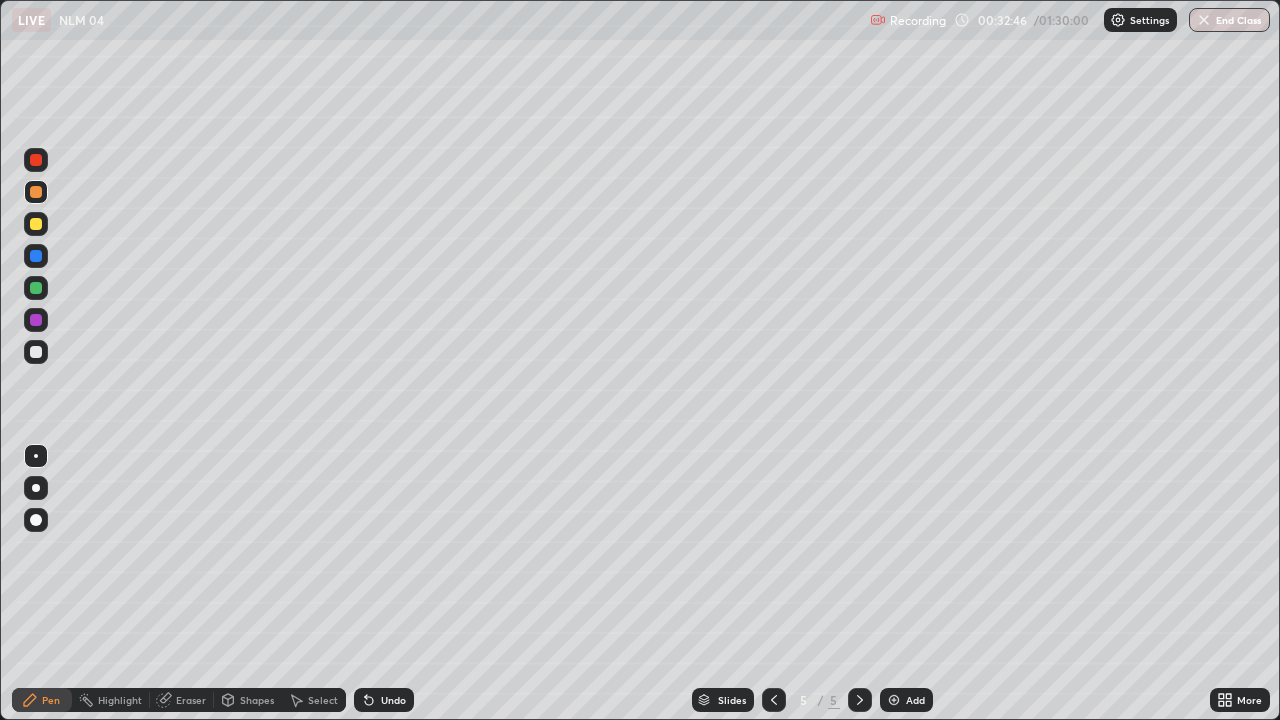 click at bounding box center (36, 352) 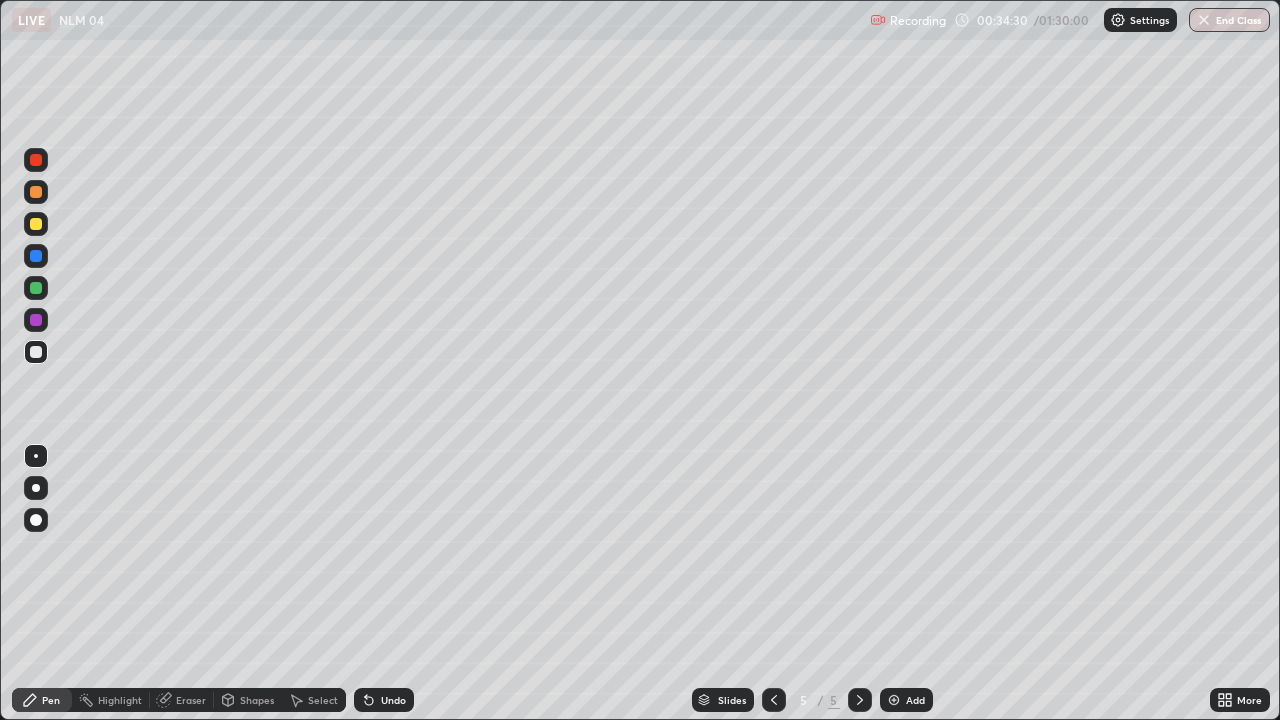 click 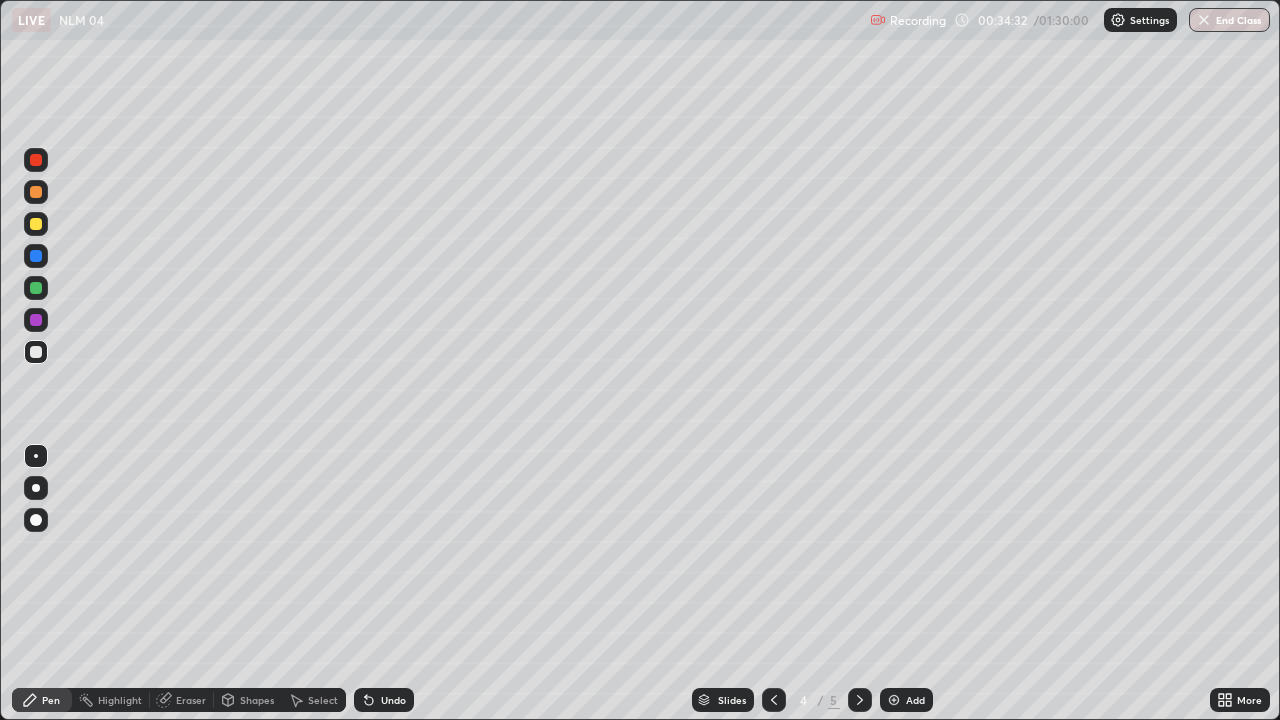 click 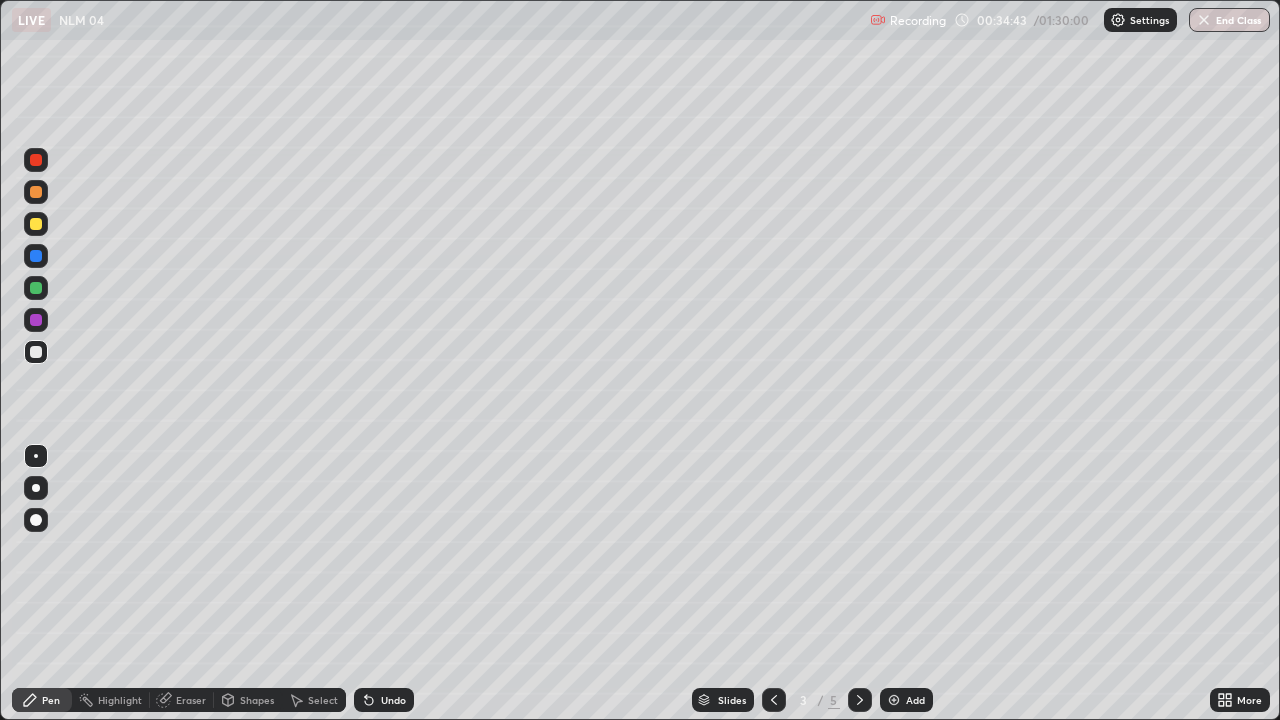 click 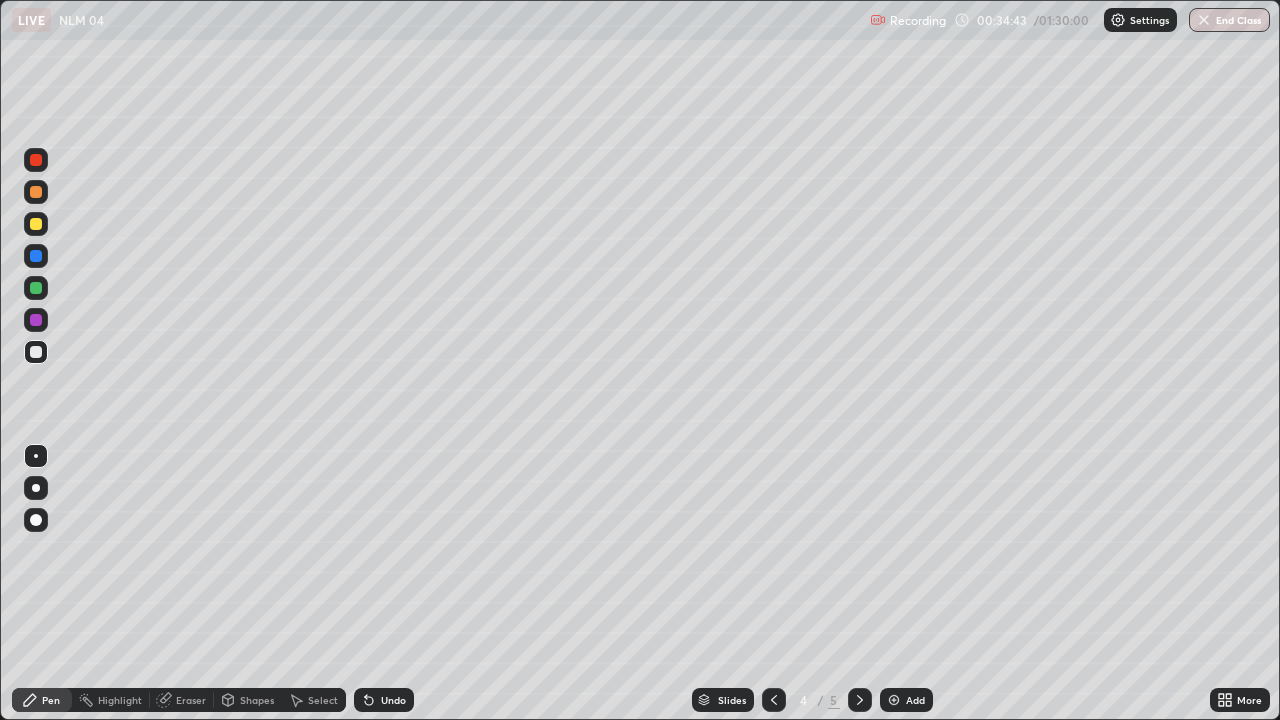 click 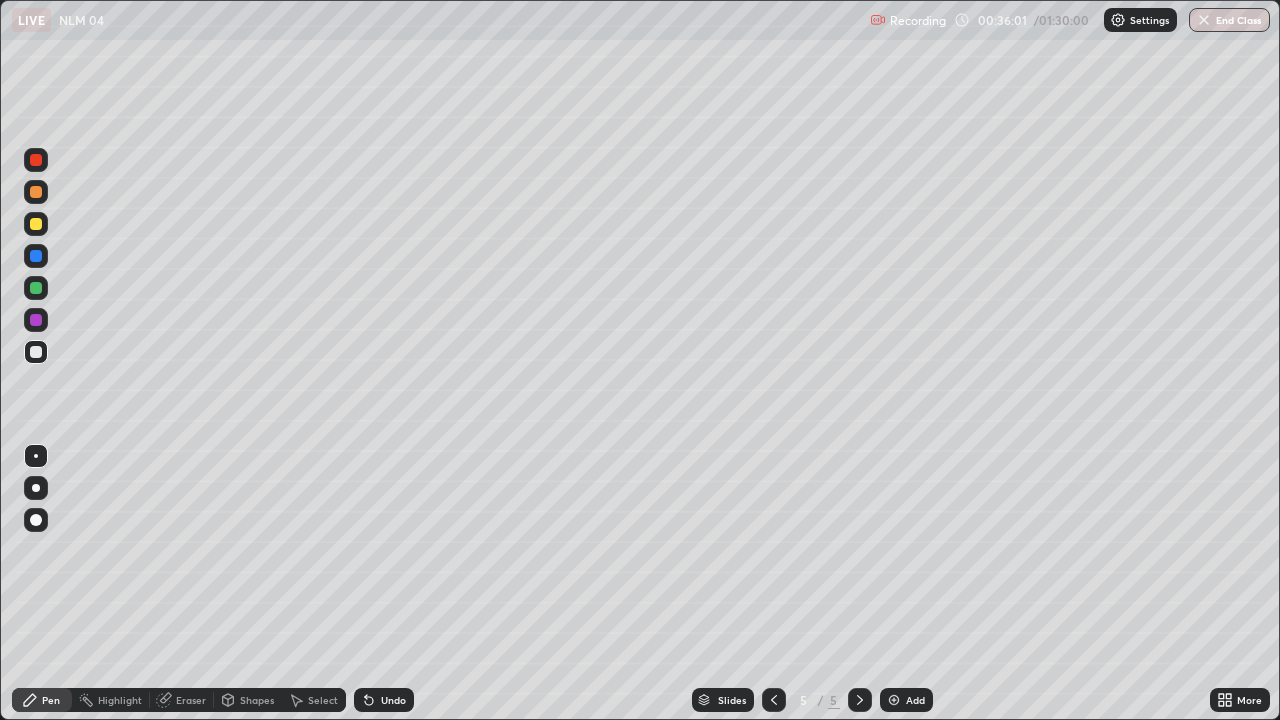 click on "Shapes" at bounding box center [248, 700] 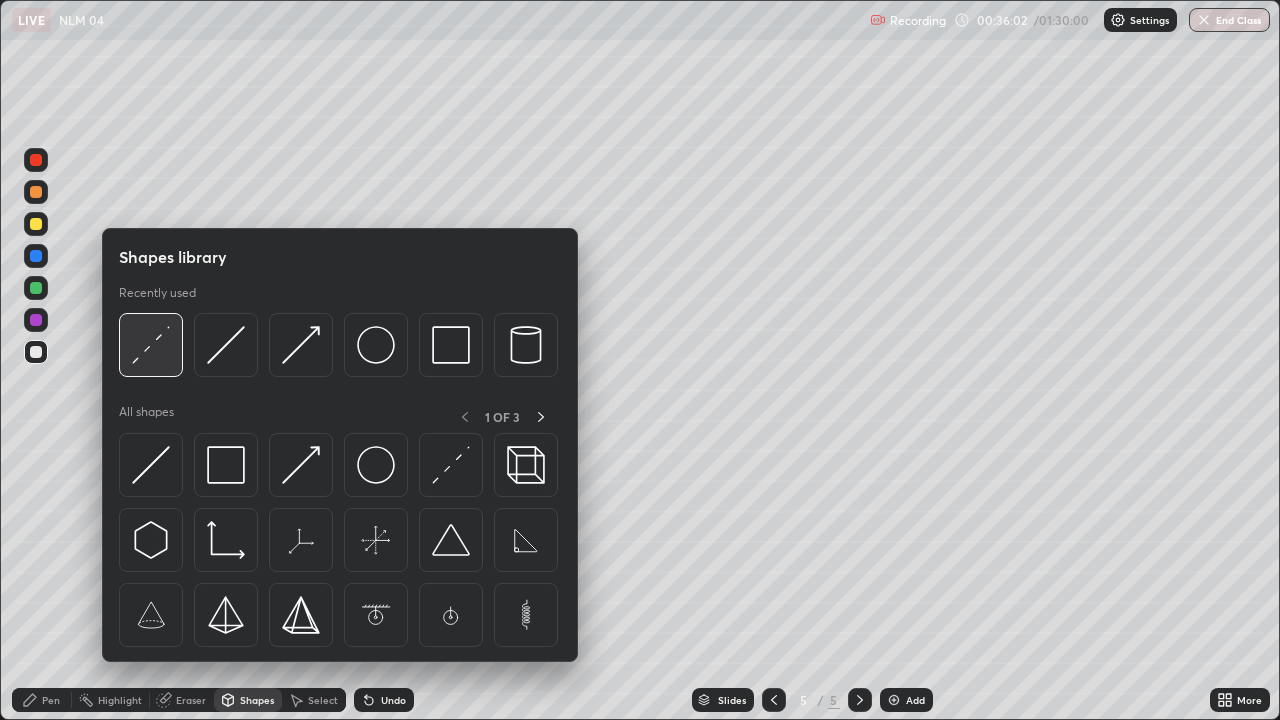 click at bounding box center (151, 345) 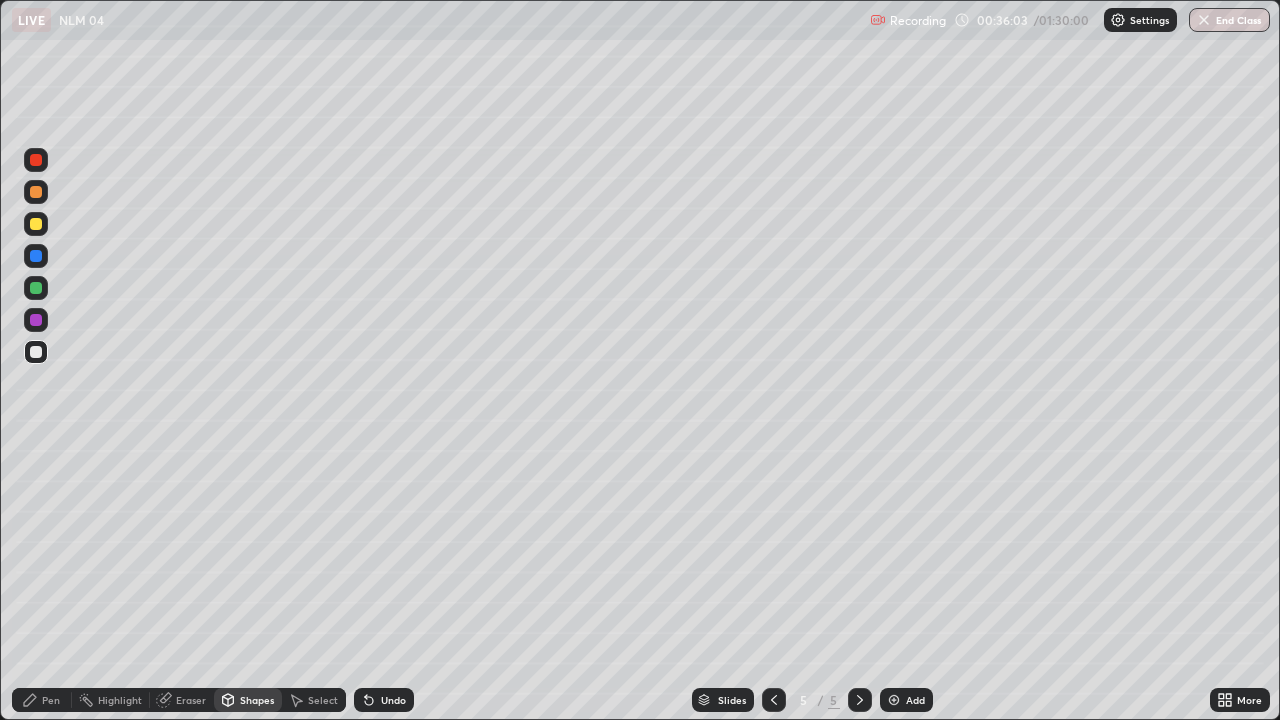 click at bounding box center (36, 192) 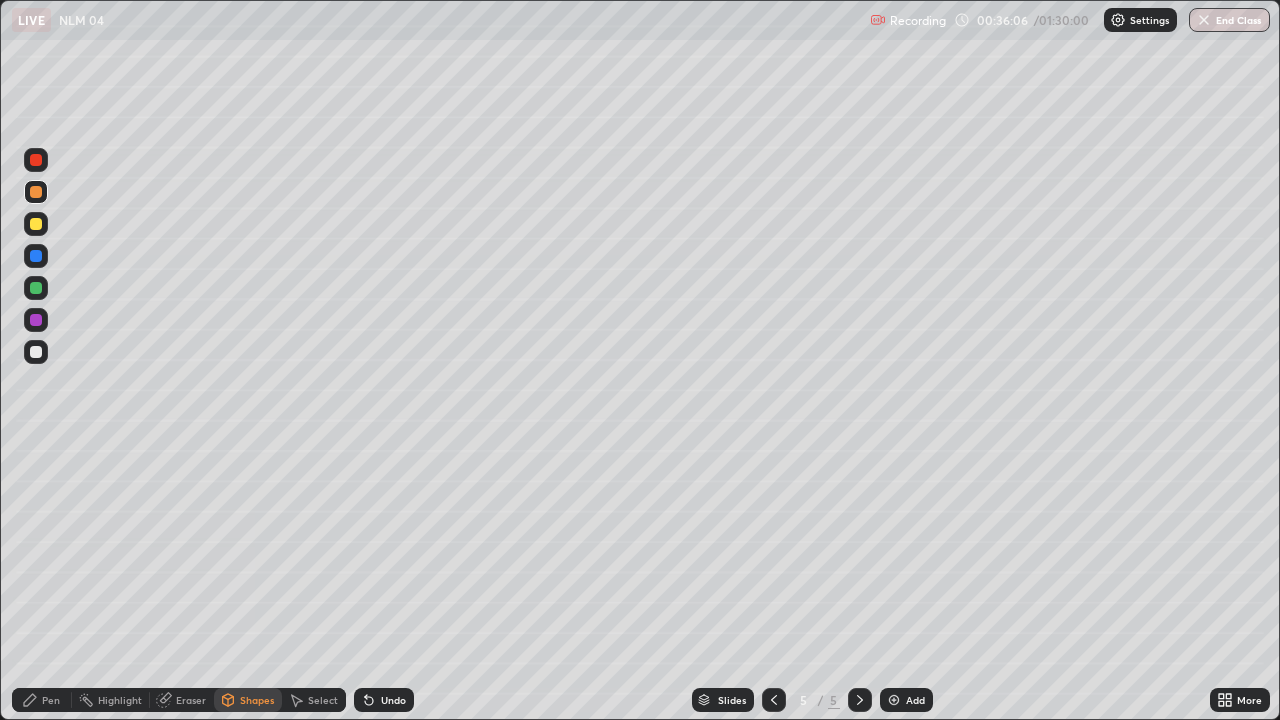 click on "Pen" at bounding box center [42, 700] 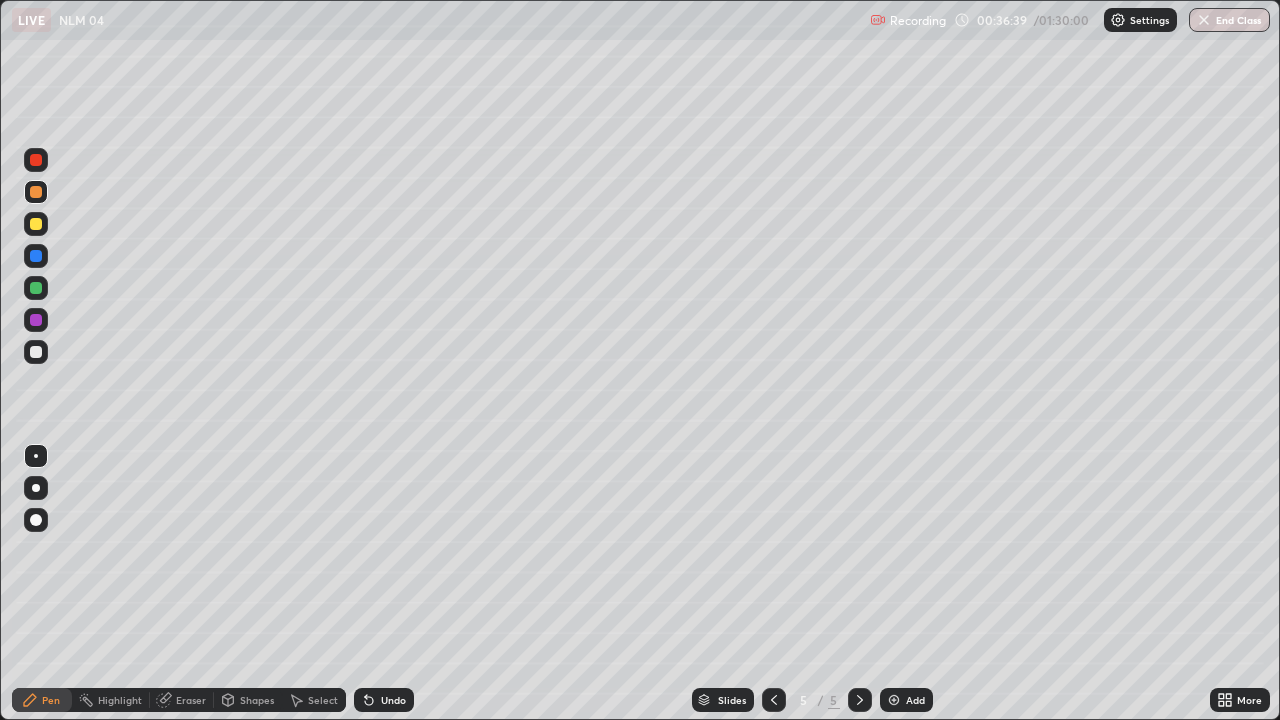 click on "Undo" at bounding box center [384, 700] 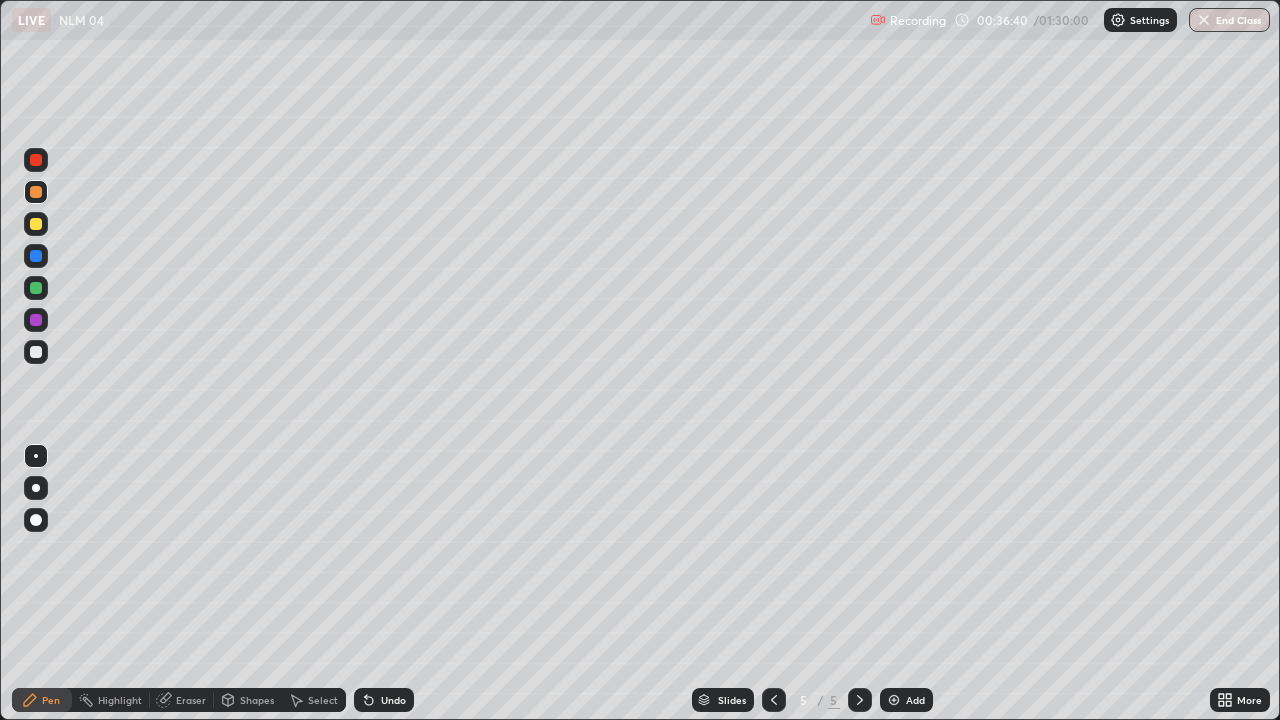 click on "Undo" at bounding box center (384, 700) 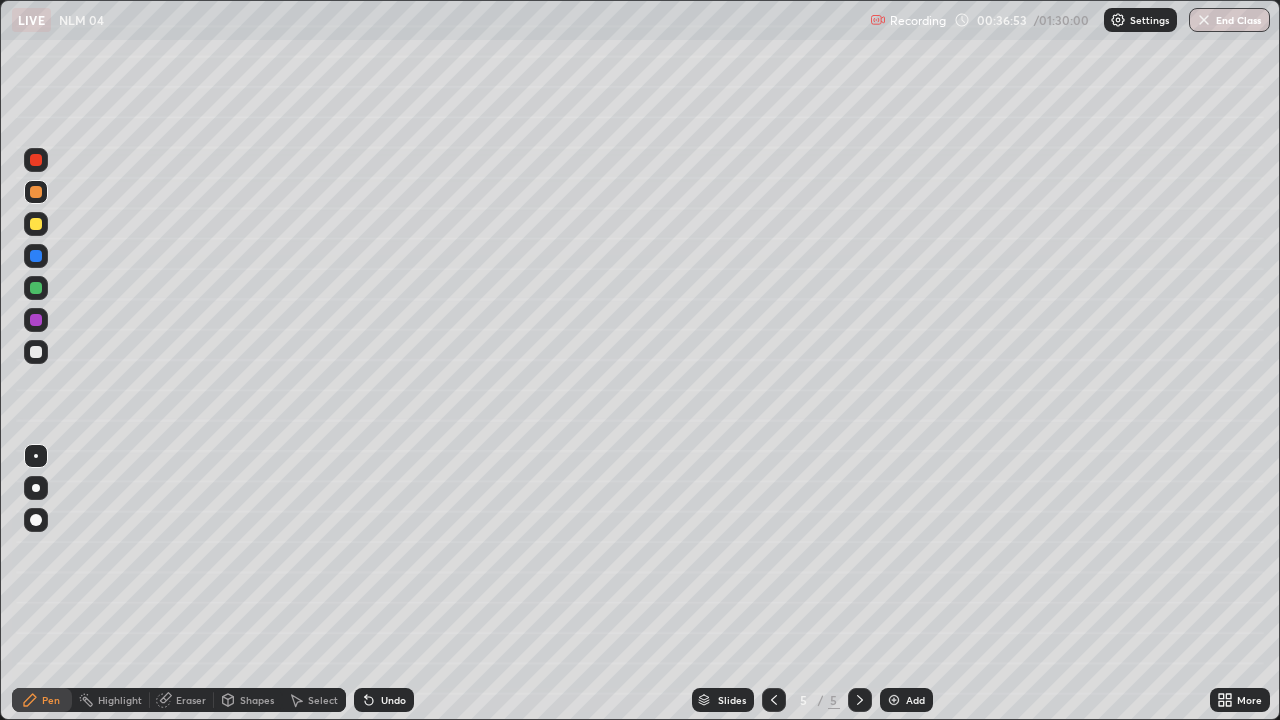 click on "Undo" at bounding box center [393, 700] 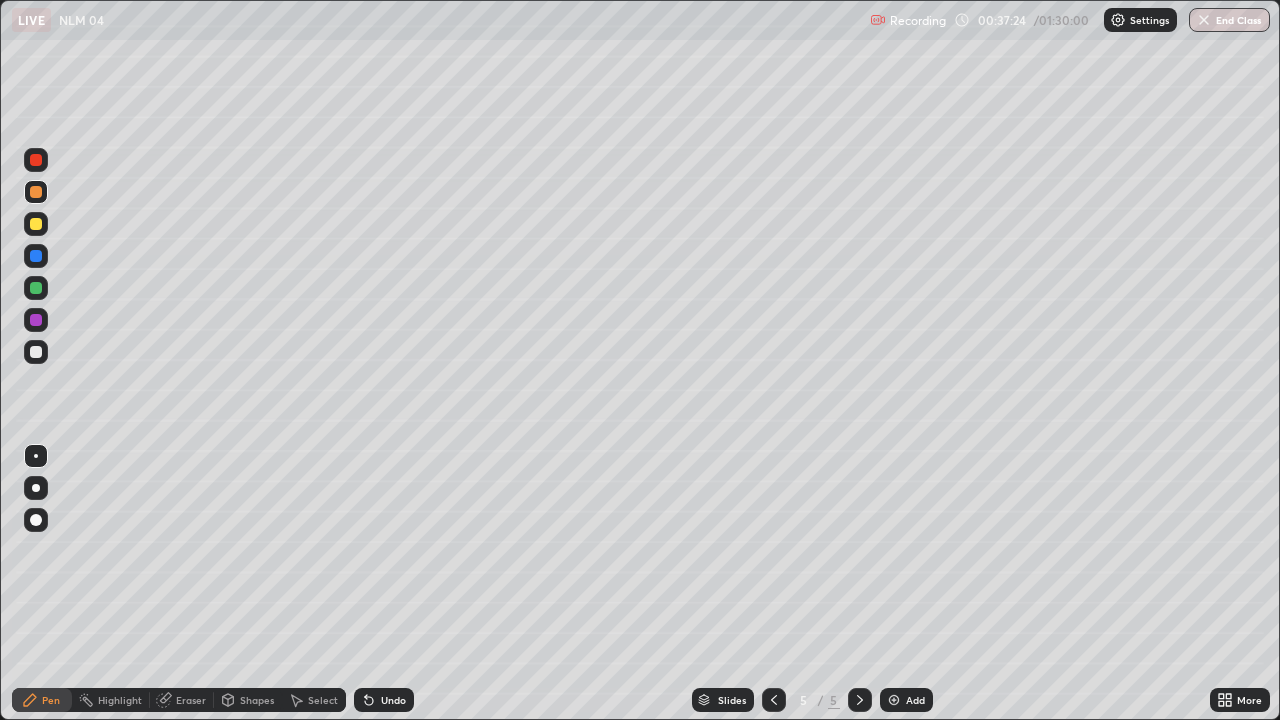 click on "Add" at bounding box center [915, 700] 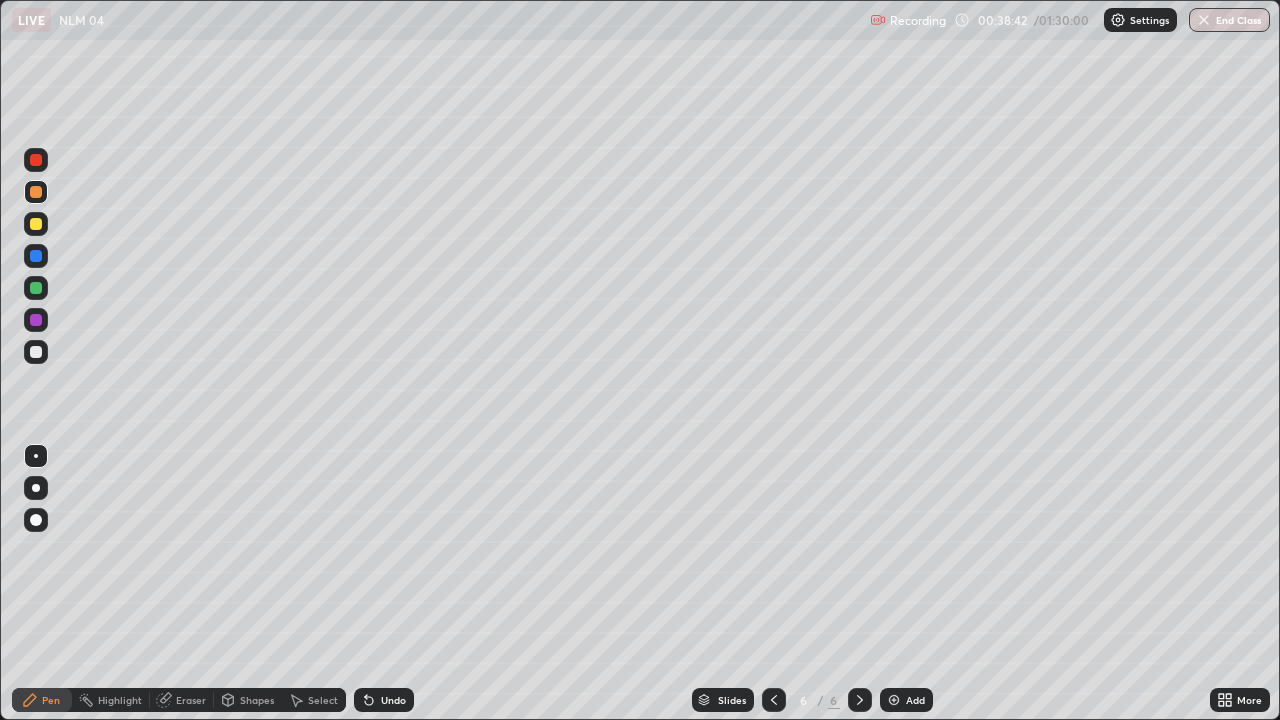 click on "Undo" at bounding box center (384, 700) 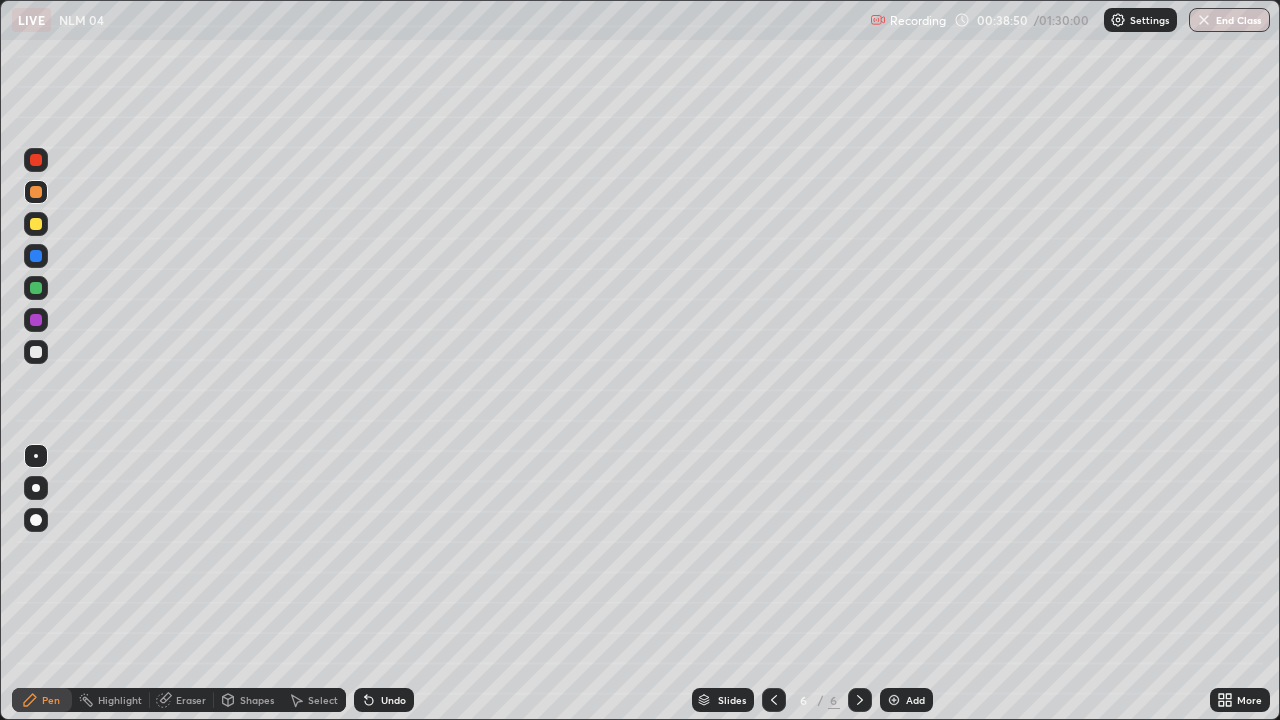 click at bounding box center [36, 352] 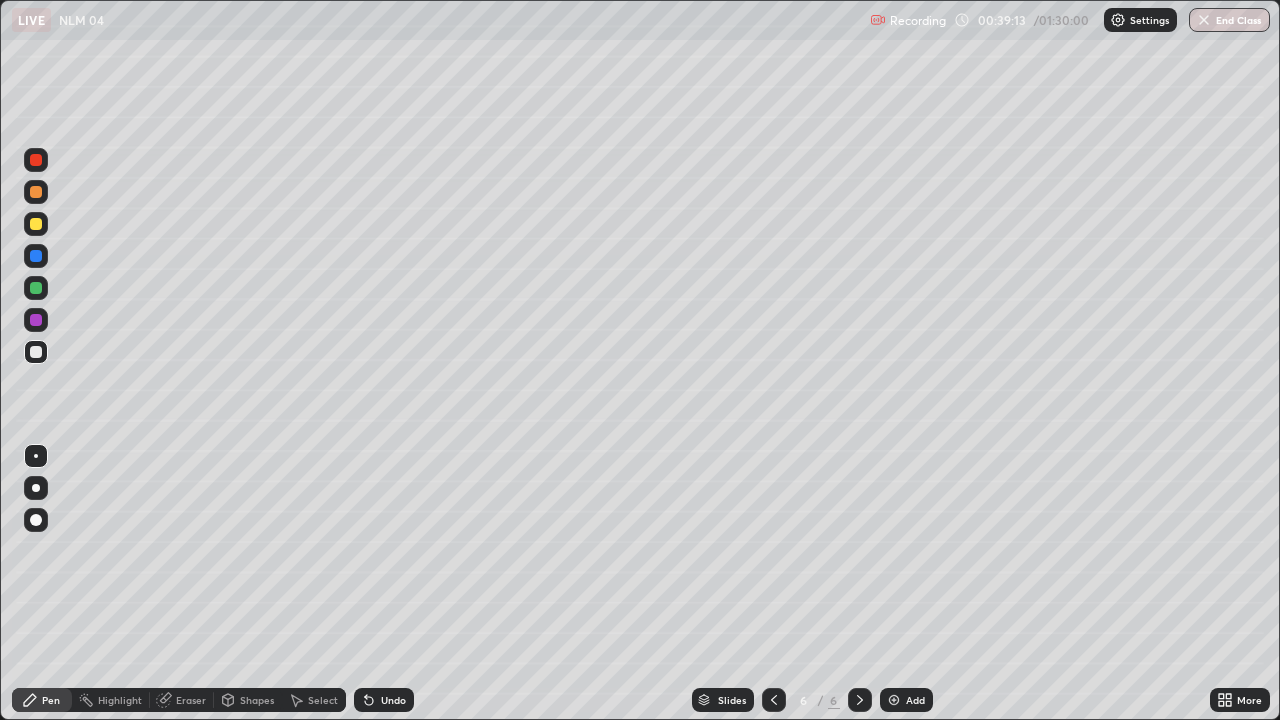 click on "Undo" at bounding box center [393, 700] 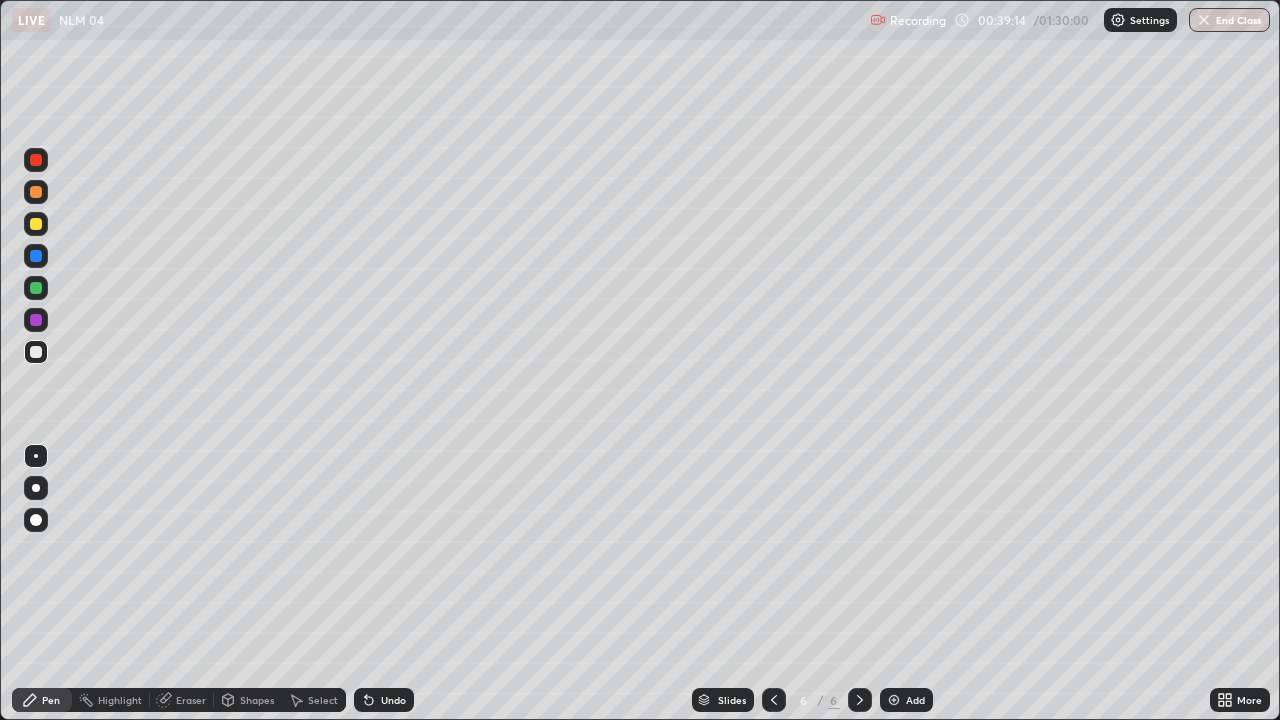 click on "Undo" at bounding box center (393, 700) 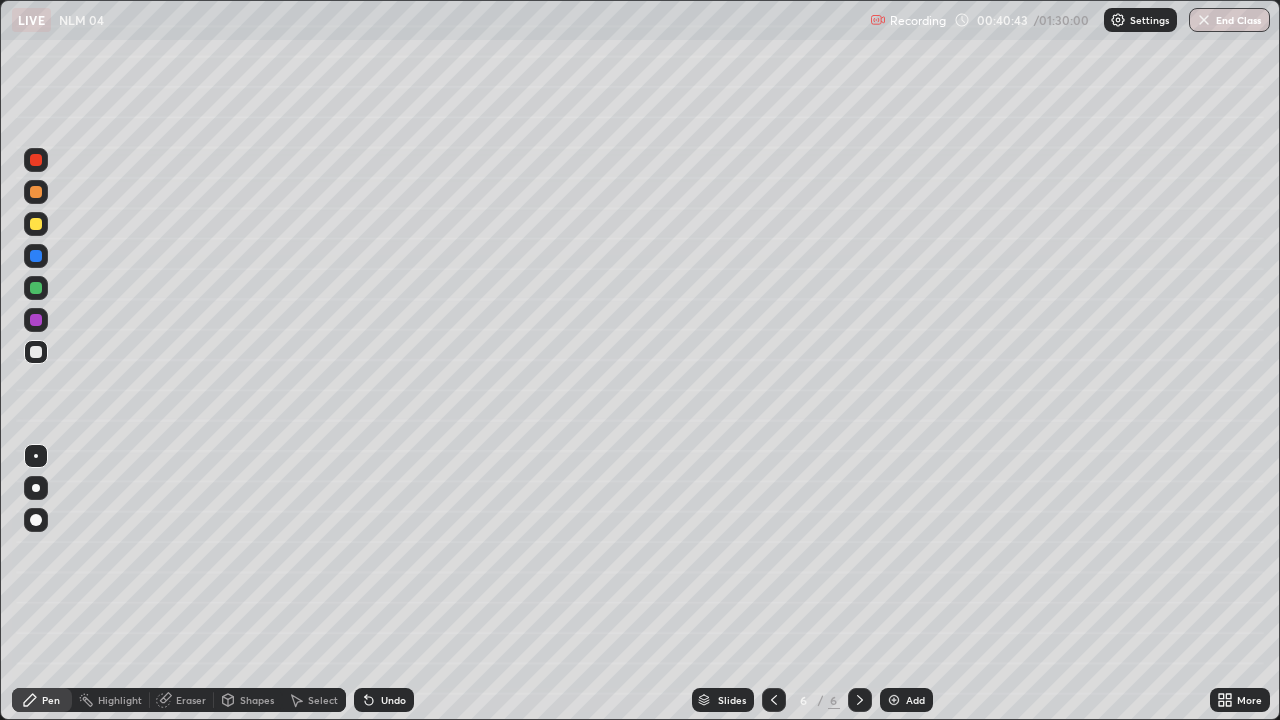 click at bounding box center [36, 288] 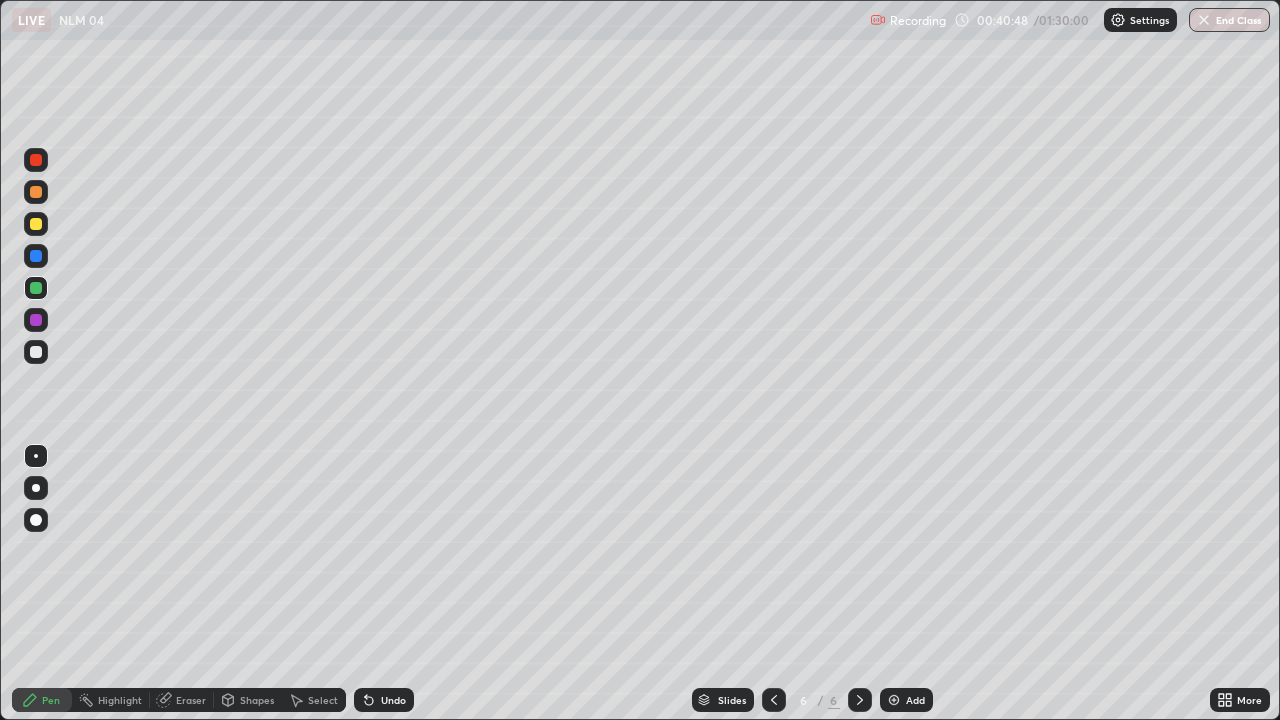 click on "Shapes" at bounding box center [248, 700] 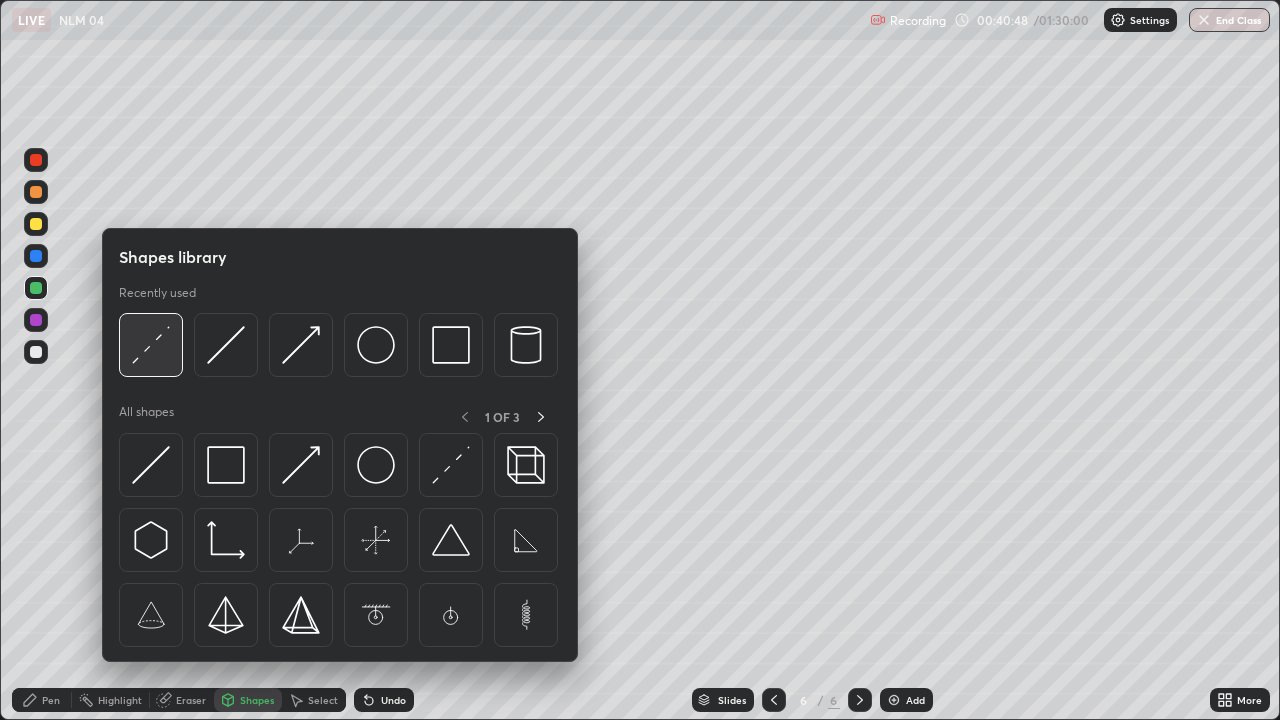 click at bounding box center (151, 345) 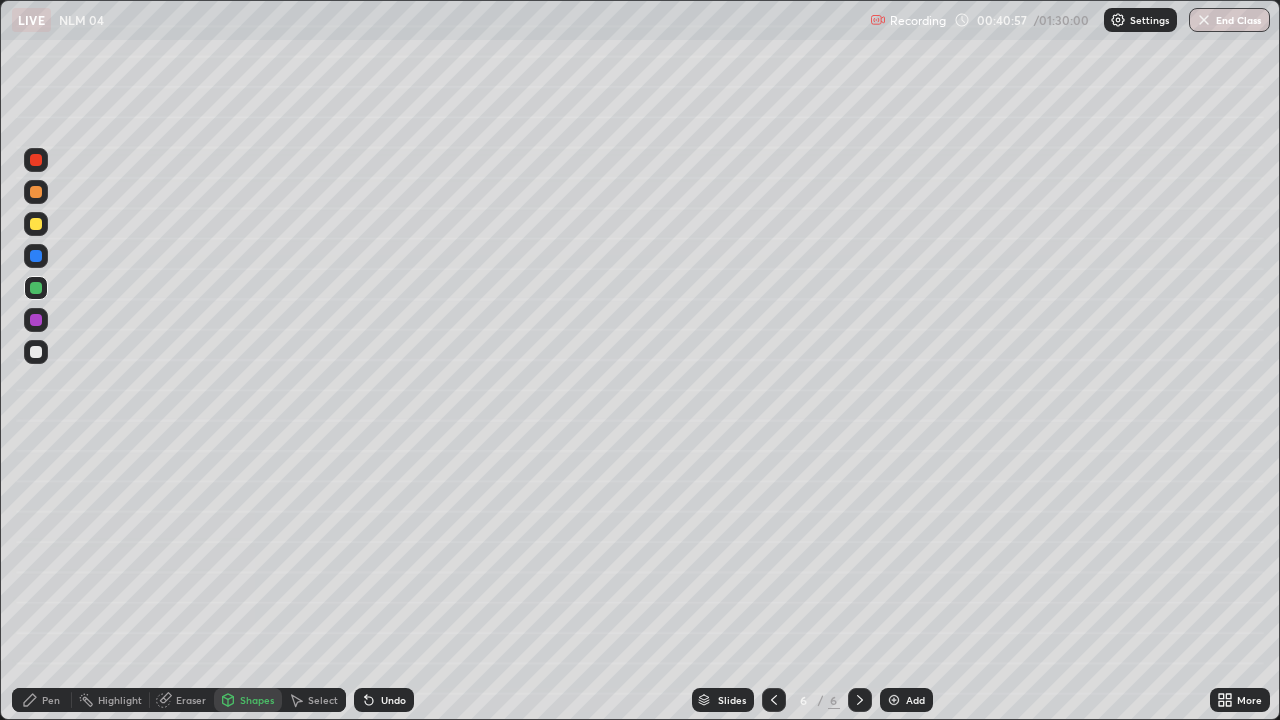 click on "Pen" at bounding box center [42, 700] 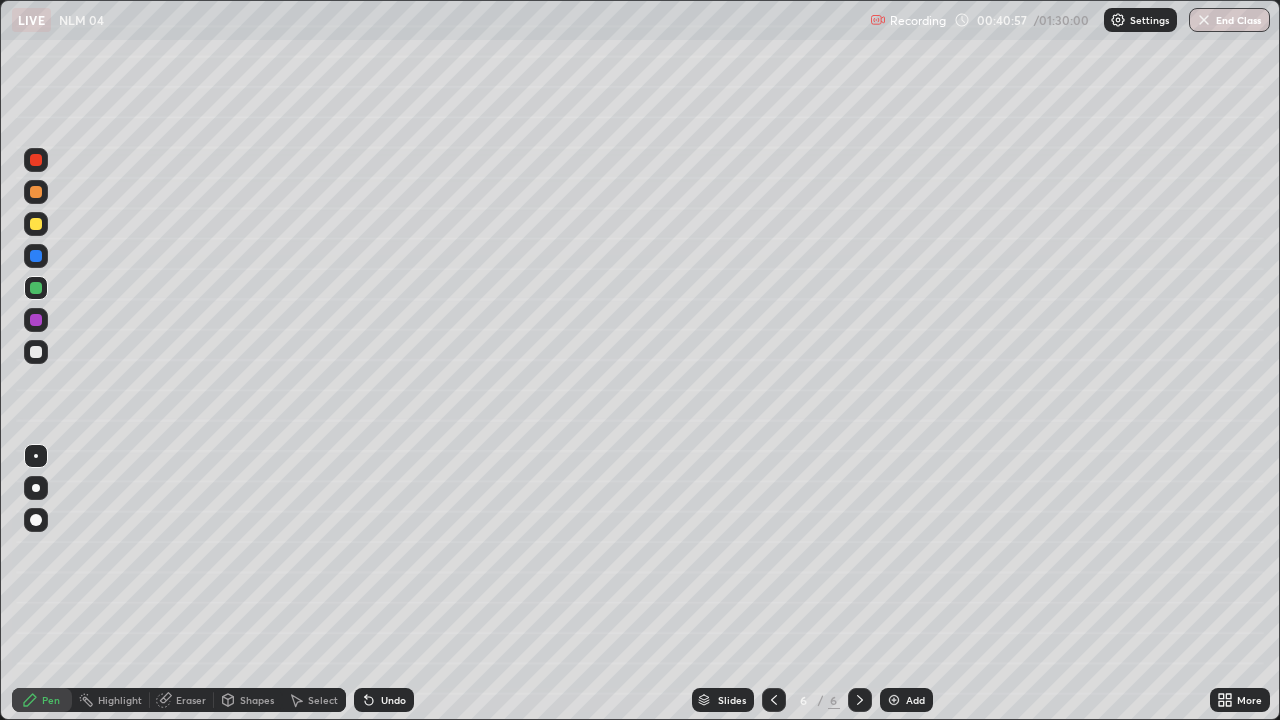 click on "Shapes" at bounding box center [248, 700] 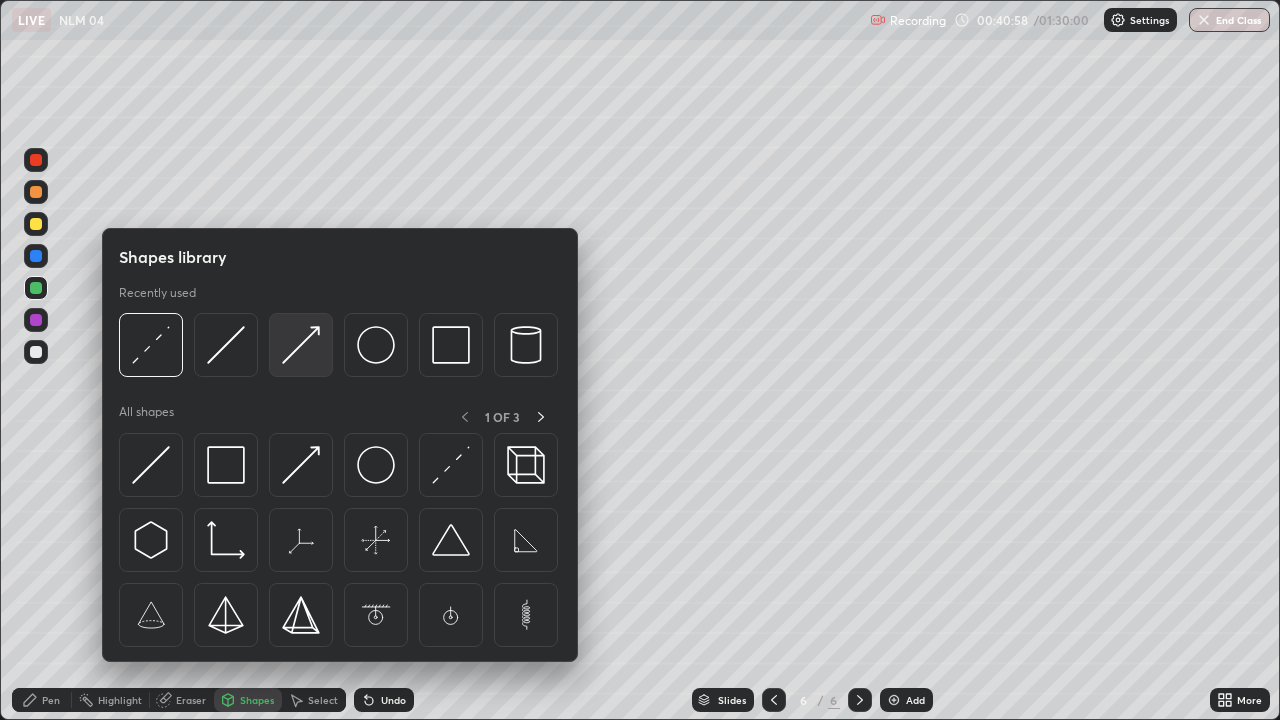 click at bounding box center [301, 345] 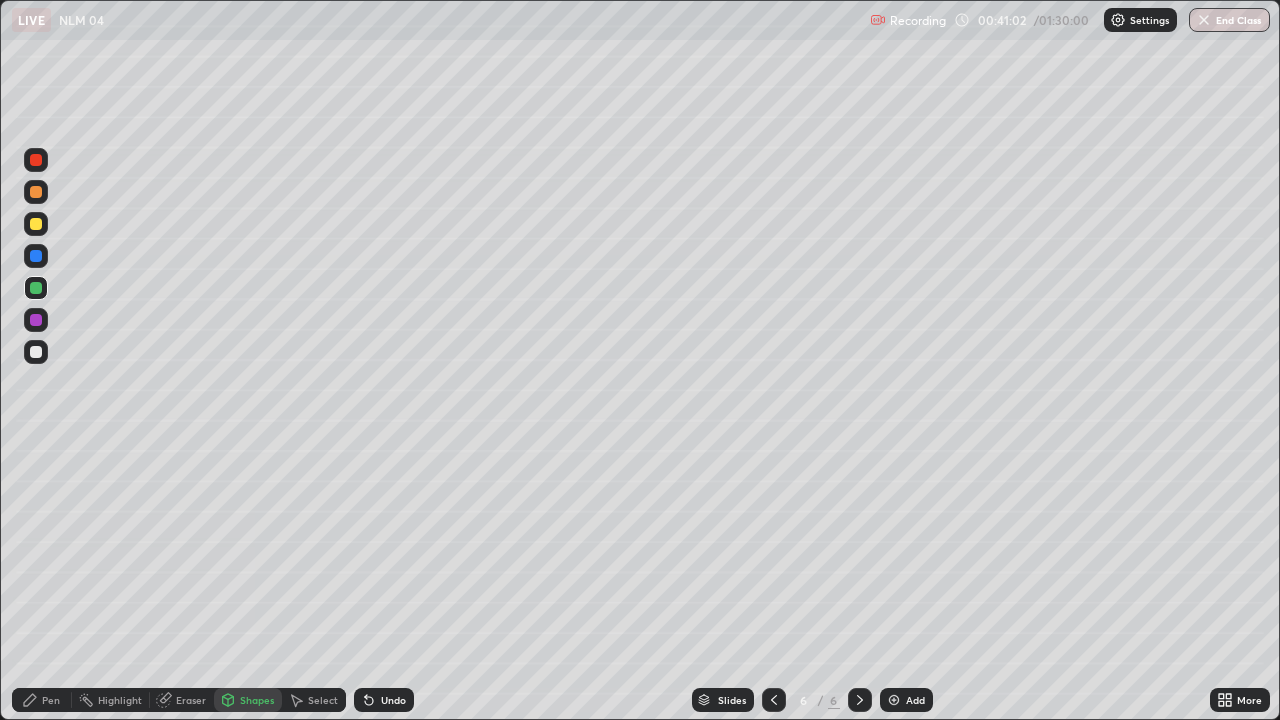 click on "Pen" at bounding box center (51, 700) 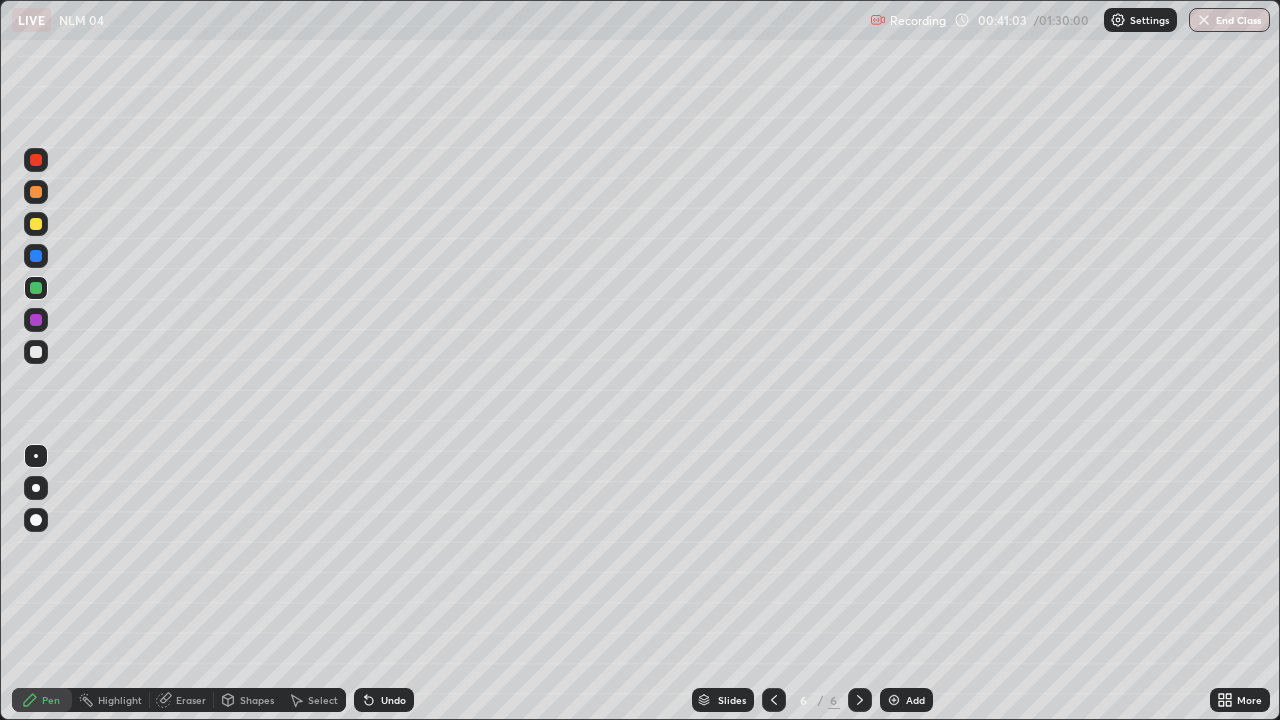 click at bounding box center [36, 352] 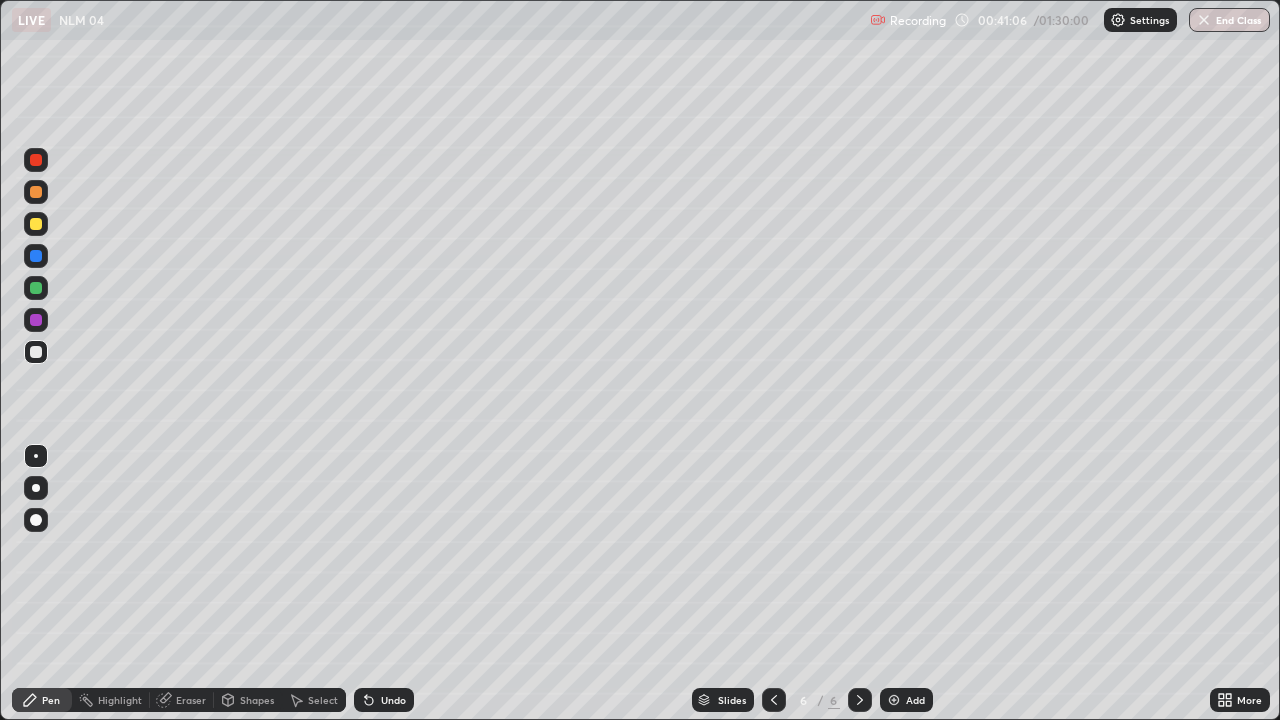 click on "Shapes" at bounding box center (248, 700) 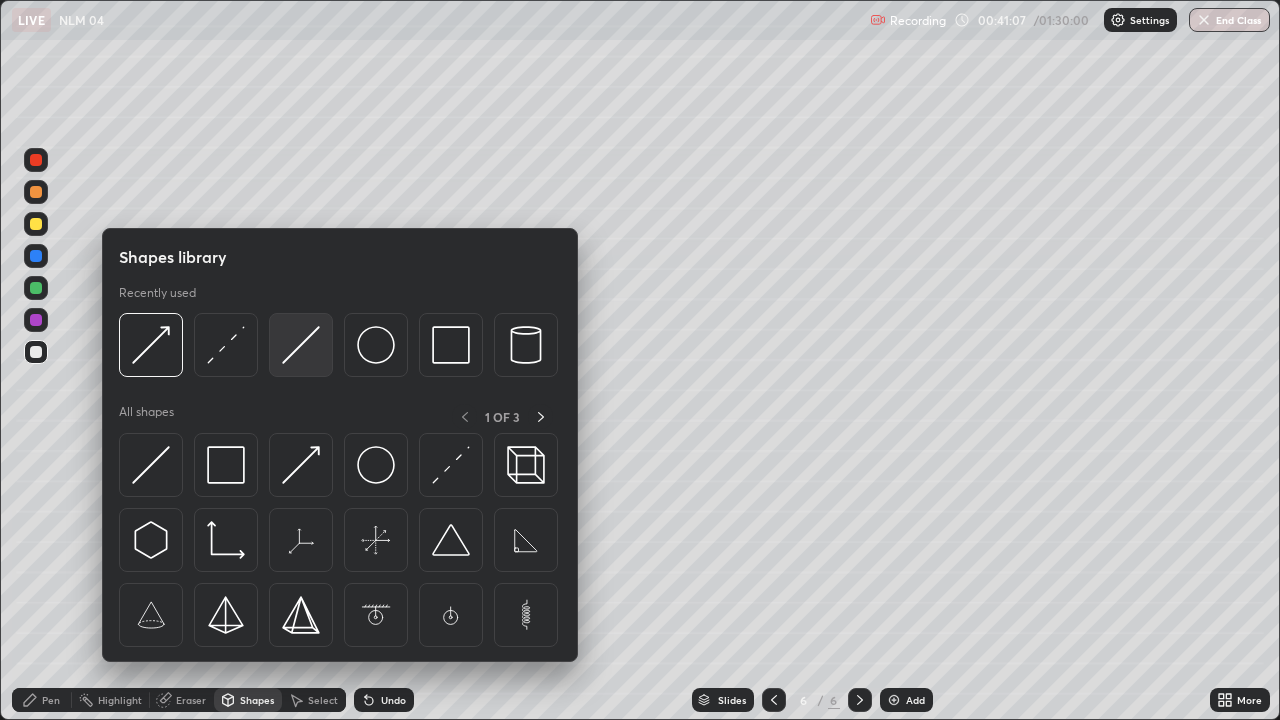 click at bounding box center [301, 345] 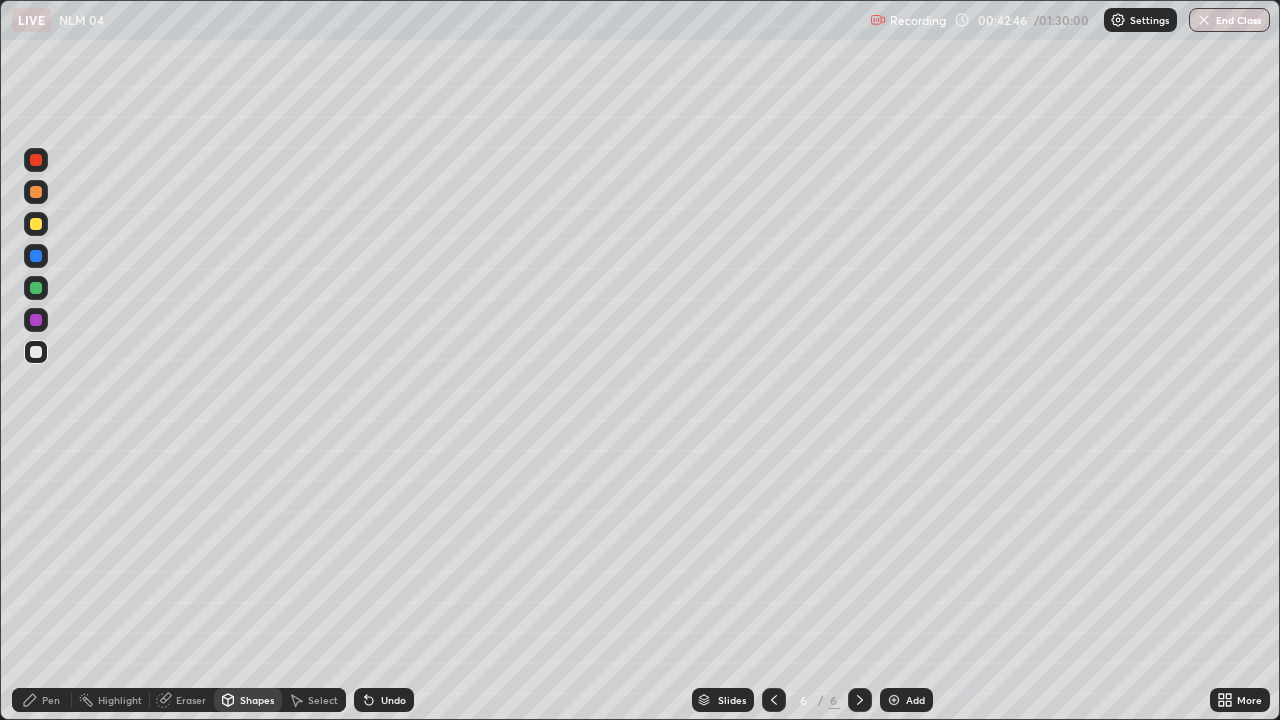 click on "Shapes" at bounding box center (257, 700) 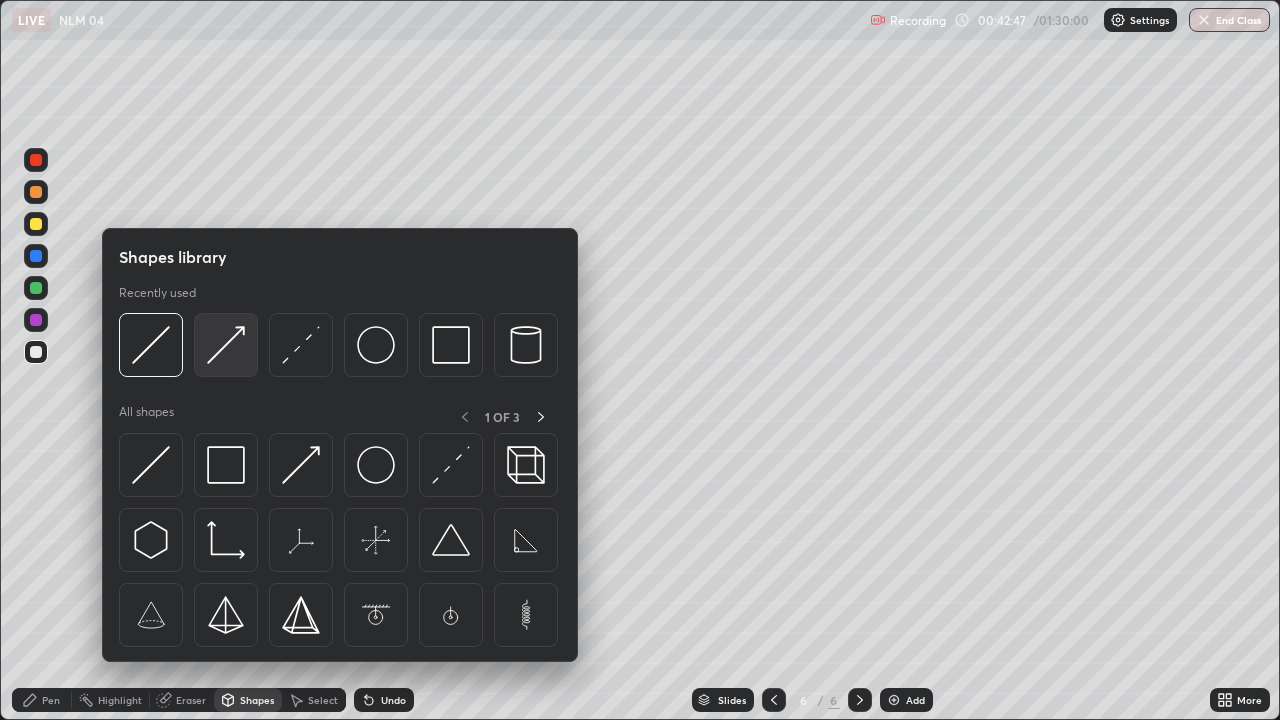 click at bounding box center (226, 345) 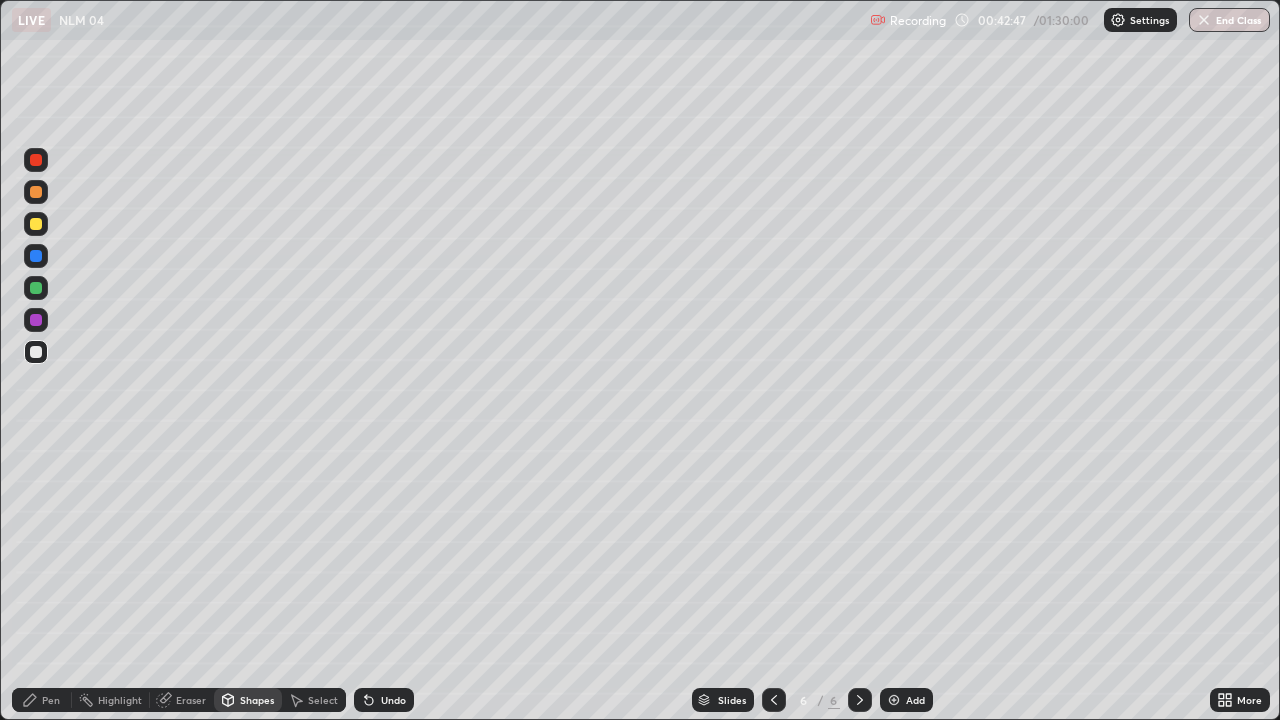 click at bounding box center (36, 224) 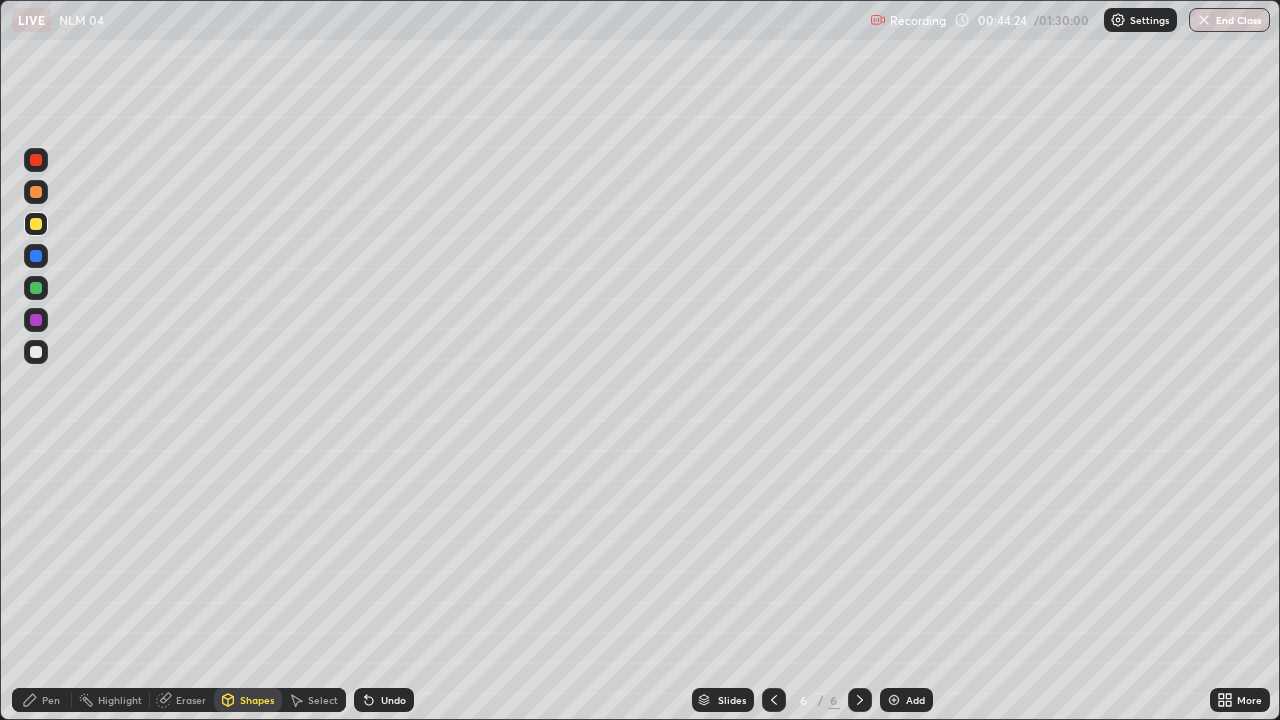 click on "Pen" at bounding box center [42, 700] 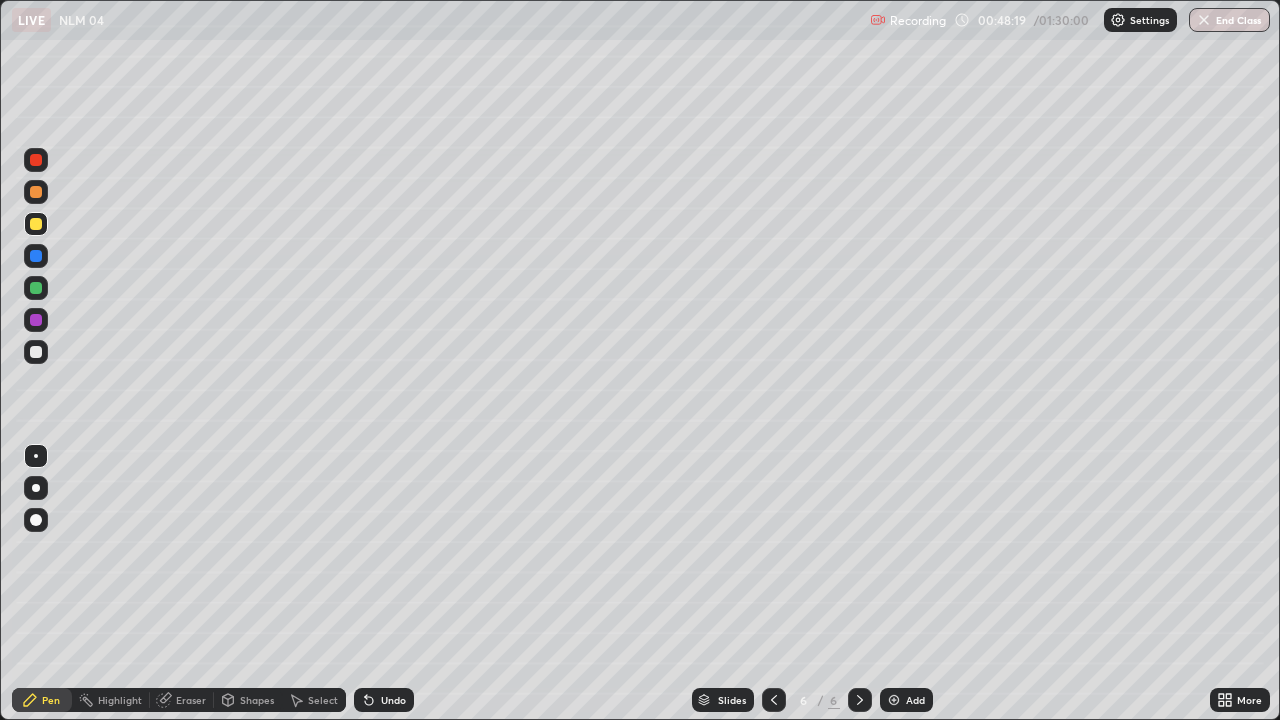 click on "Undo" at bounding box center (384, 700) 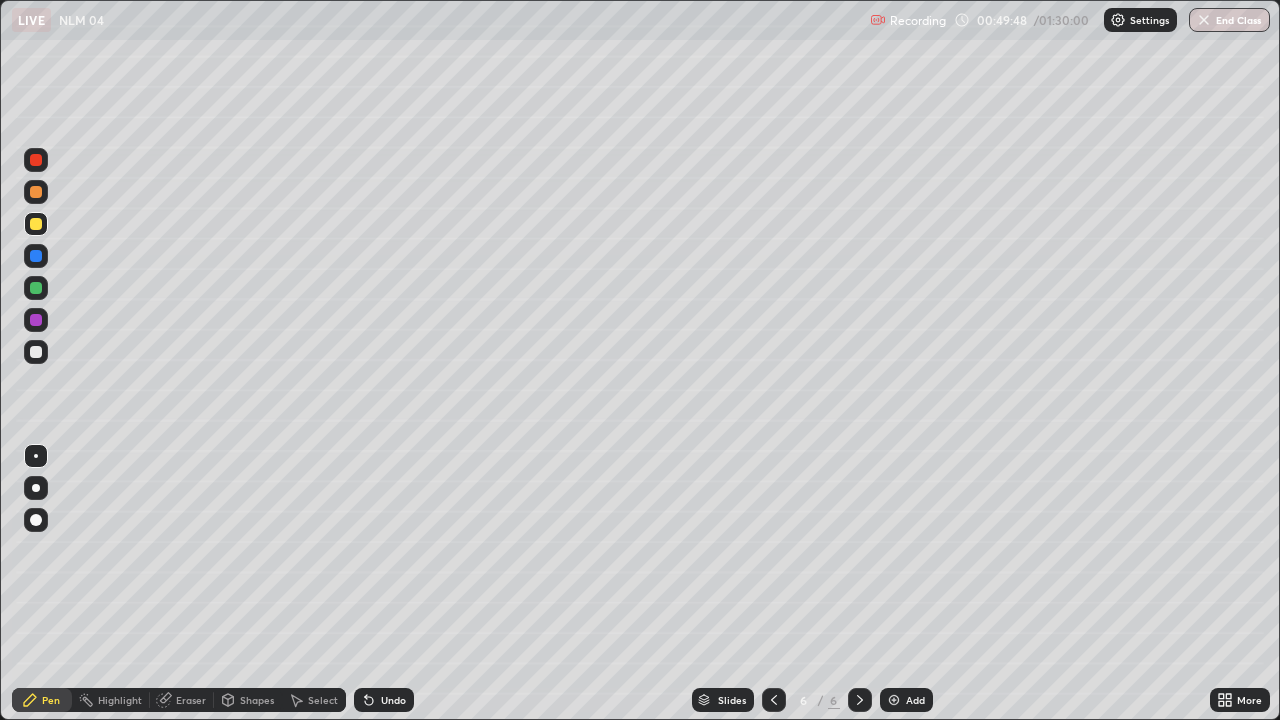 click on "Add" at bounding box center [915, 700] 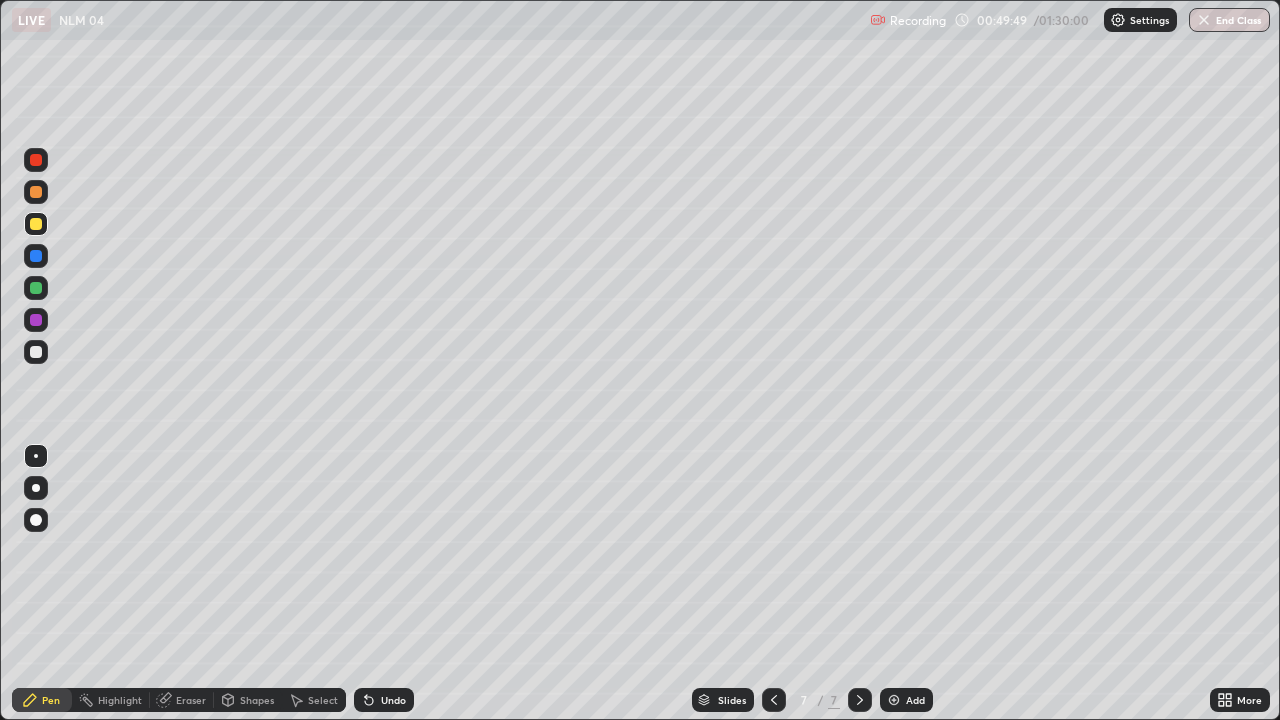 click at bounding box center (36, 192) 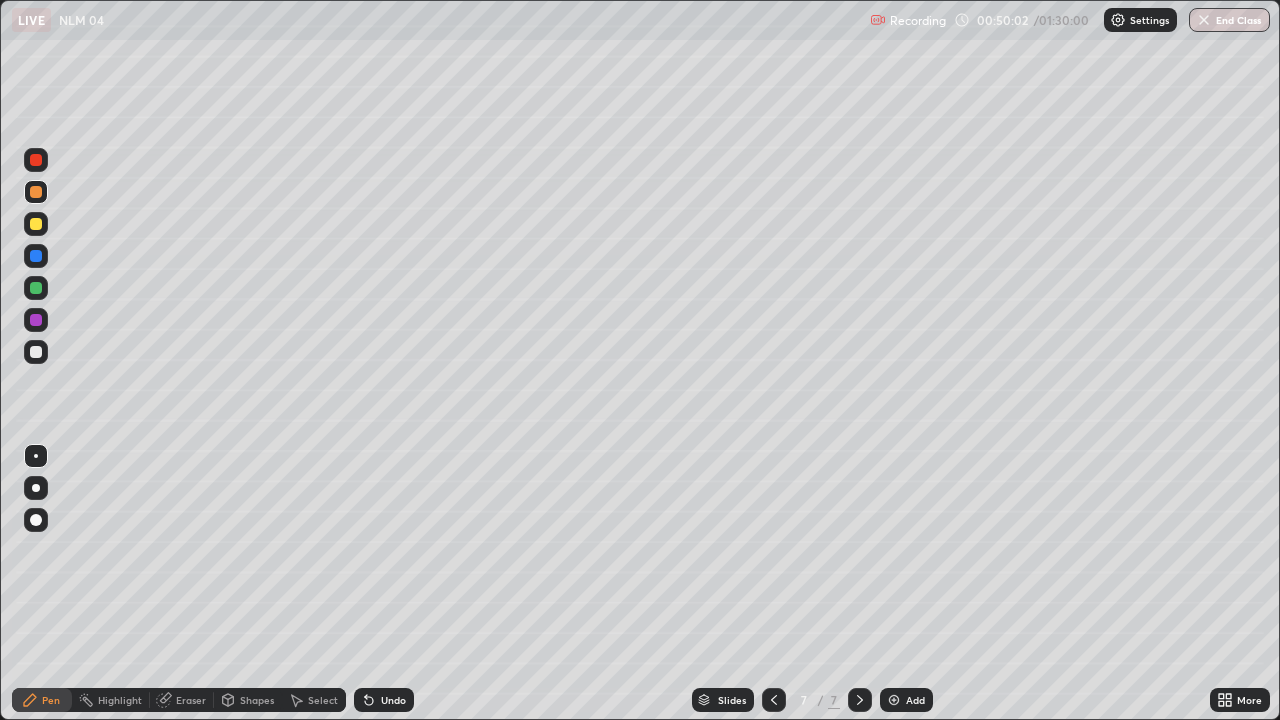 click at bounding box center (36, 352) 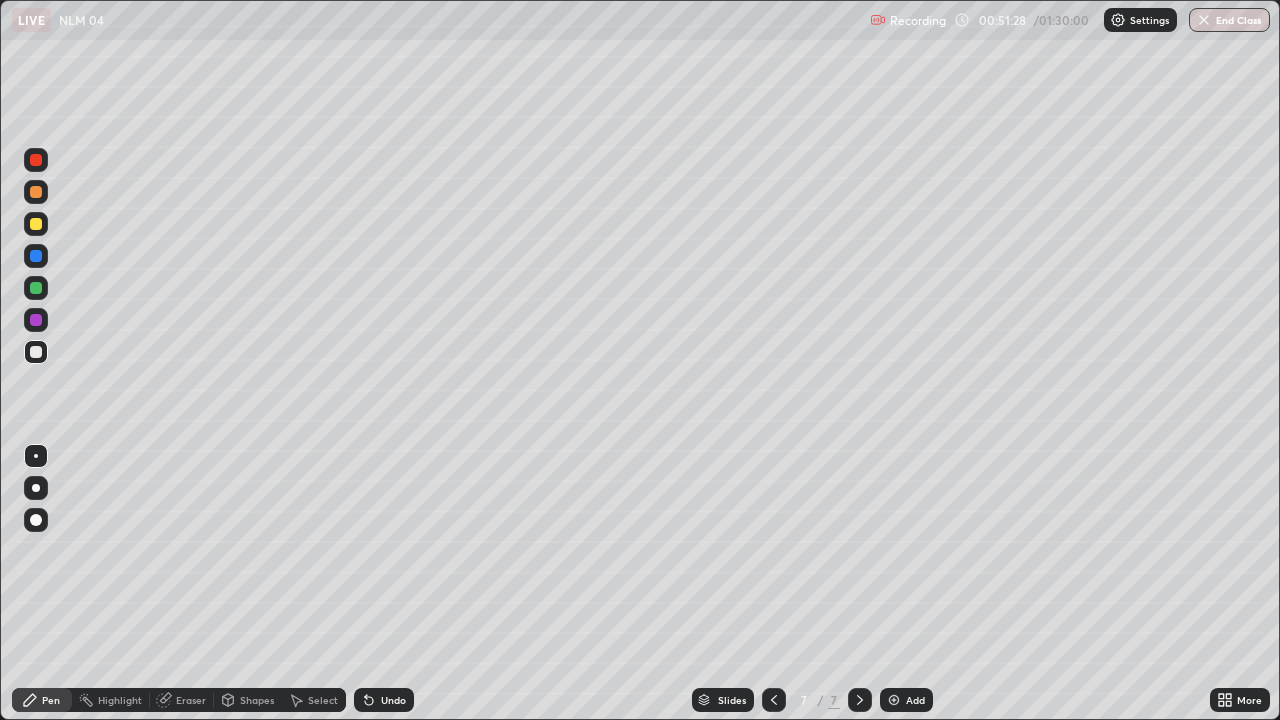 click at bounding box center [36, 288] 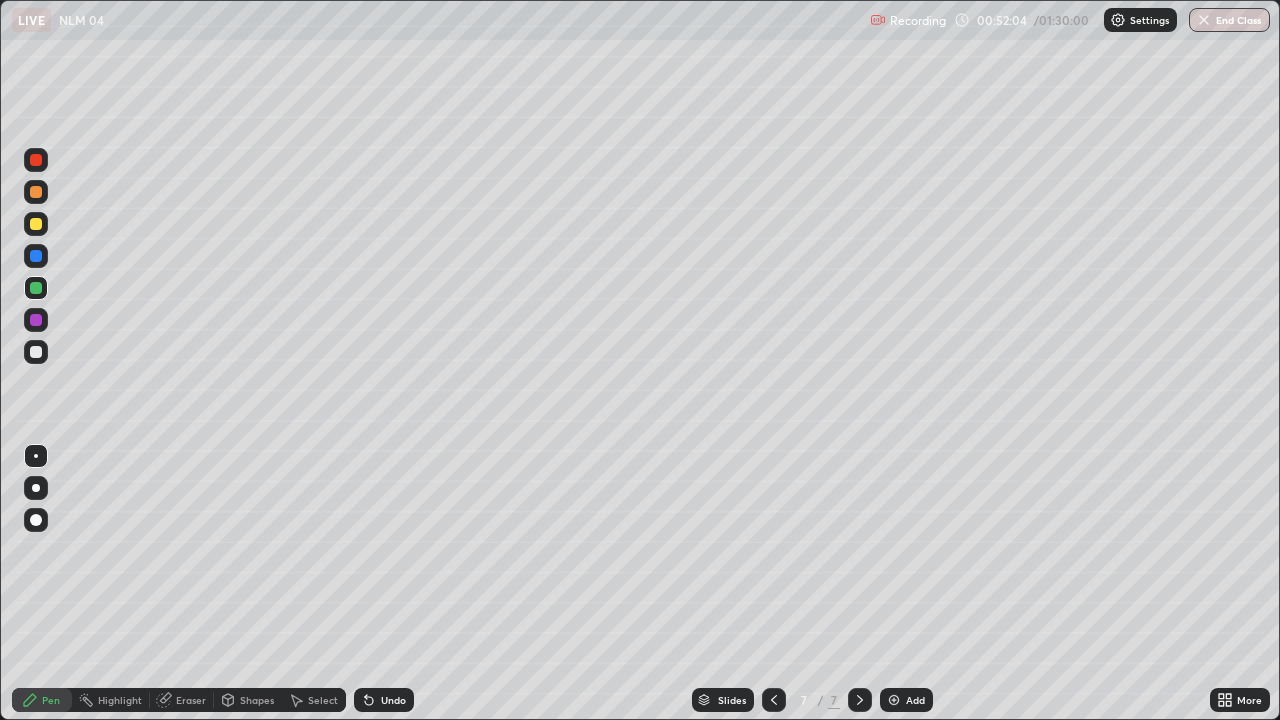 click at bounding box center [36, 352] 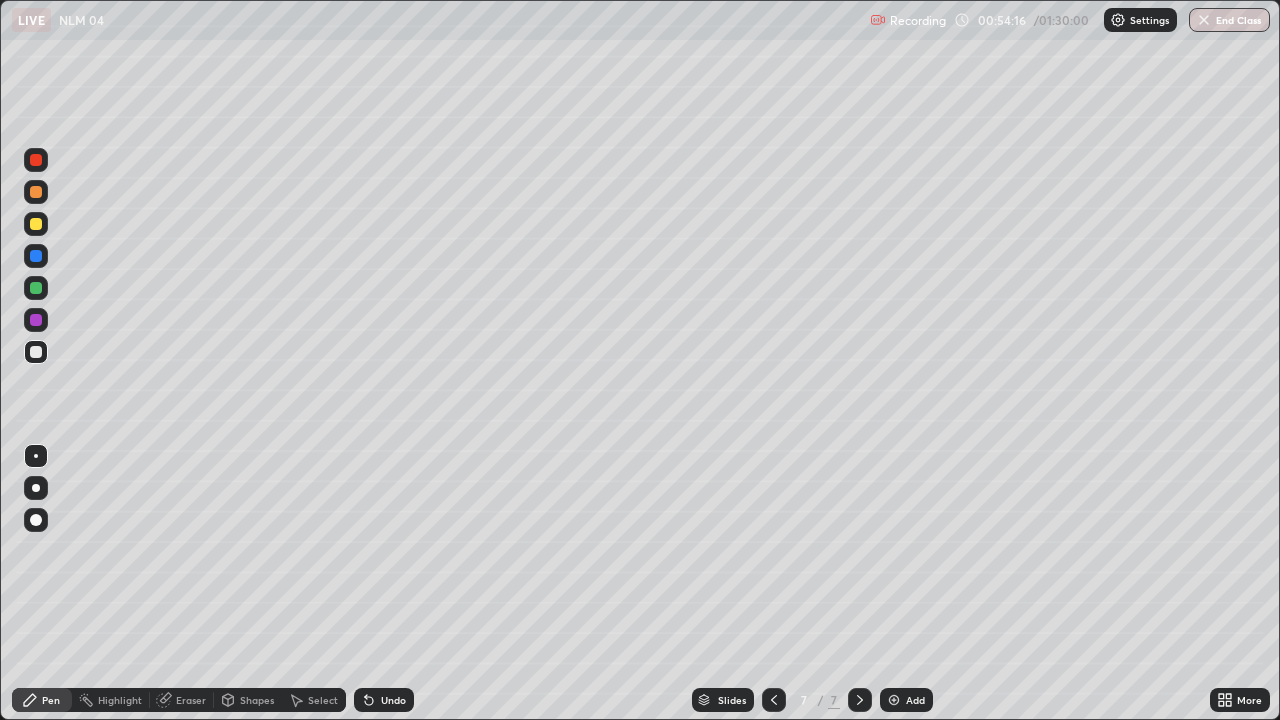 click on "Undo" at bounding box center (393, 700) 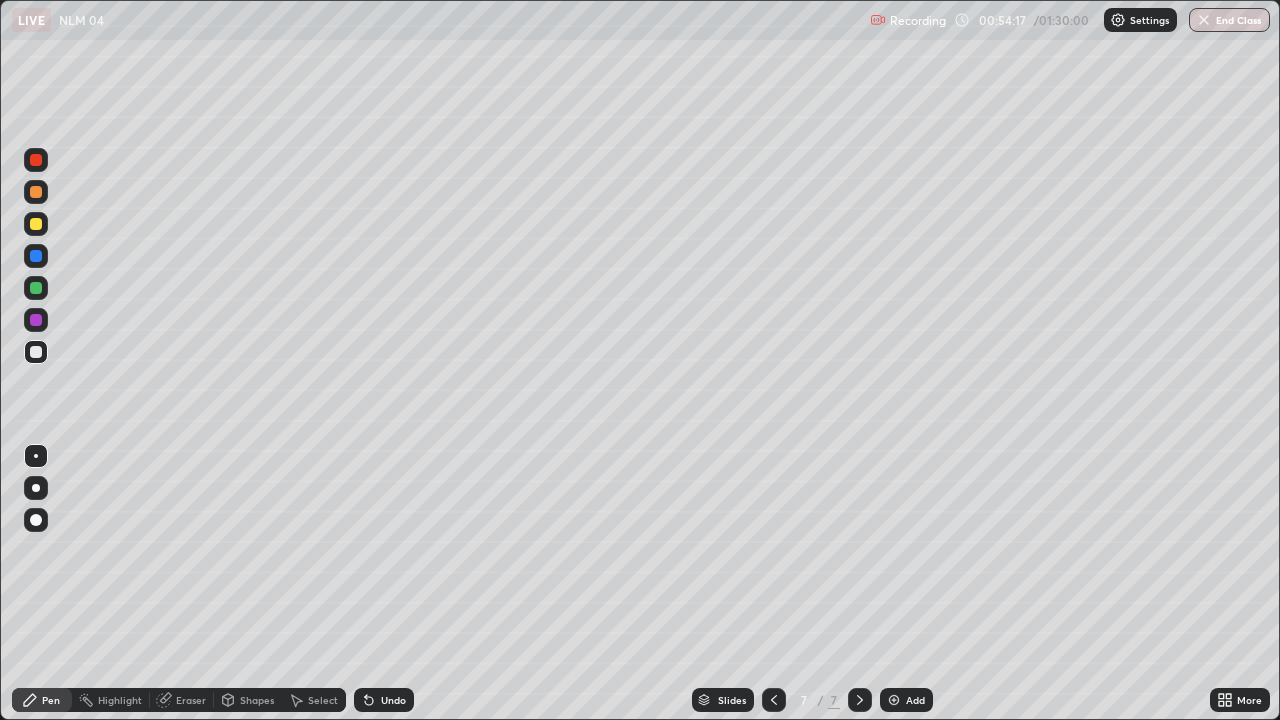 click on "Undo" at bounding box center (384, 700) 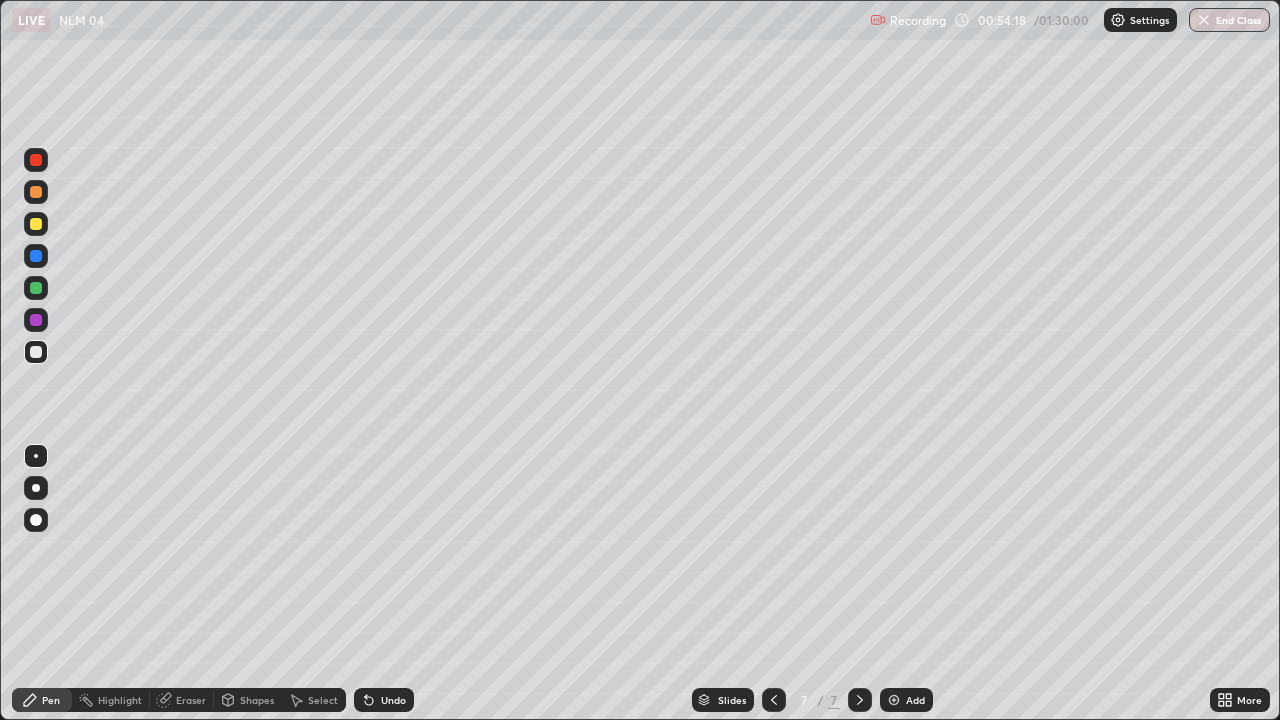 click on "Undo" at bounding box center [384, 700] 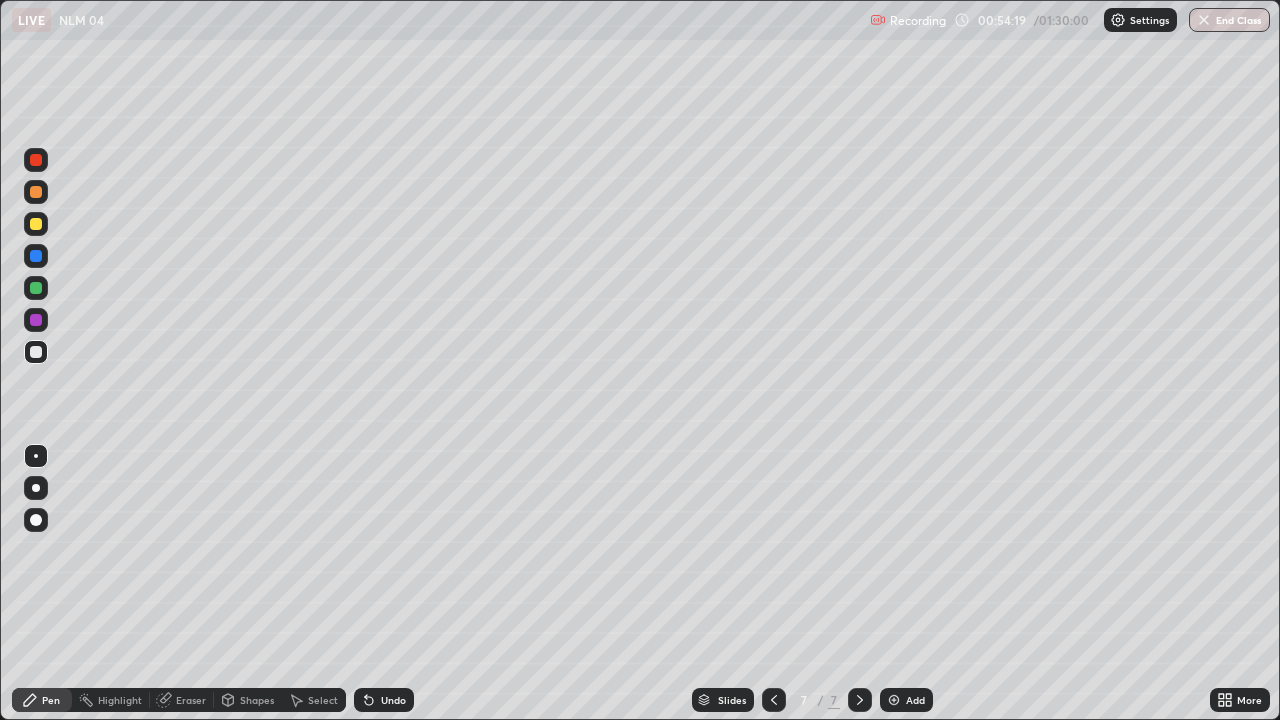 click on "Undo" at bounding box center [393, 700] 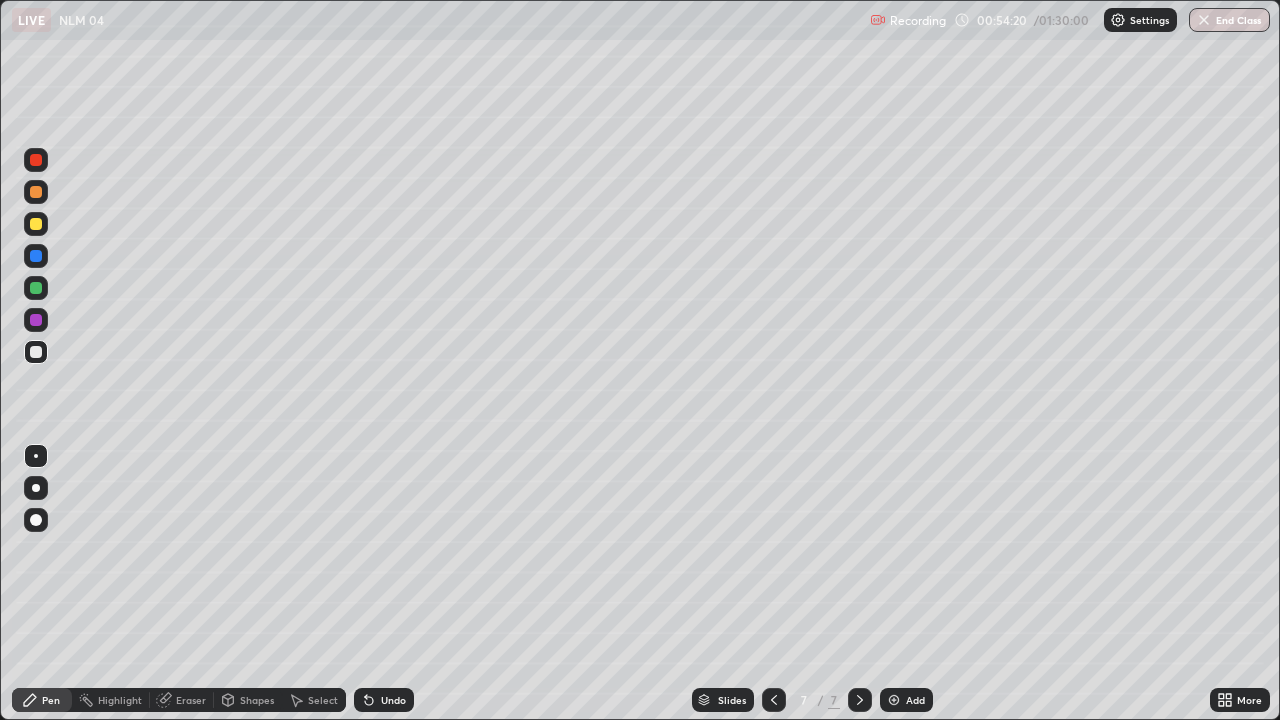 click on "Undo" at bounding box center (393, 700) 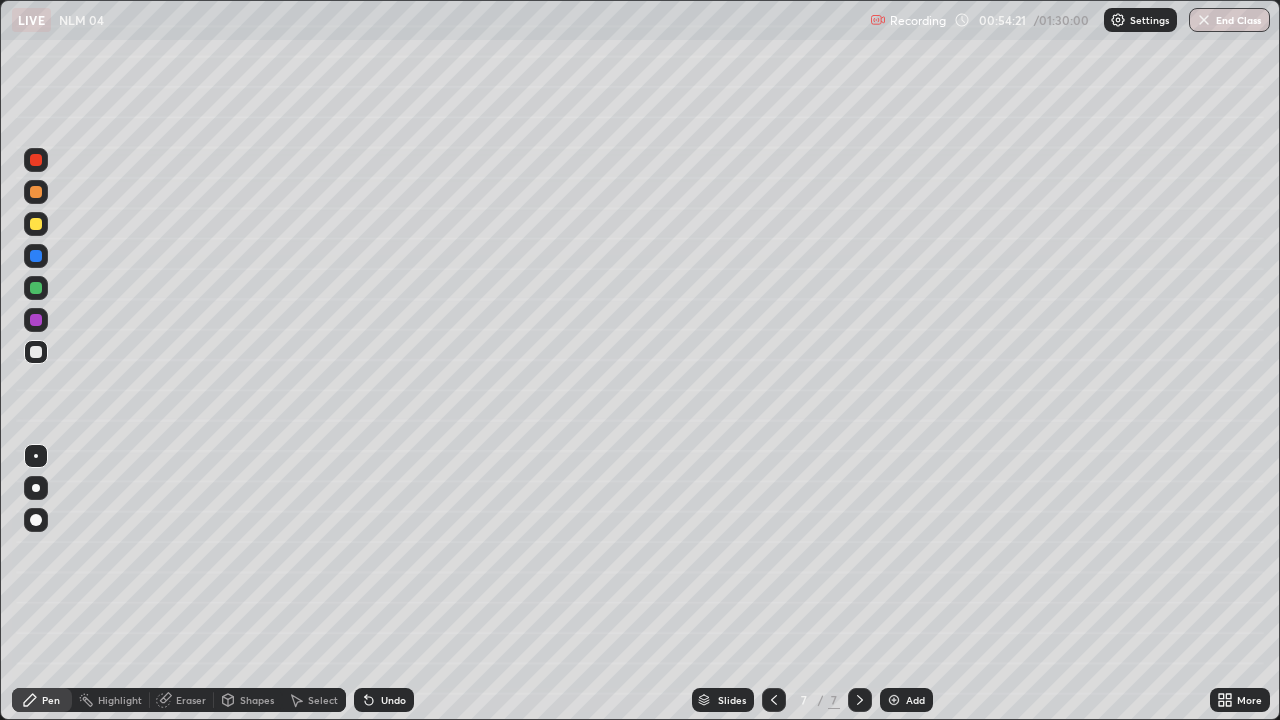click on "Undo" at bounding box center (384, 700) 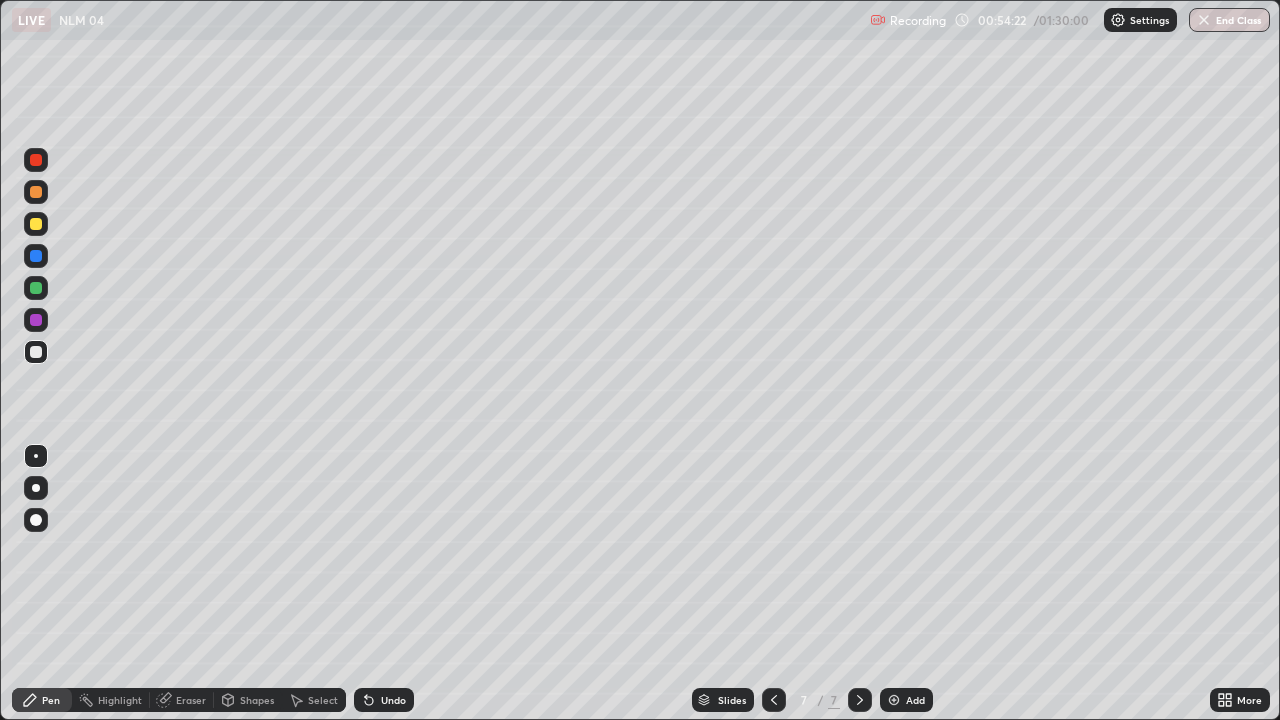click on "Undo" at bounding box center [393, 700] 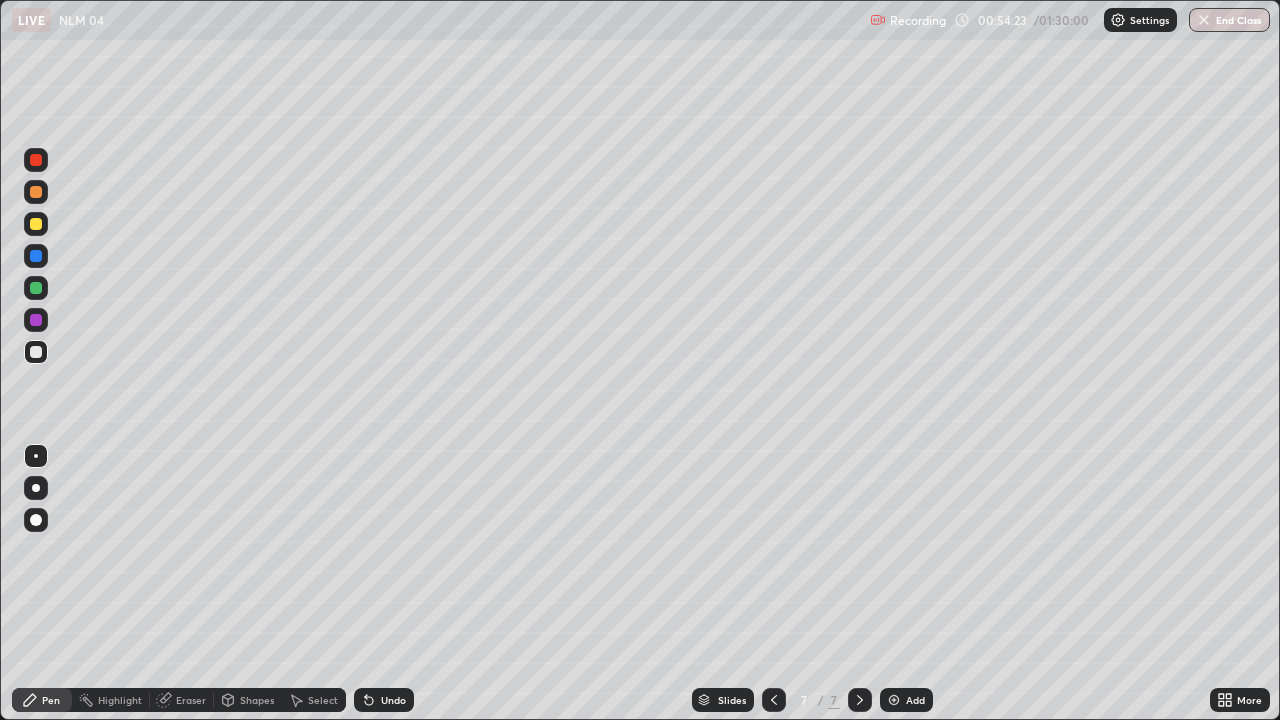 click on "Undo" at bounding box center (393, 700) 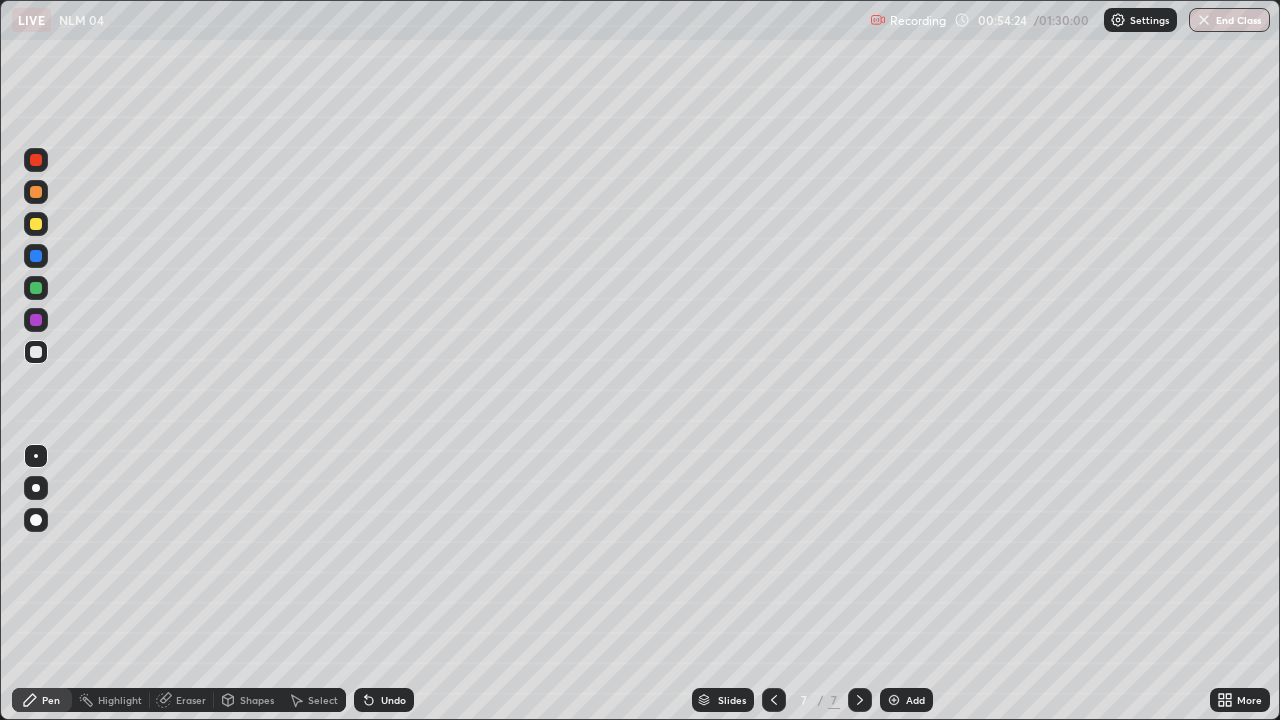 click on "Undo" at bounding box center (384, 700) 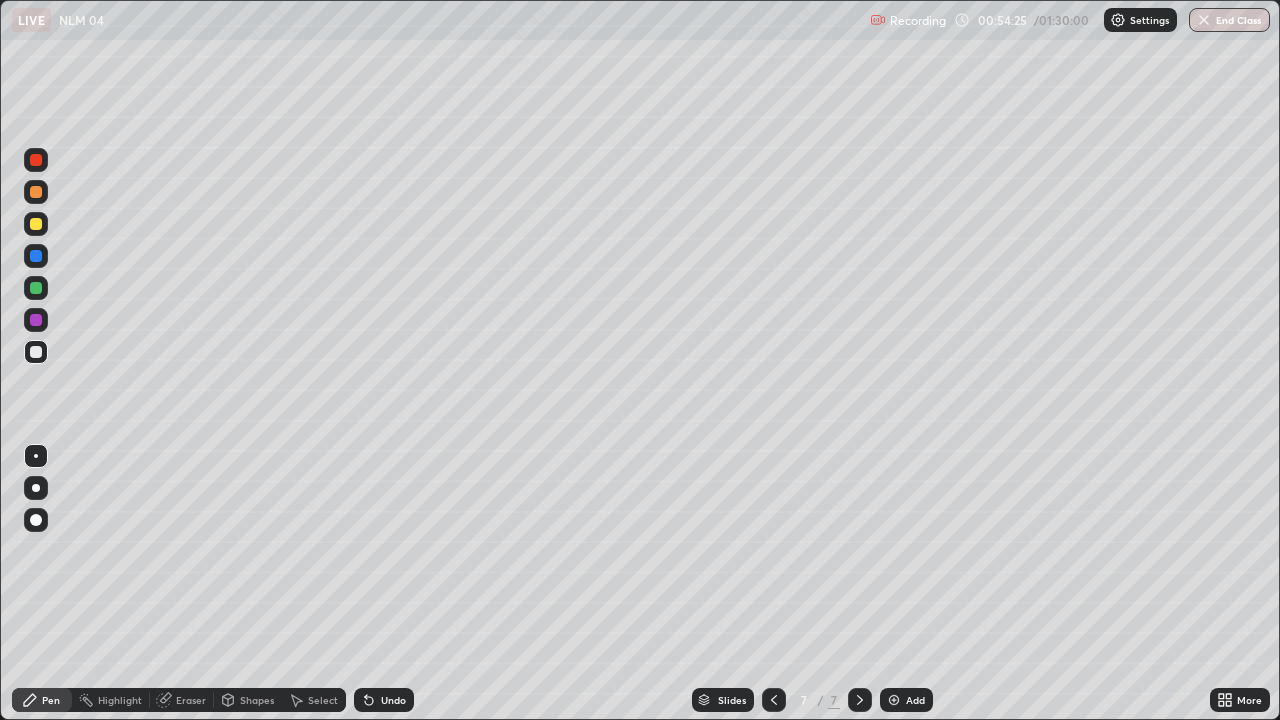 click on "Undo" at bounding box center [384, 700] 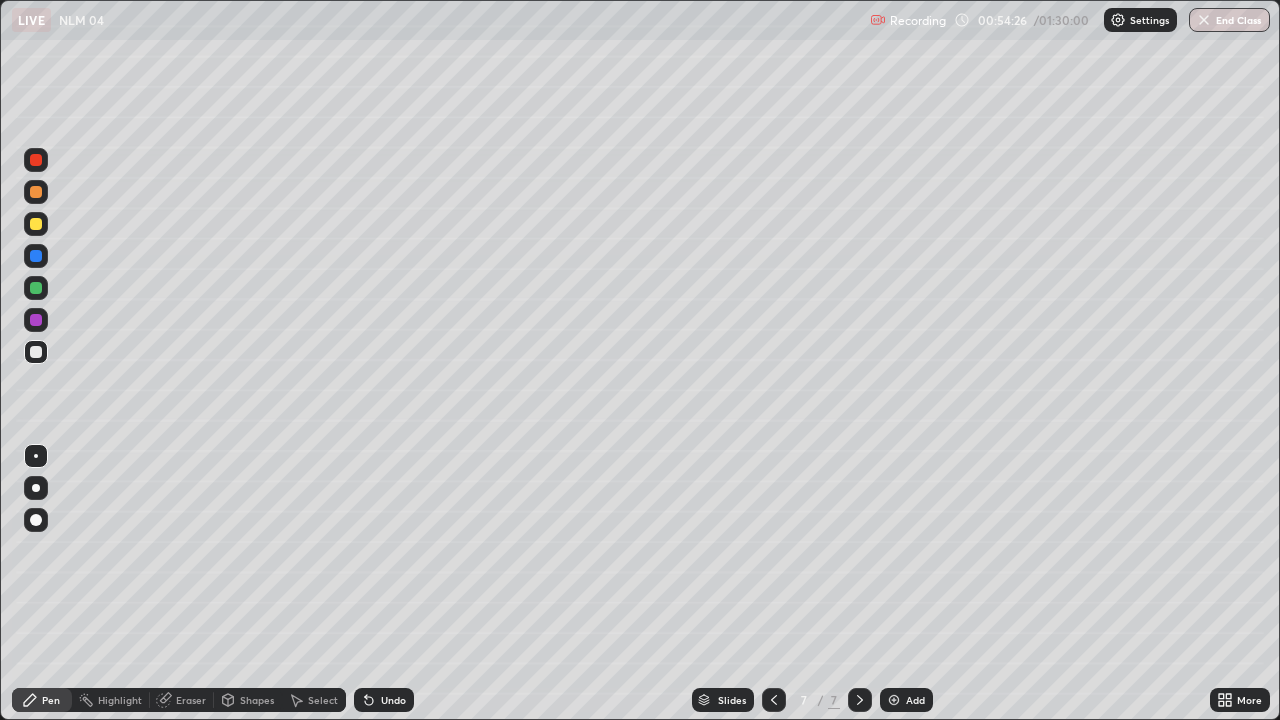 click on "Undo" at bounding box center [384, 700] 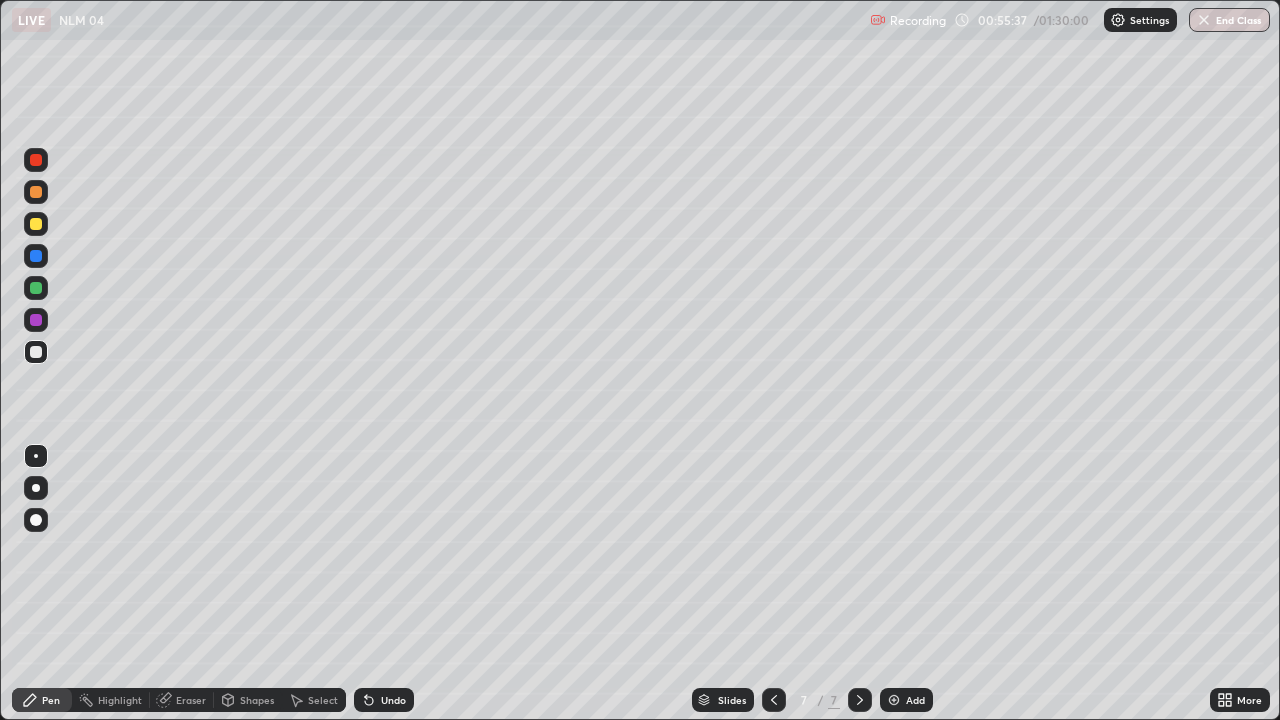 click on "Undo" at bounding box center [393, 700] 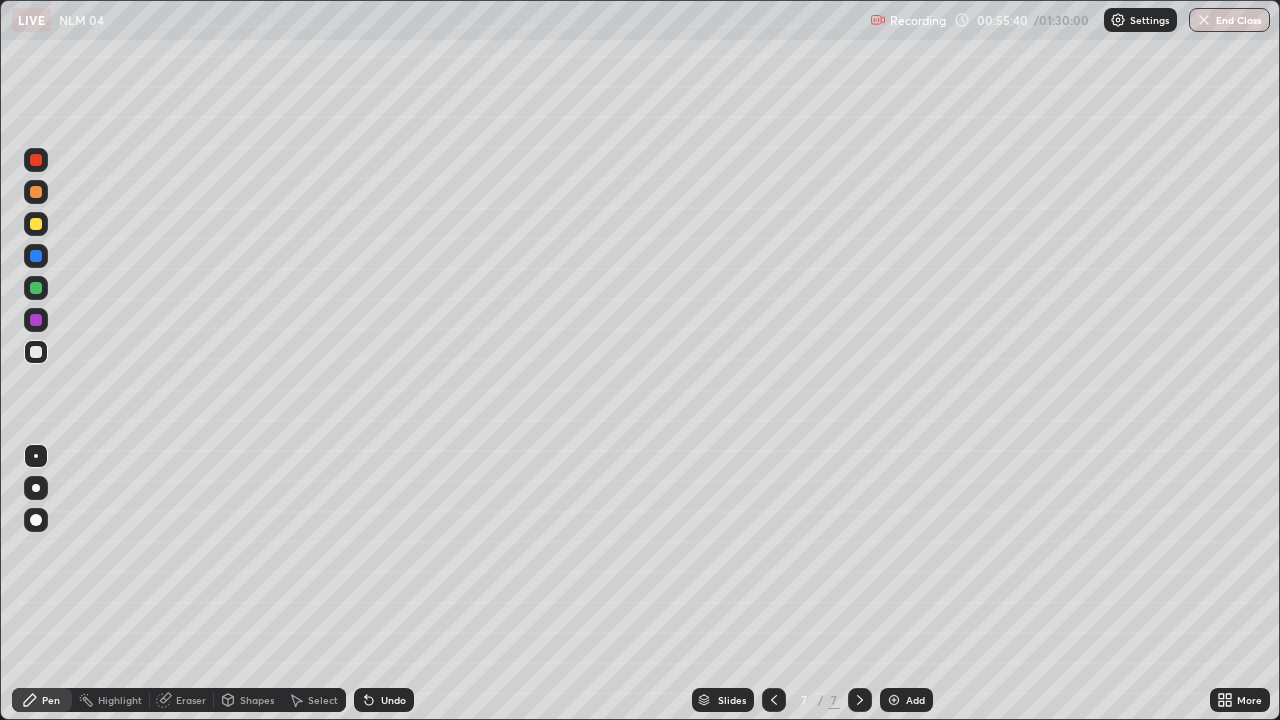 click at bounding box center [36, 192] 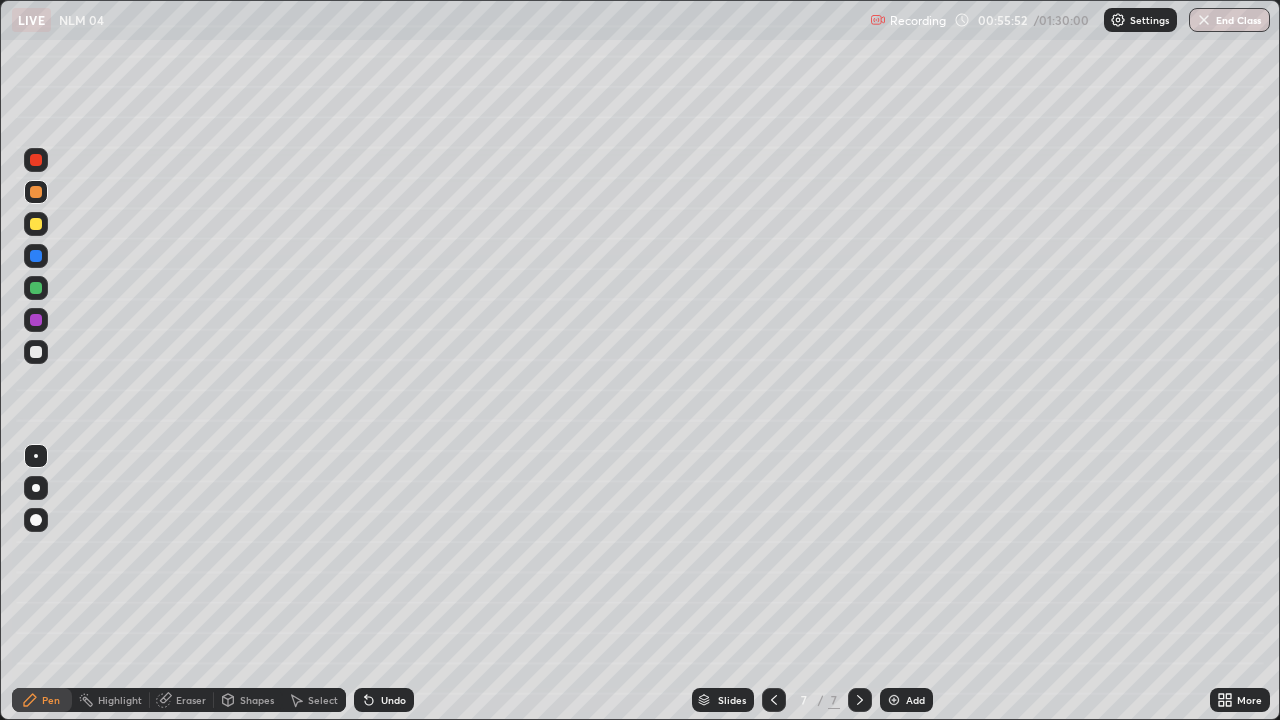 click at bounding box center (36, 352) 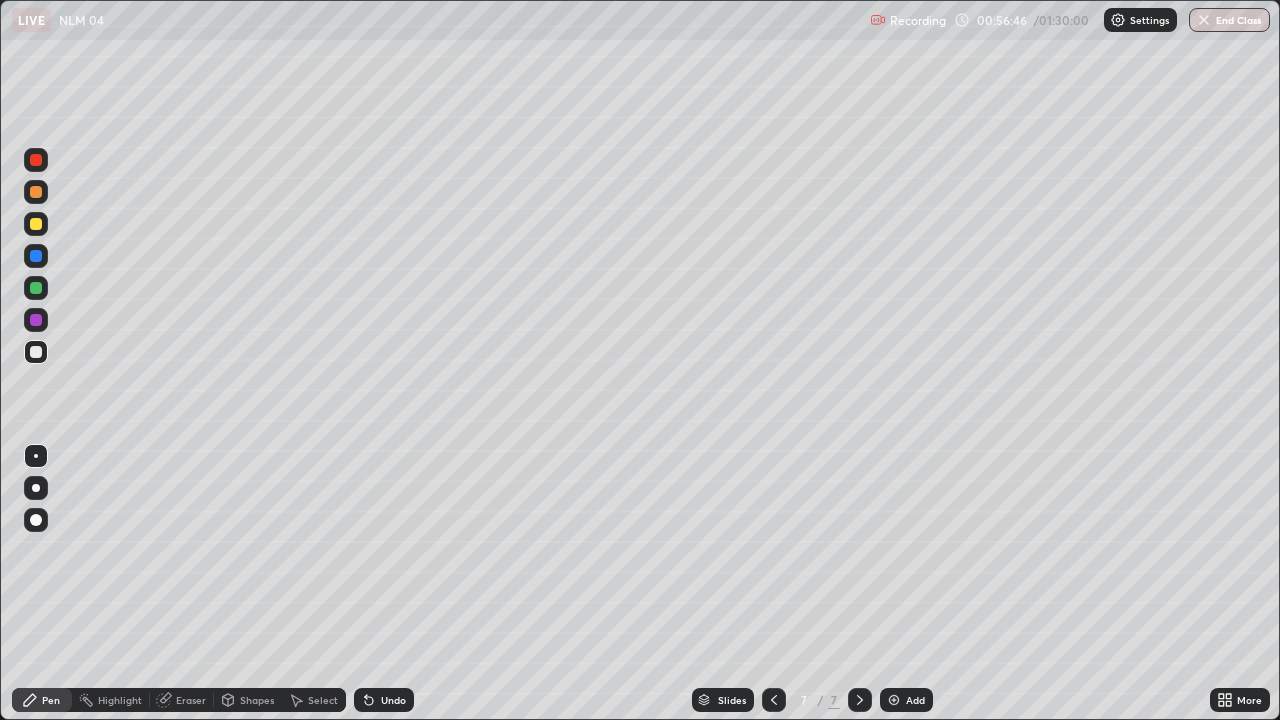 click on "Undo" at bounding box center [393, 700] 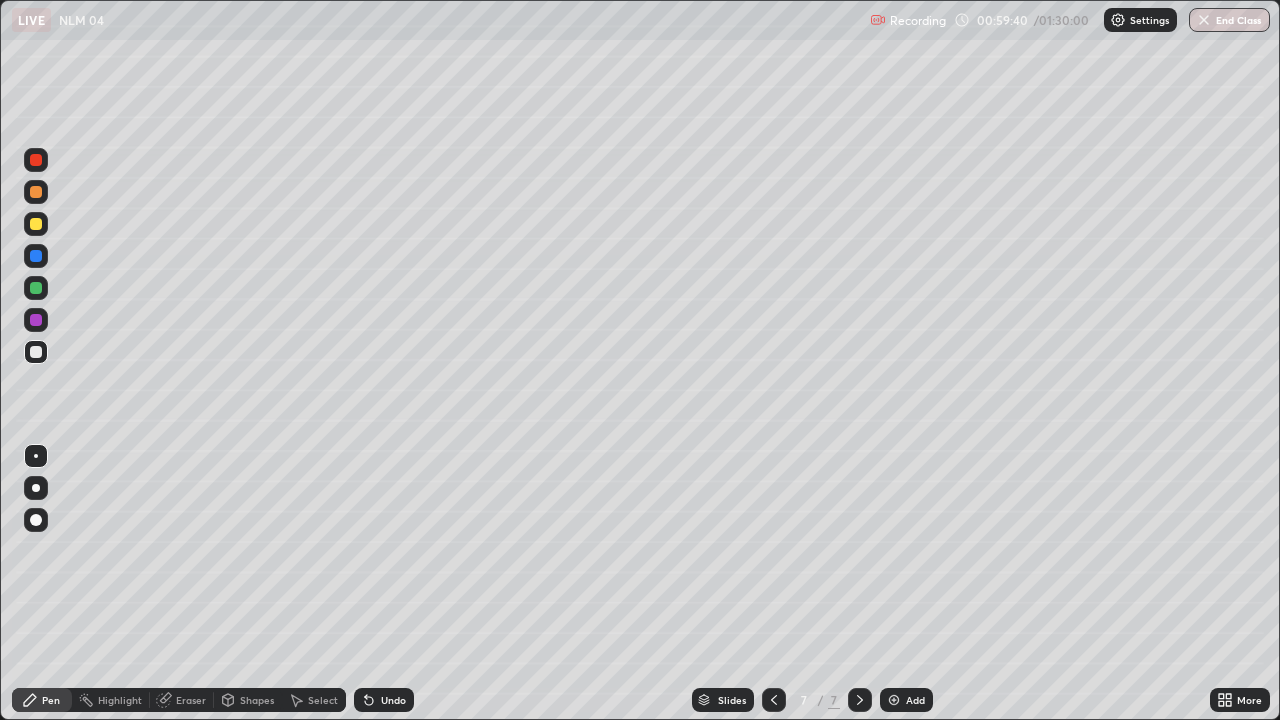 click on "Add" at bounding box center (906, 700) 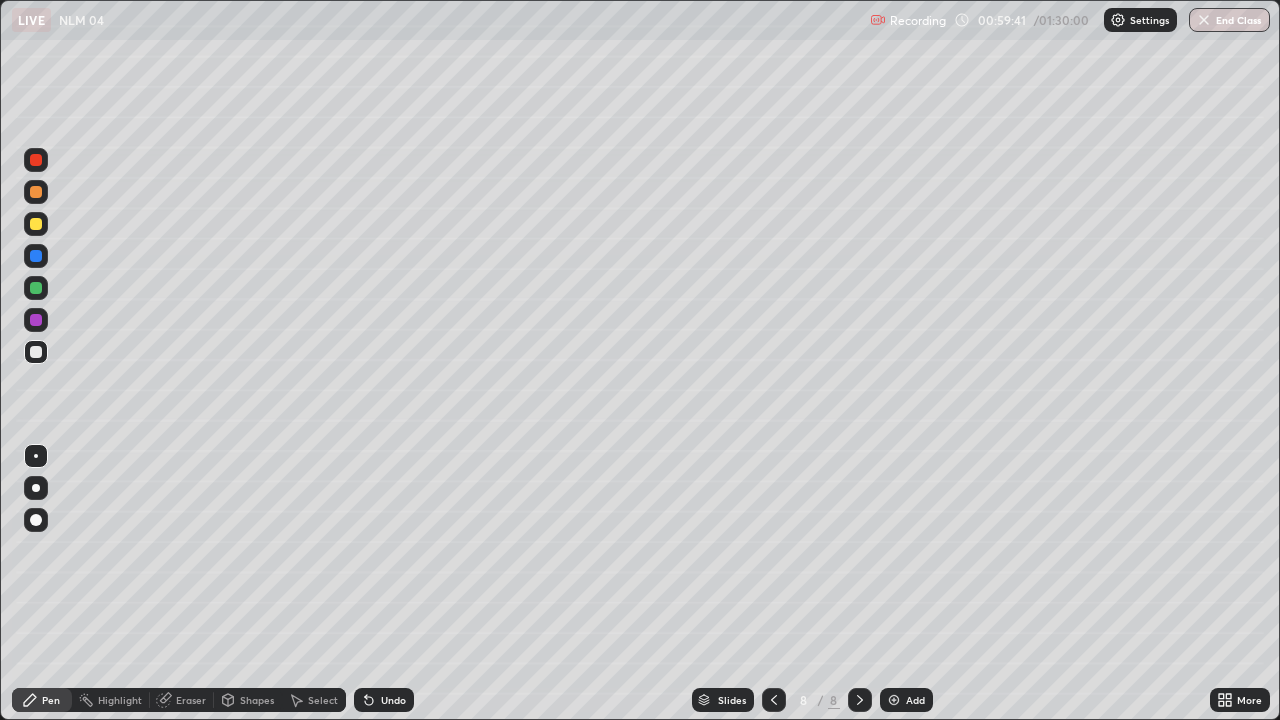 click at bounding box center (36, 192) 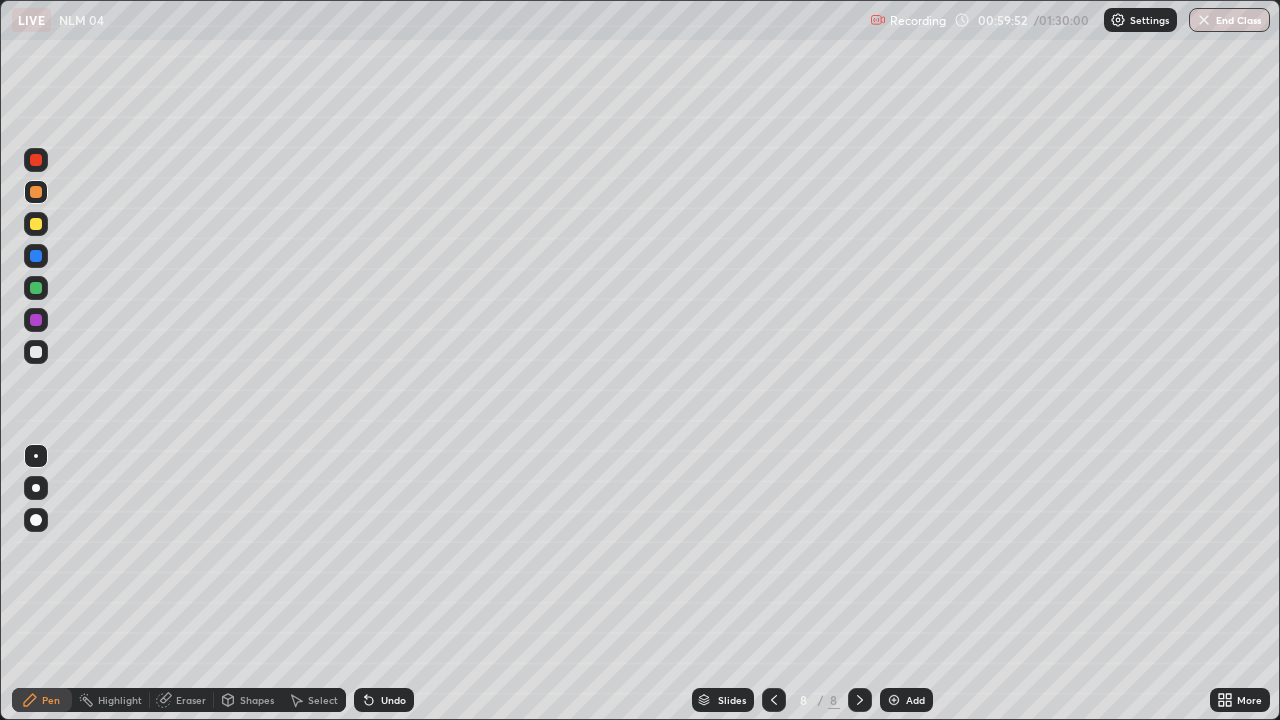 click on "Shapes" at bounding box center (257, 700) 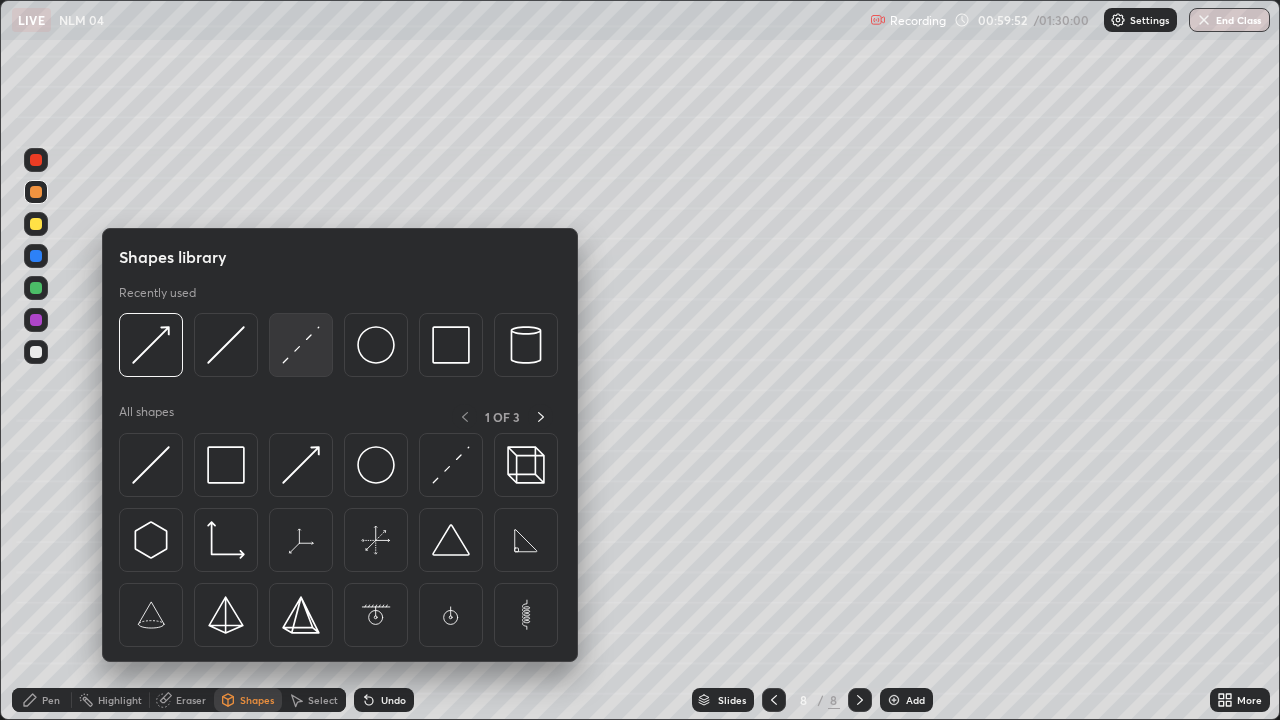 click at bounding box center [301, 345] 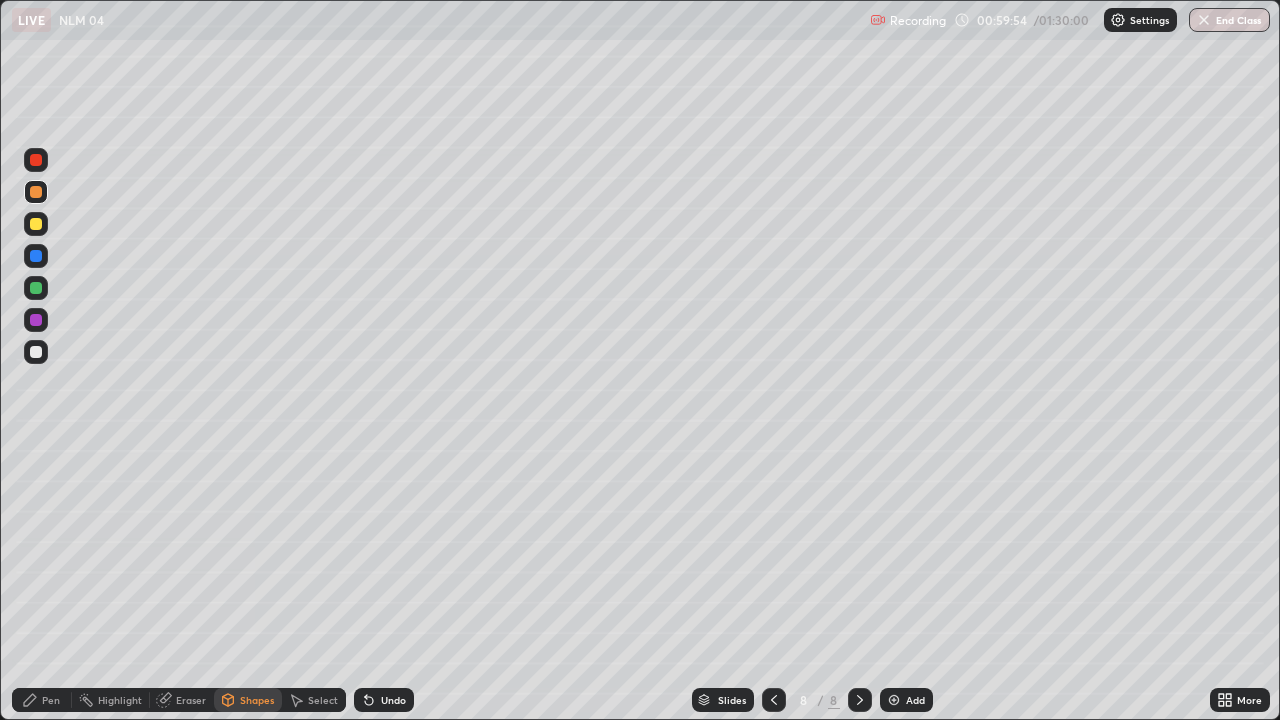 click on "Pen" at bounding box center [51, 700] 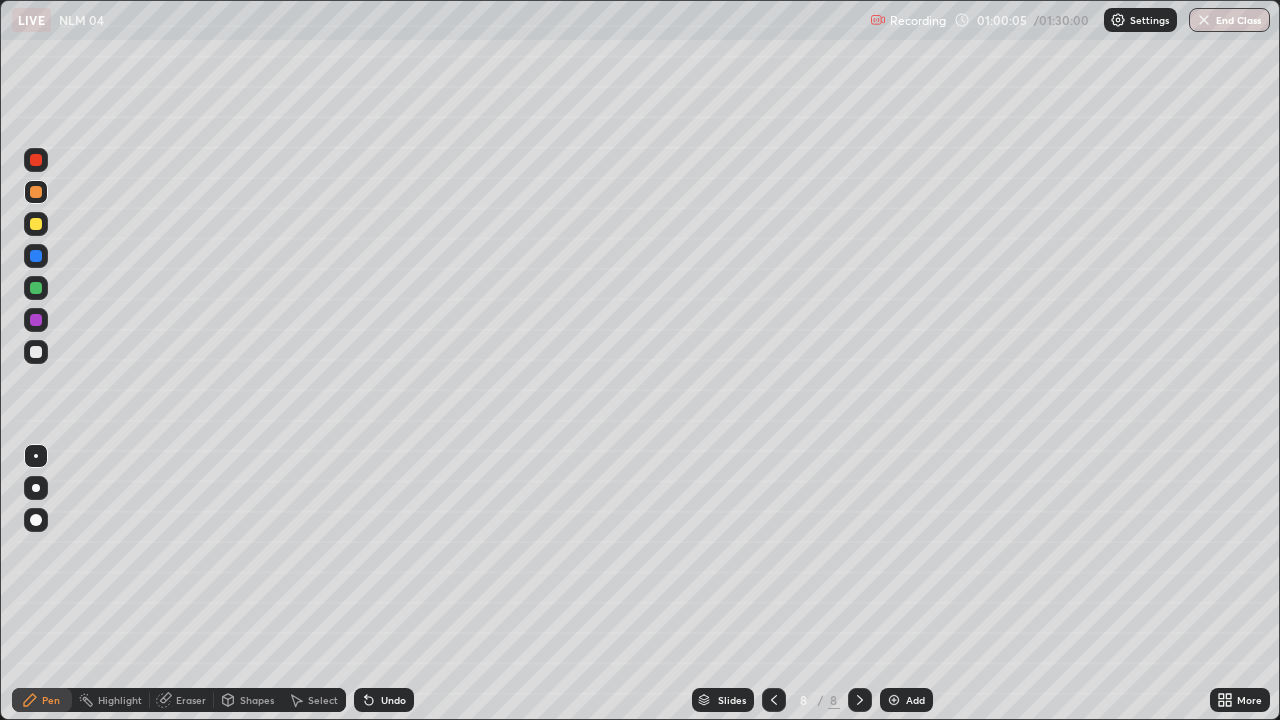 click on "Undo" at bounding box center [384, 700] 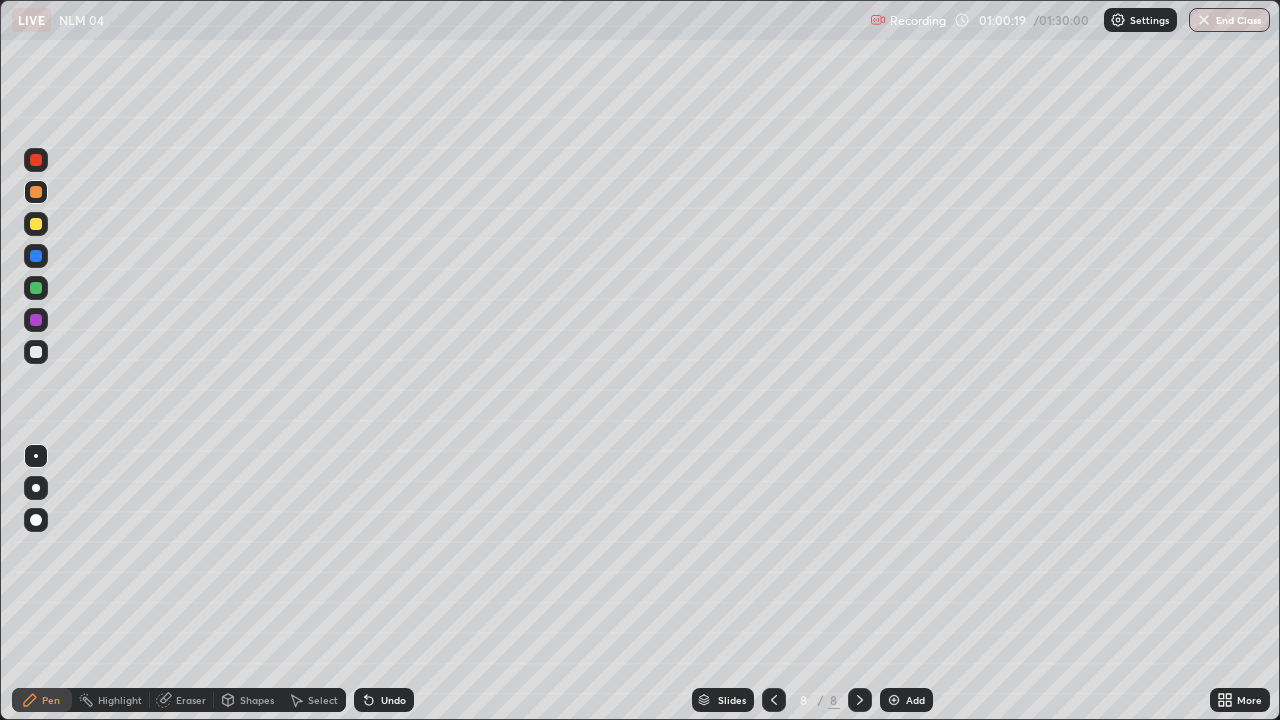 click on "Shapes" at bounding box center (257, 700) 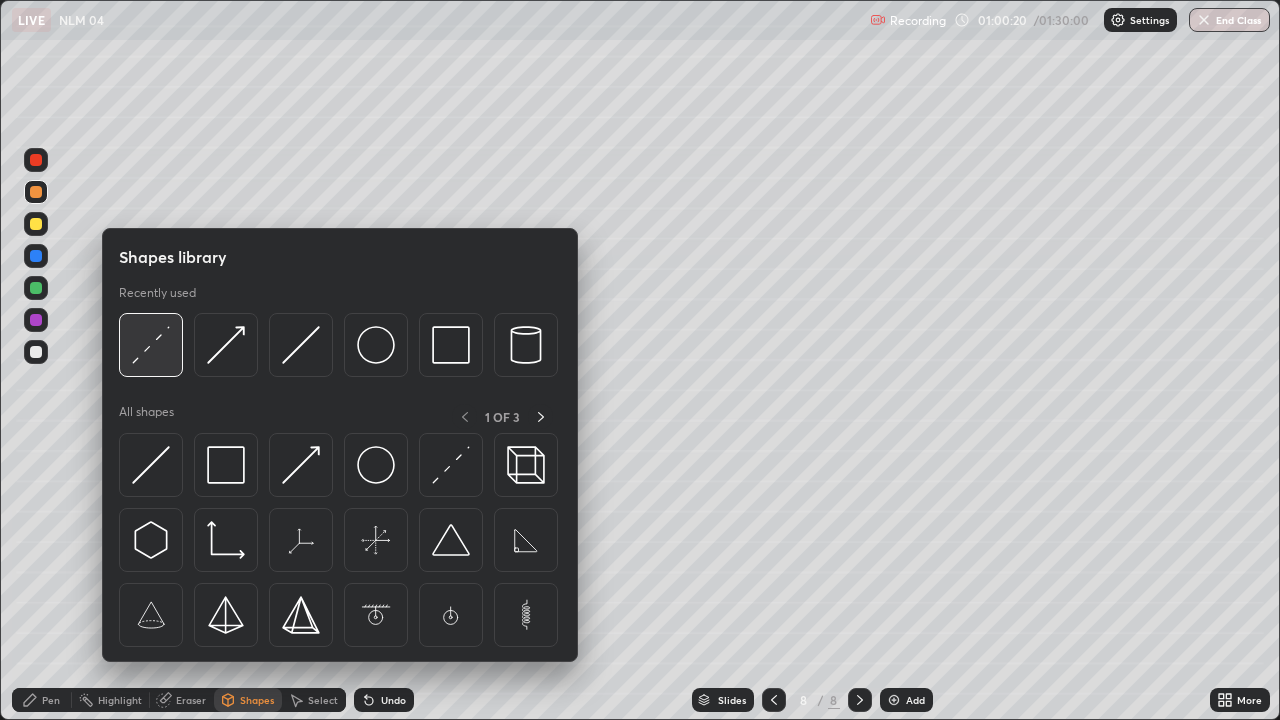click at bounding box center (151, 345) 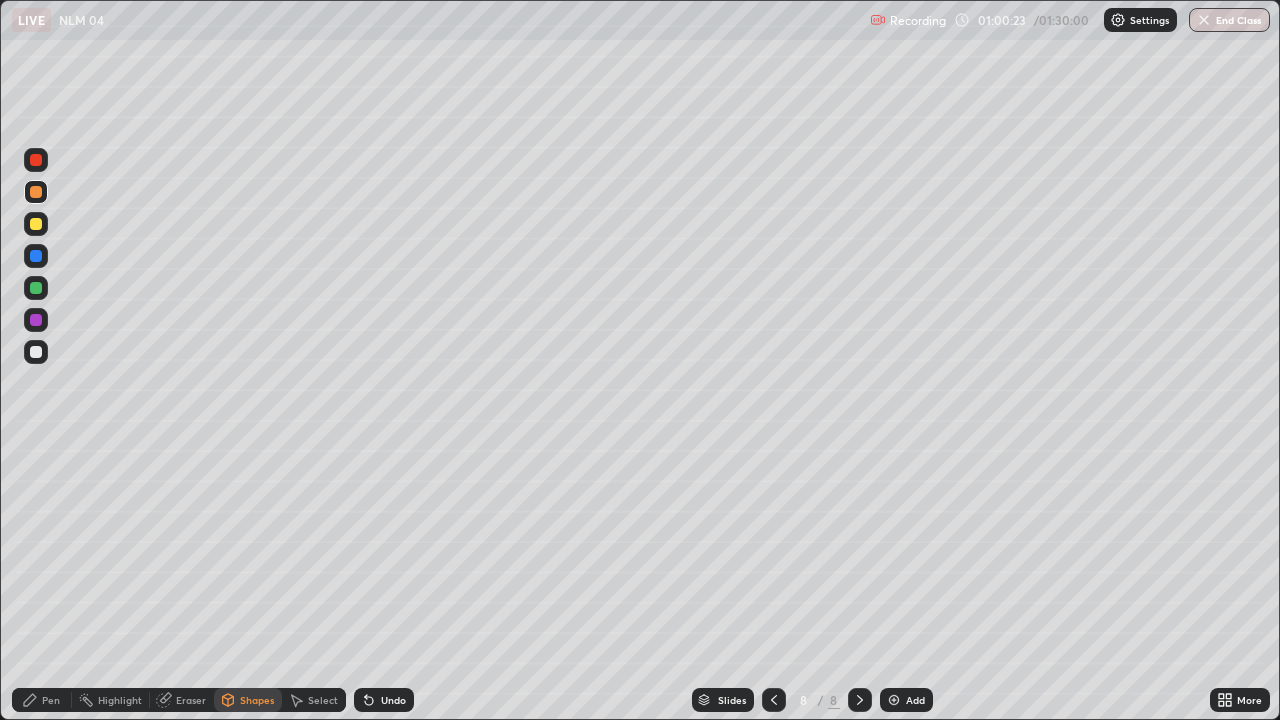 click on "Pen" at bounding box center [51, 700] 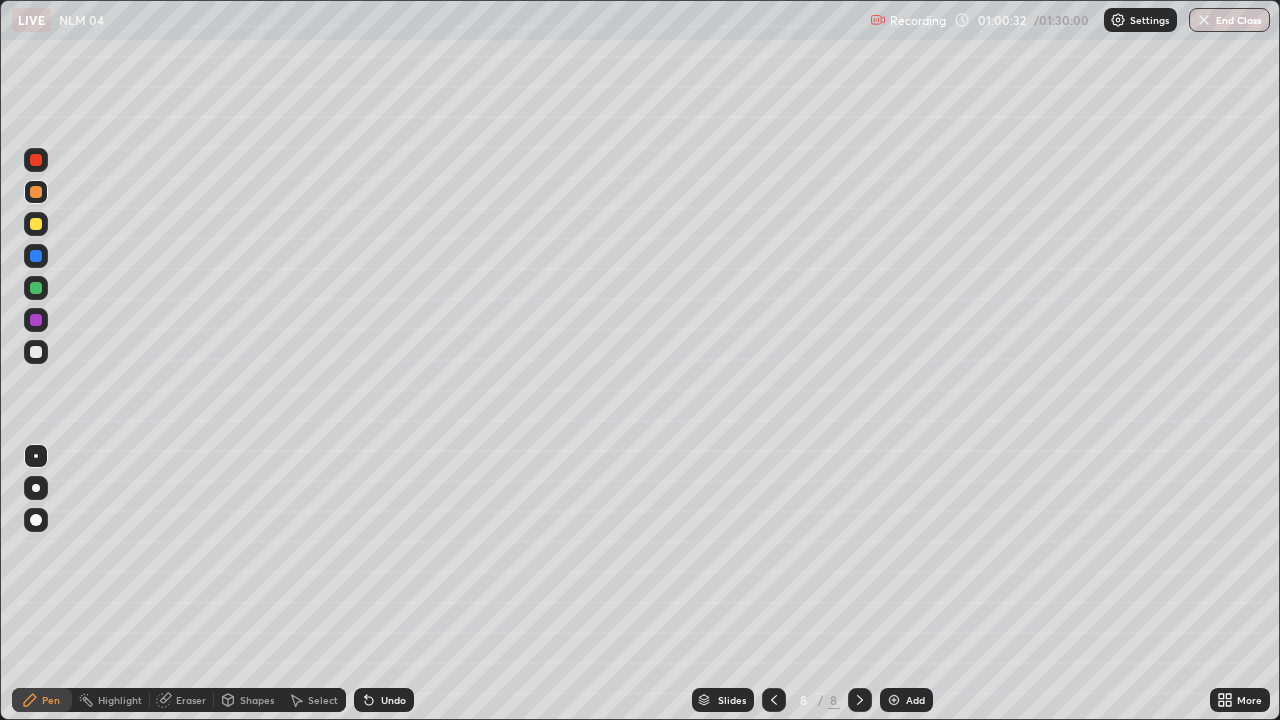 click on "Undo" at bounding box center (384, 700) 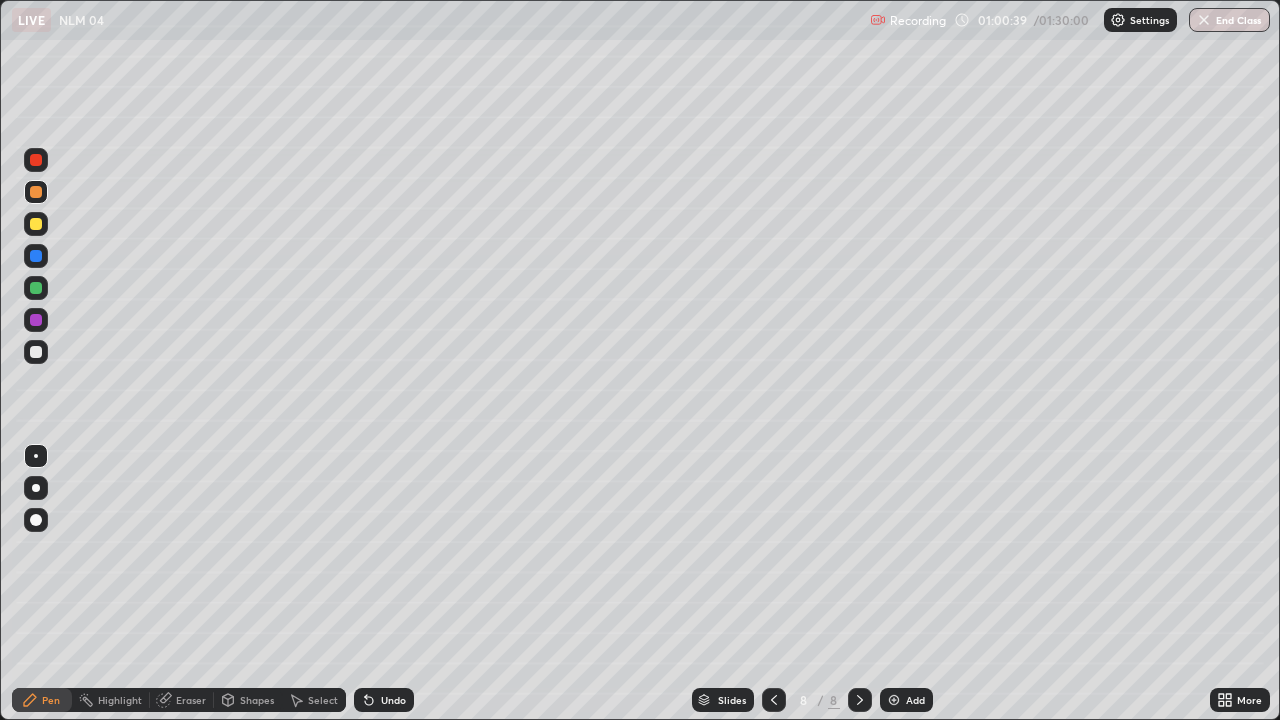 click at bounding box center [36, 352] 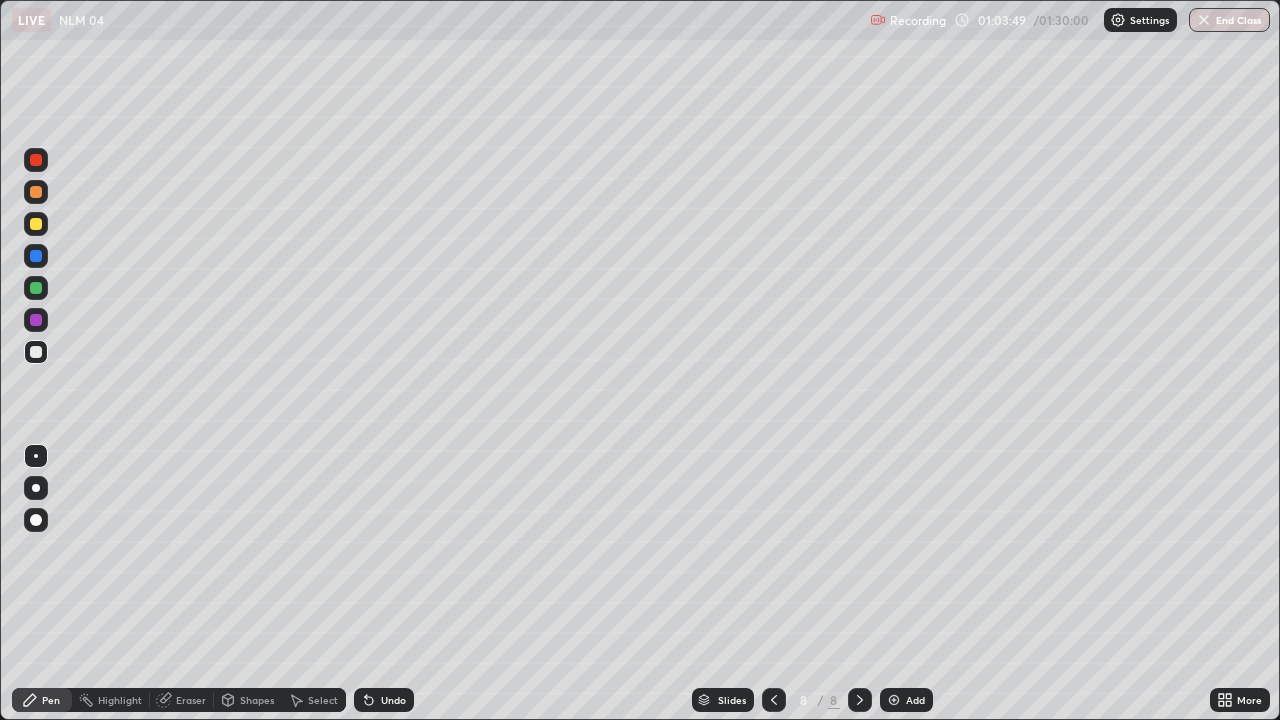 click on "Undo" at bounding box center (393, 700) 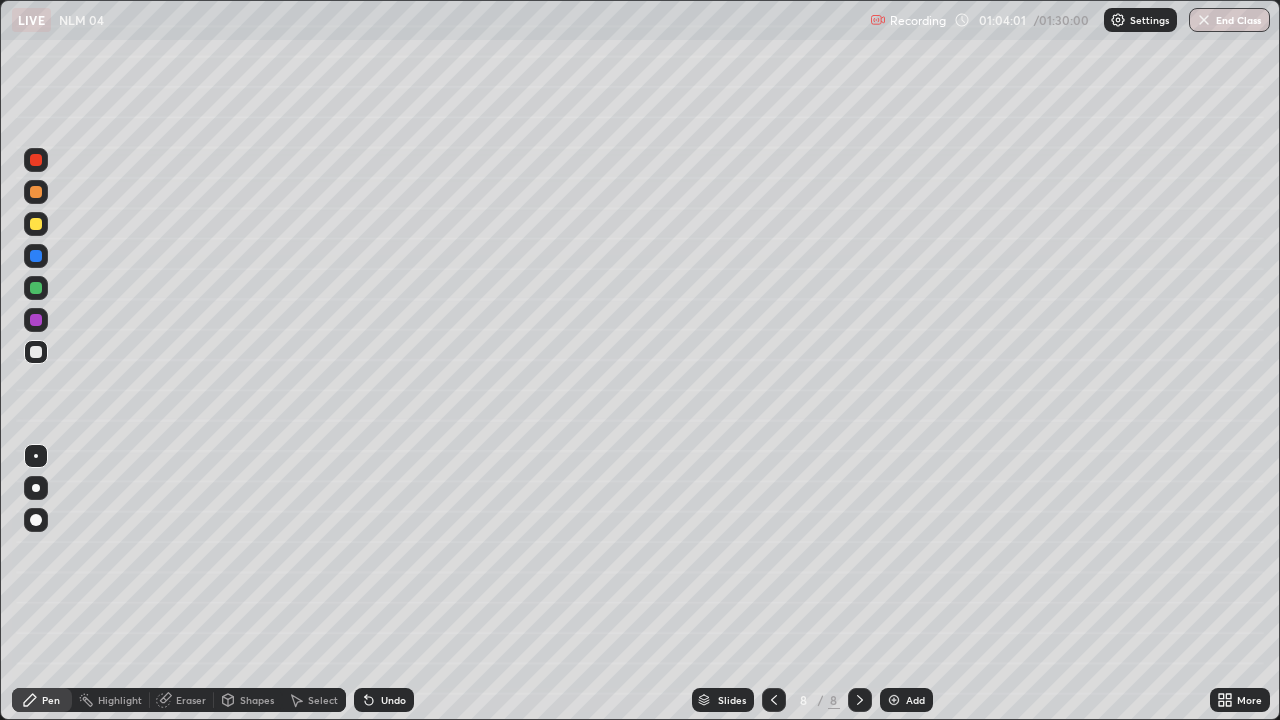 click on "Undo" at bounding box center [393, 700] 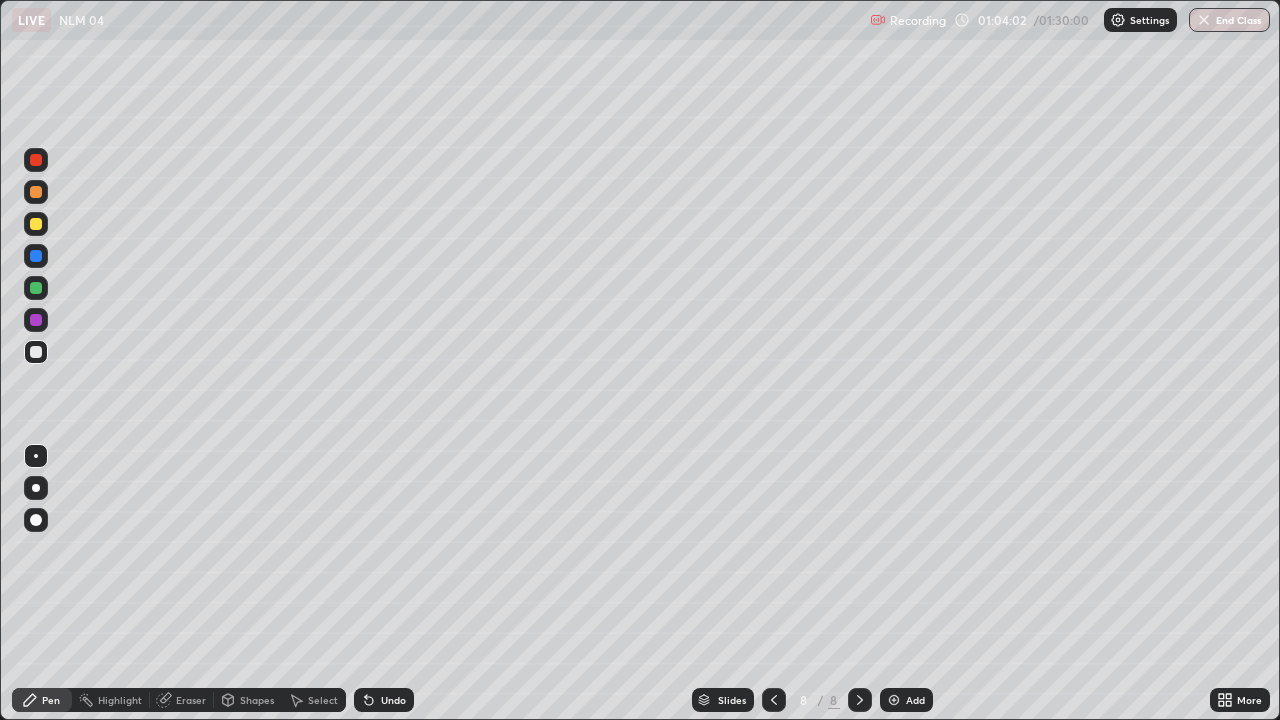 click on "Undo" at bounding box center [393, 700] 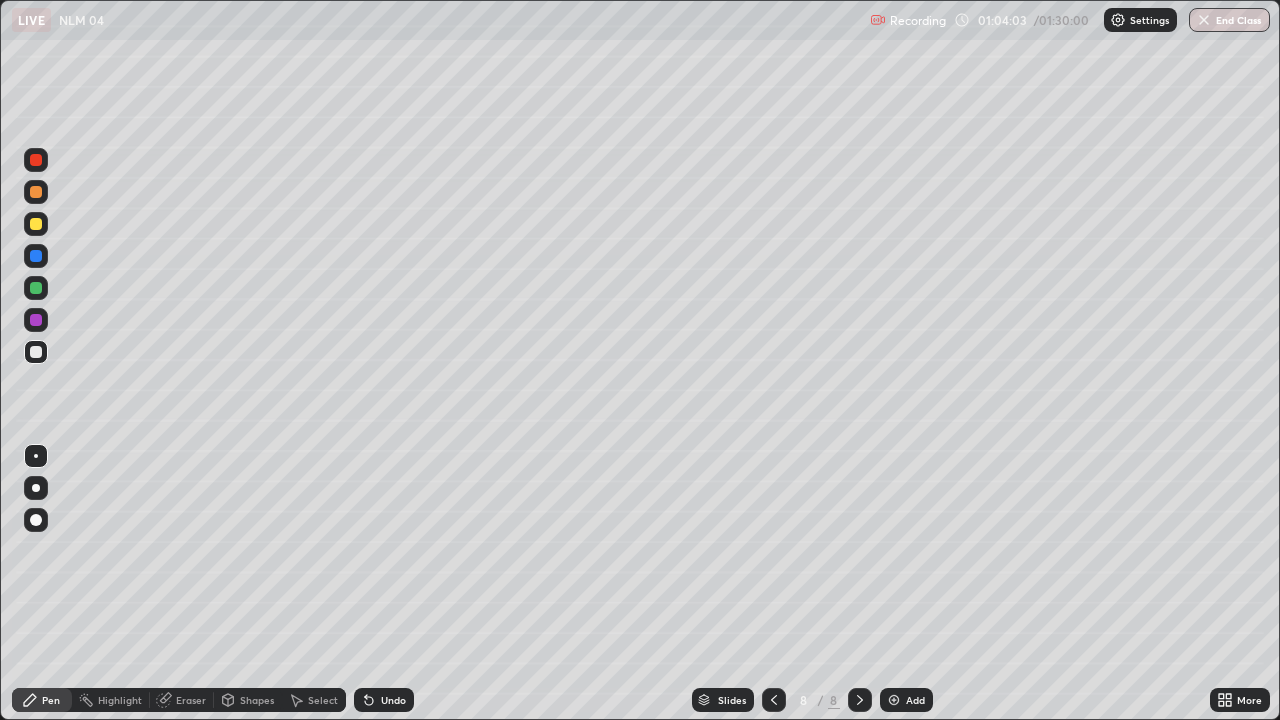 click on "Undo" at bounding box center [384, 700] 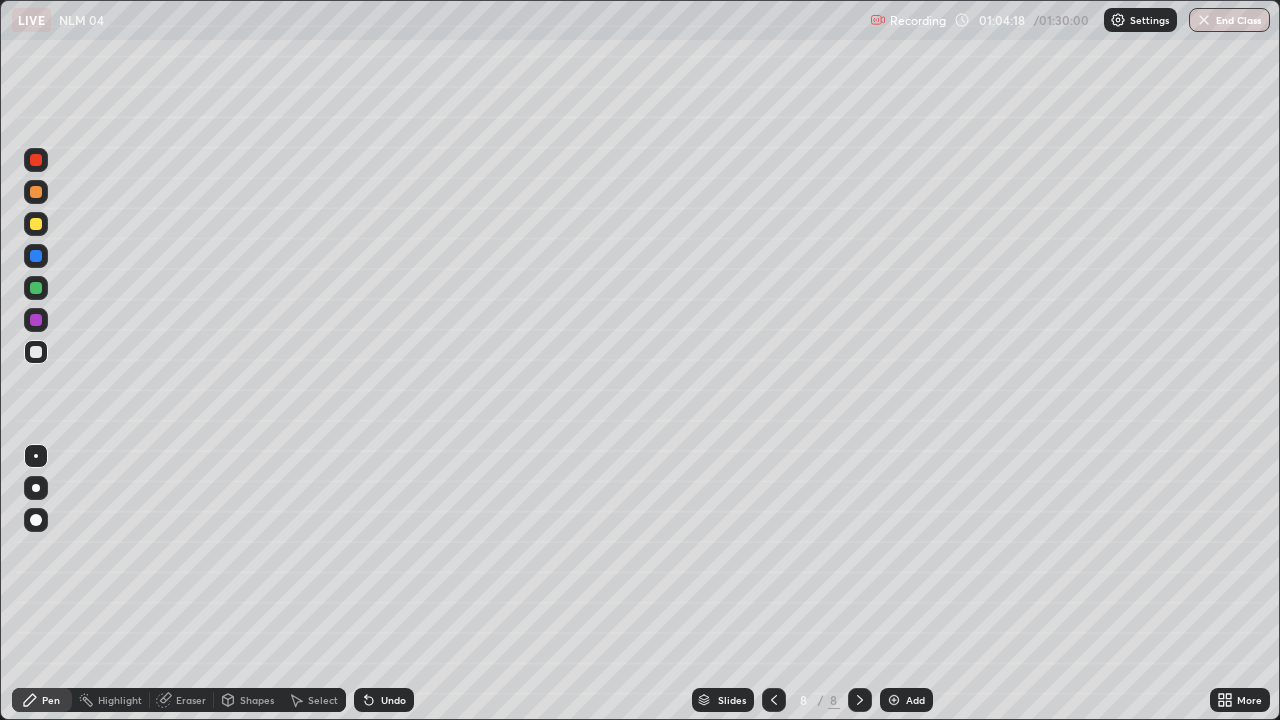 click on "Undo" at bounding box center [393, 700] 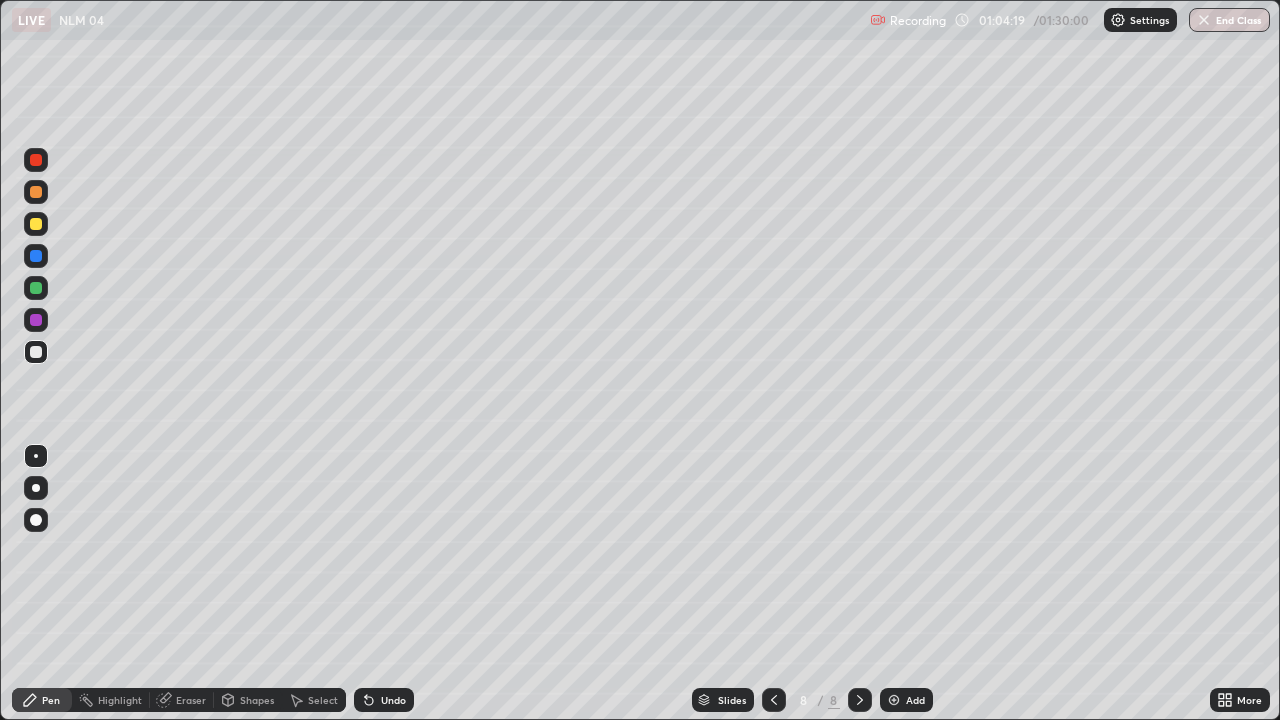 click on "Undo" at bounding box center [384, 700] 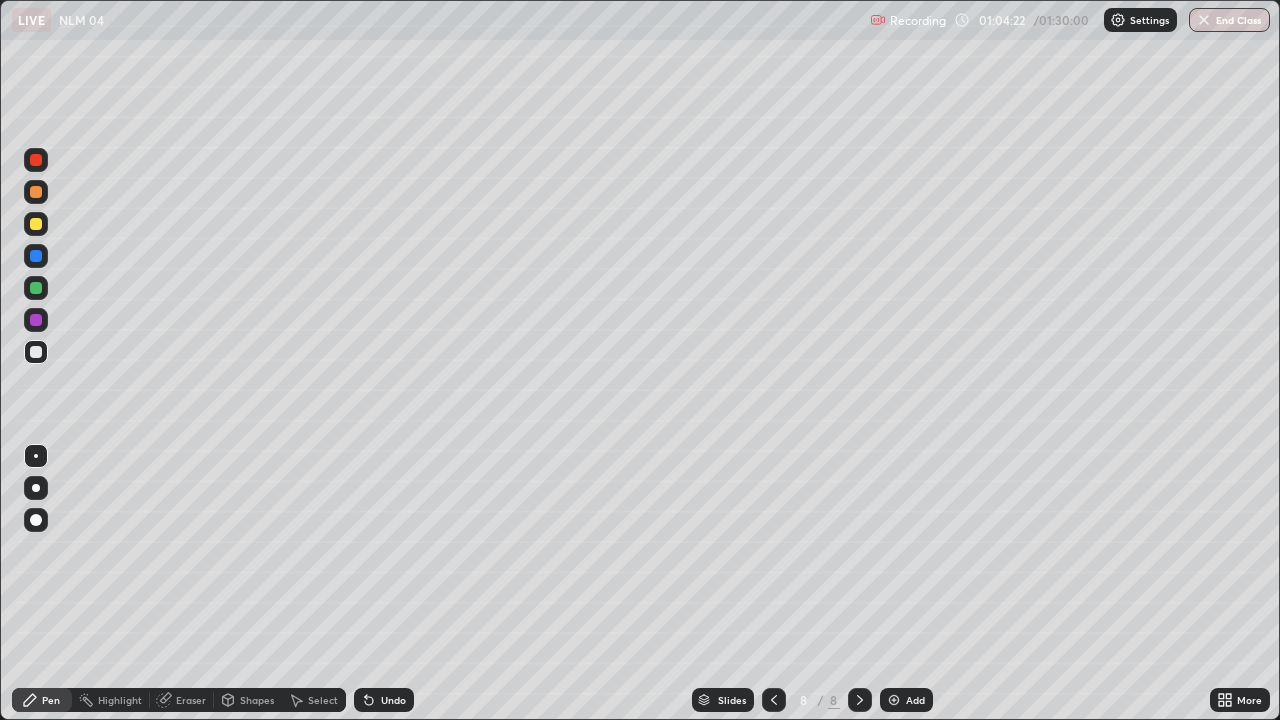 click on "Undo" at bounding box center (384, 700) 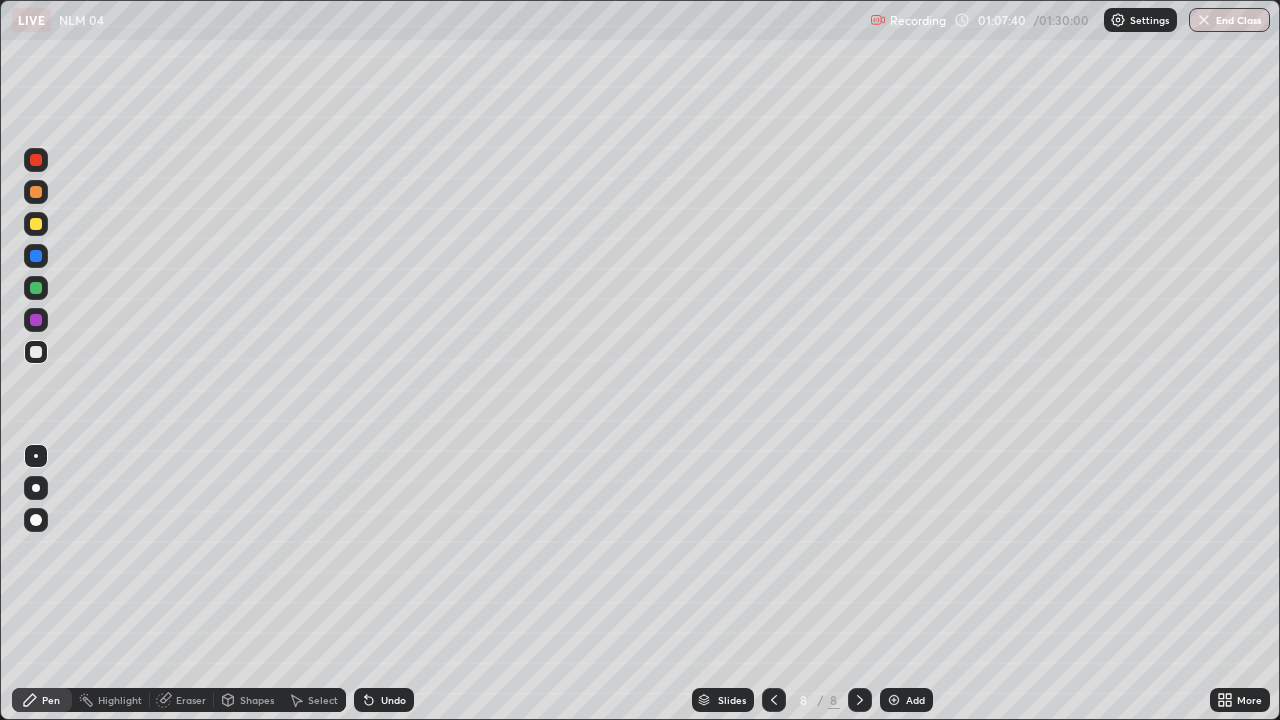 click on "Add" at bounding box center (915, 700) 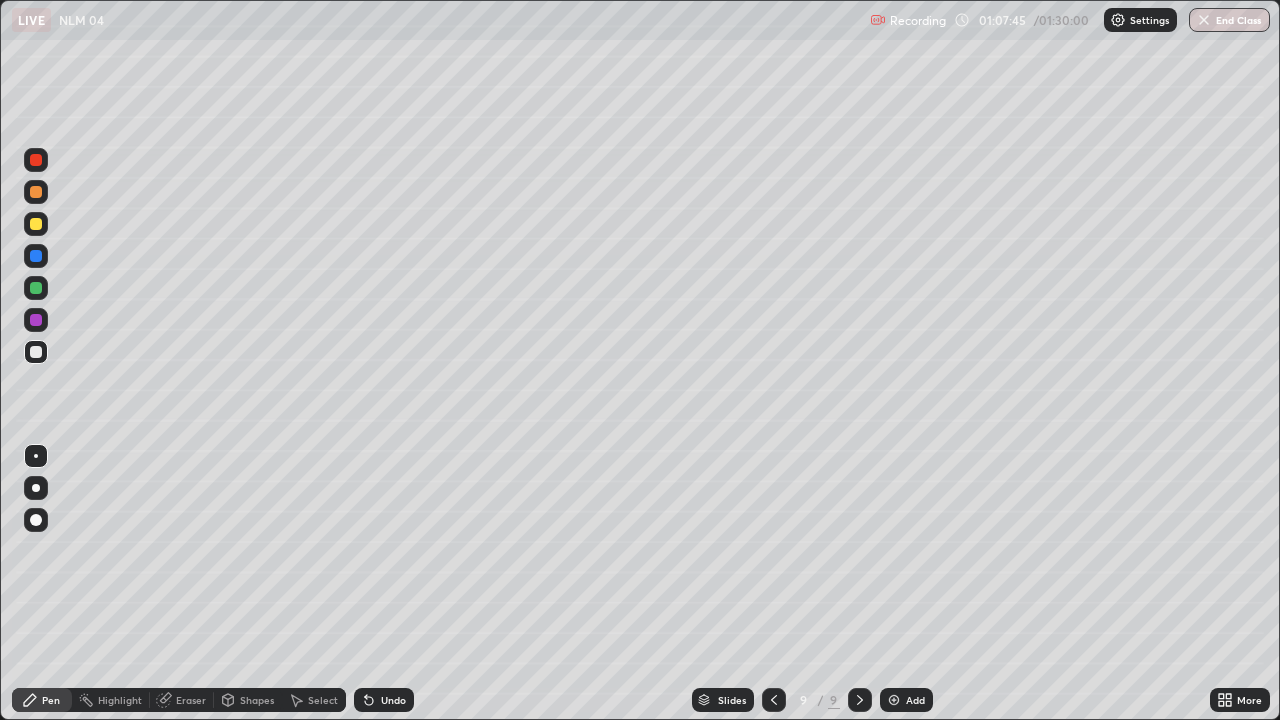 click at bounding box center [36, 192] 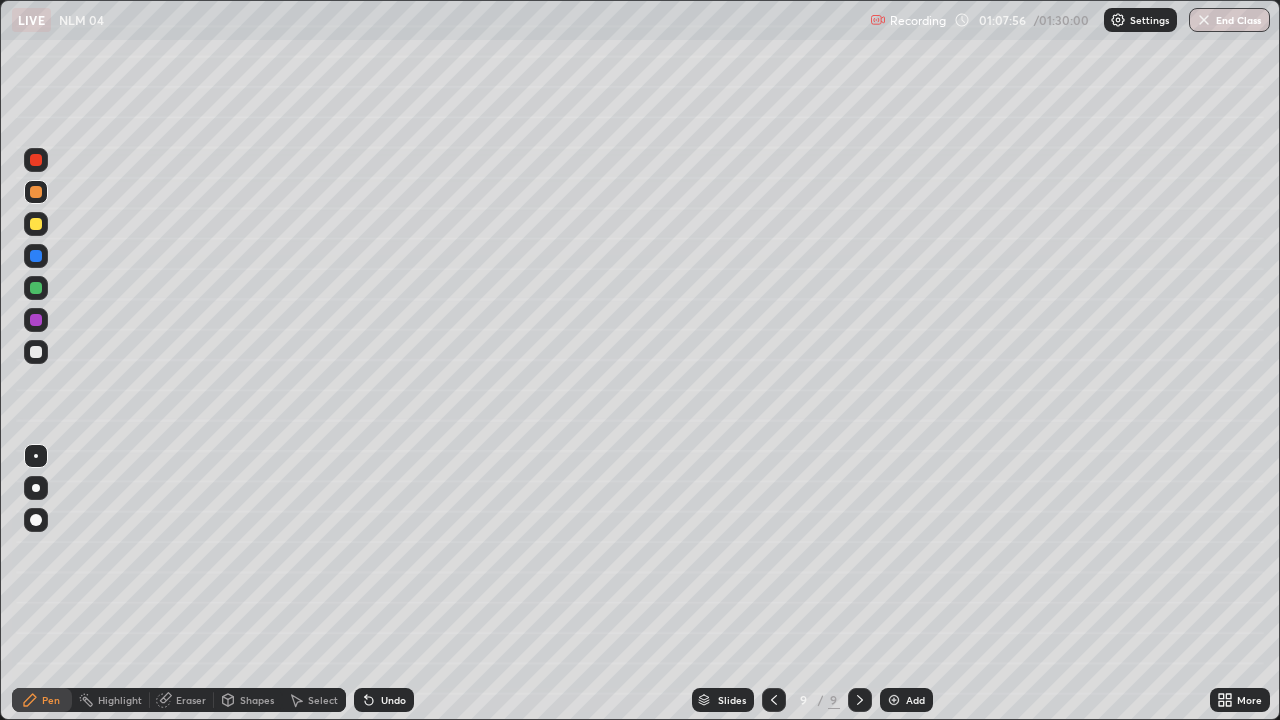 click at bounding box center (36, 352) 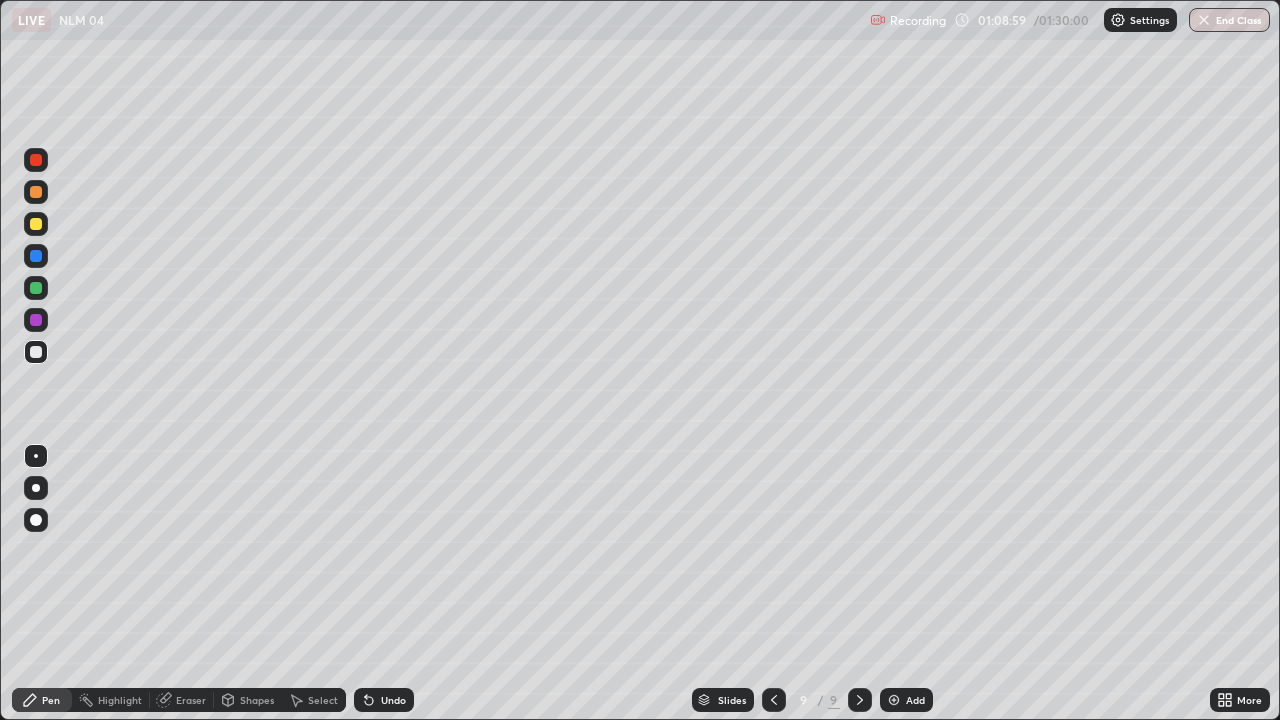 click at bounding box center (36, 288) 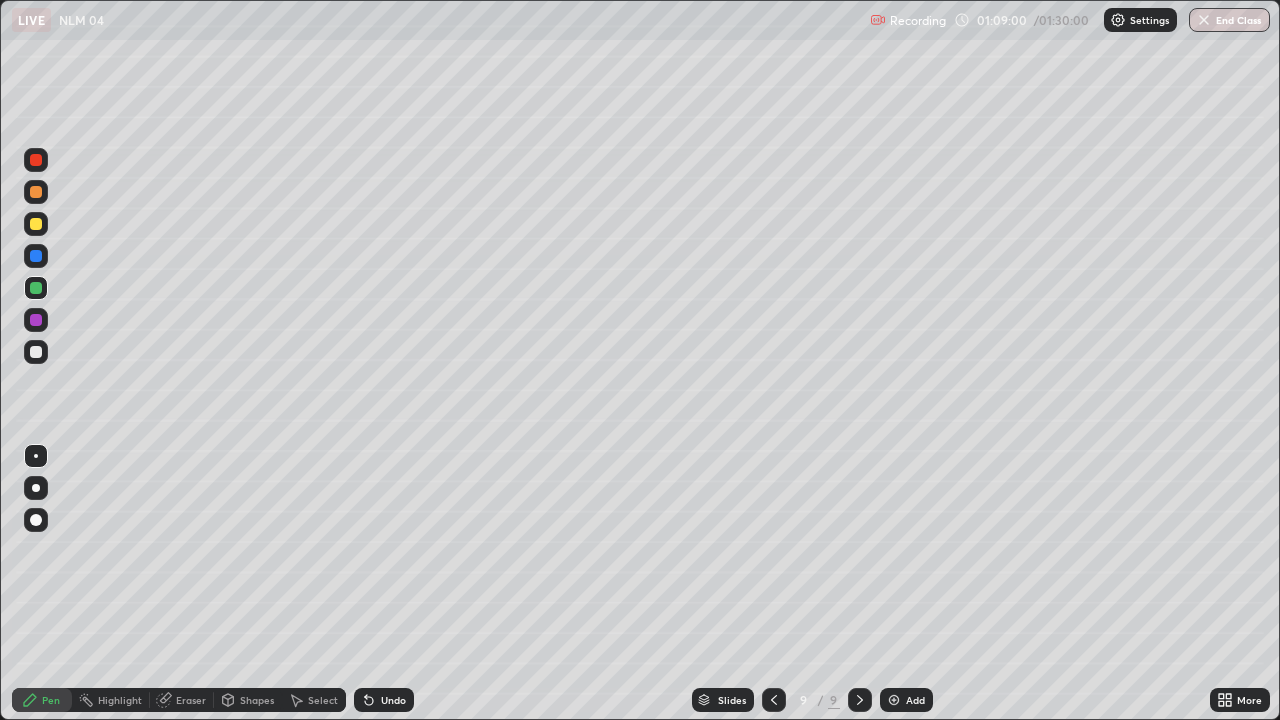 click on "Shapes" at bounding box center [257, 700] 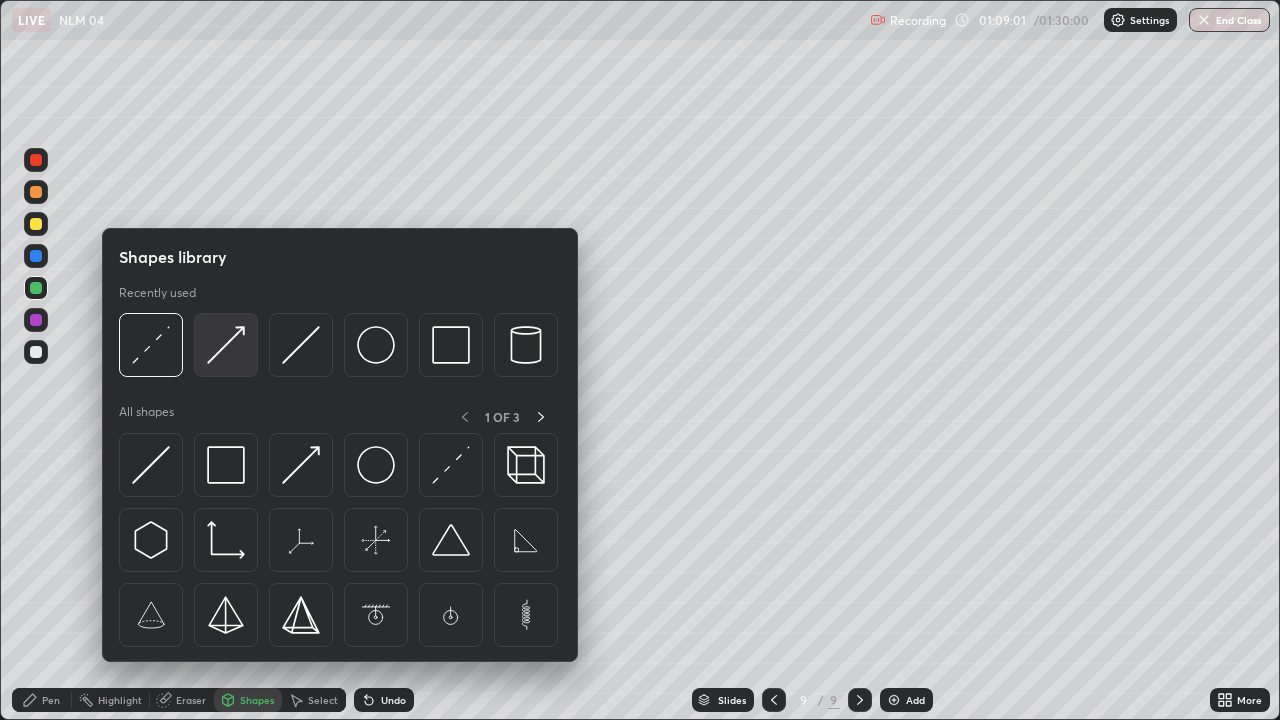 click at bounding box center [226, 345] 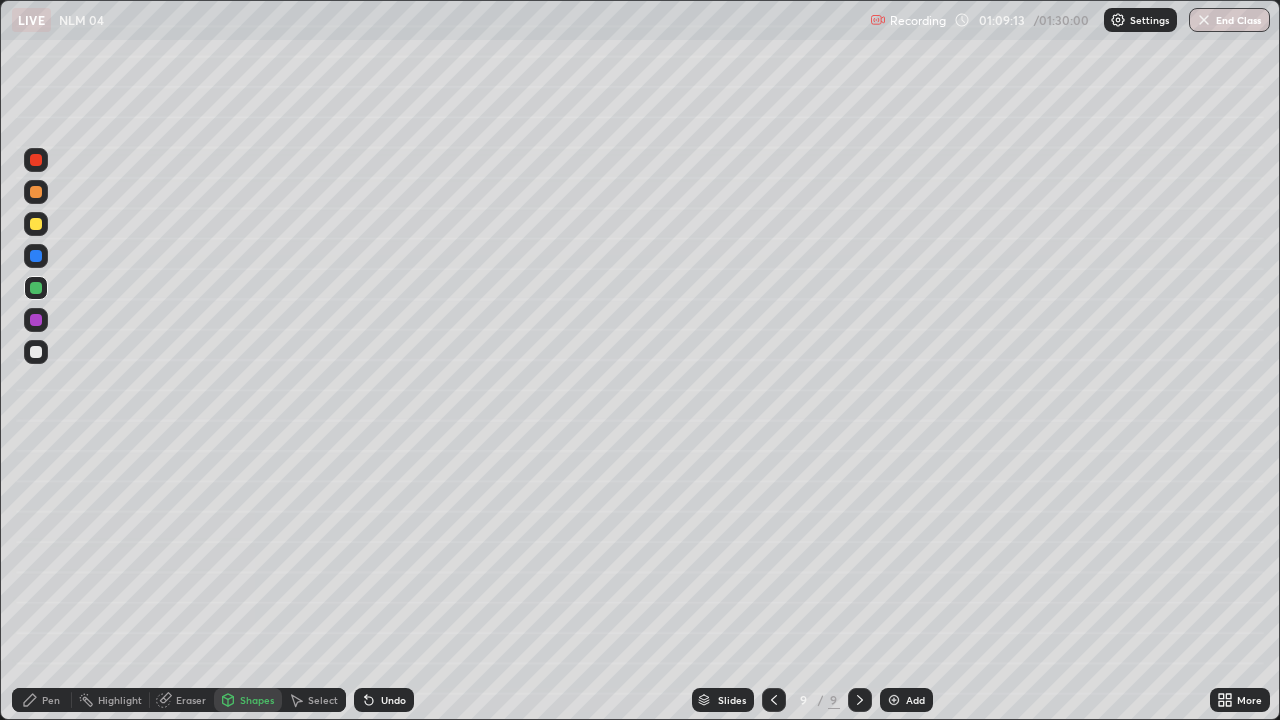 click 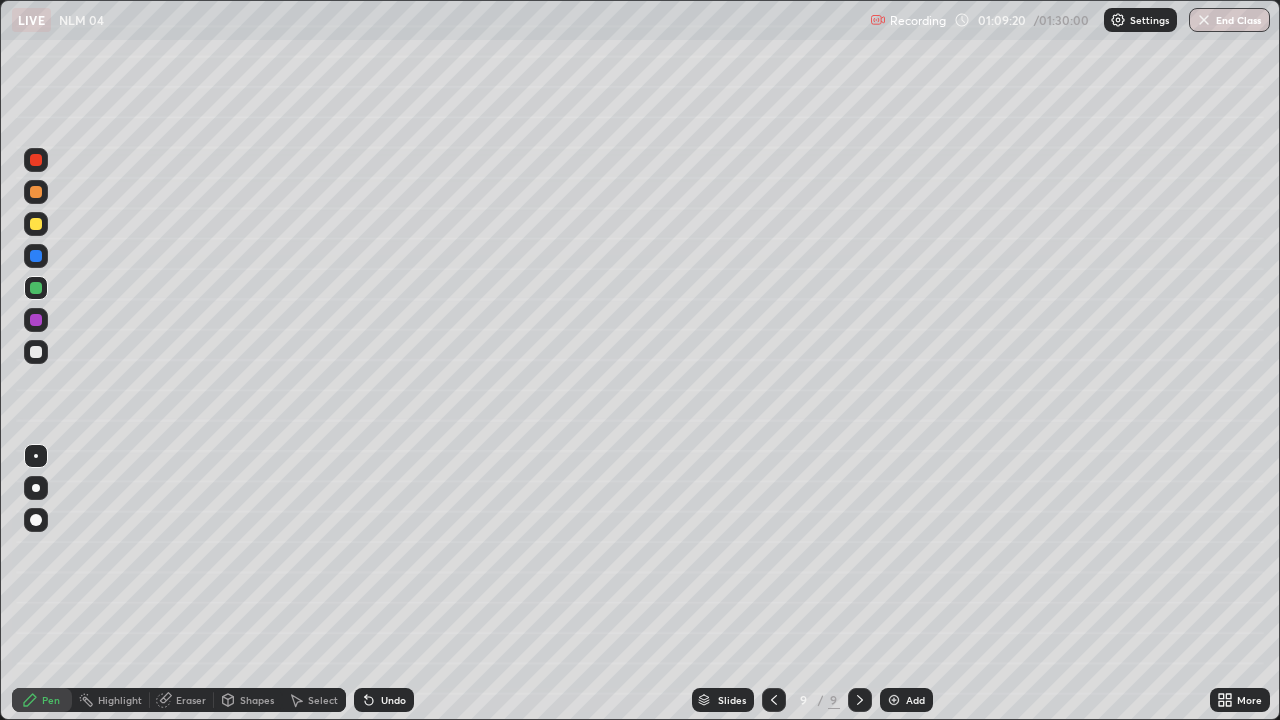 click at bounding box center [36, 352] 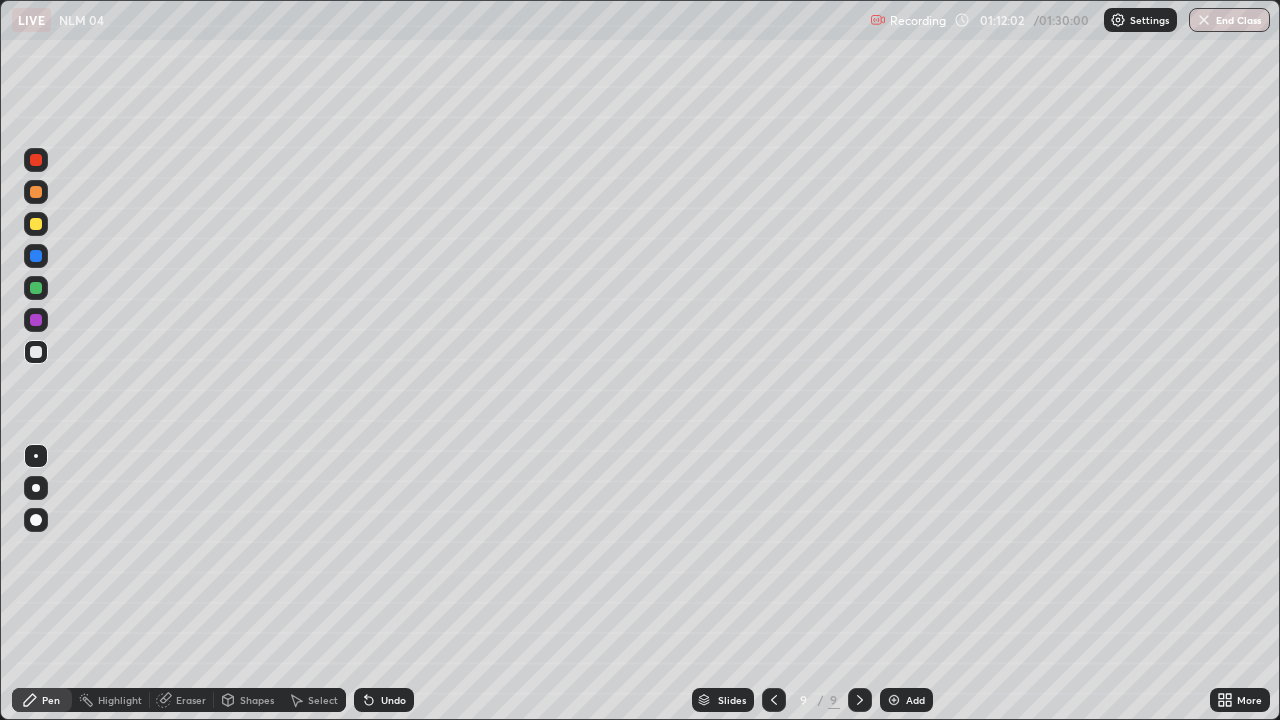 click on "Add" at bounding box center (915, 700) 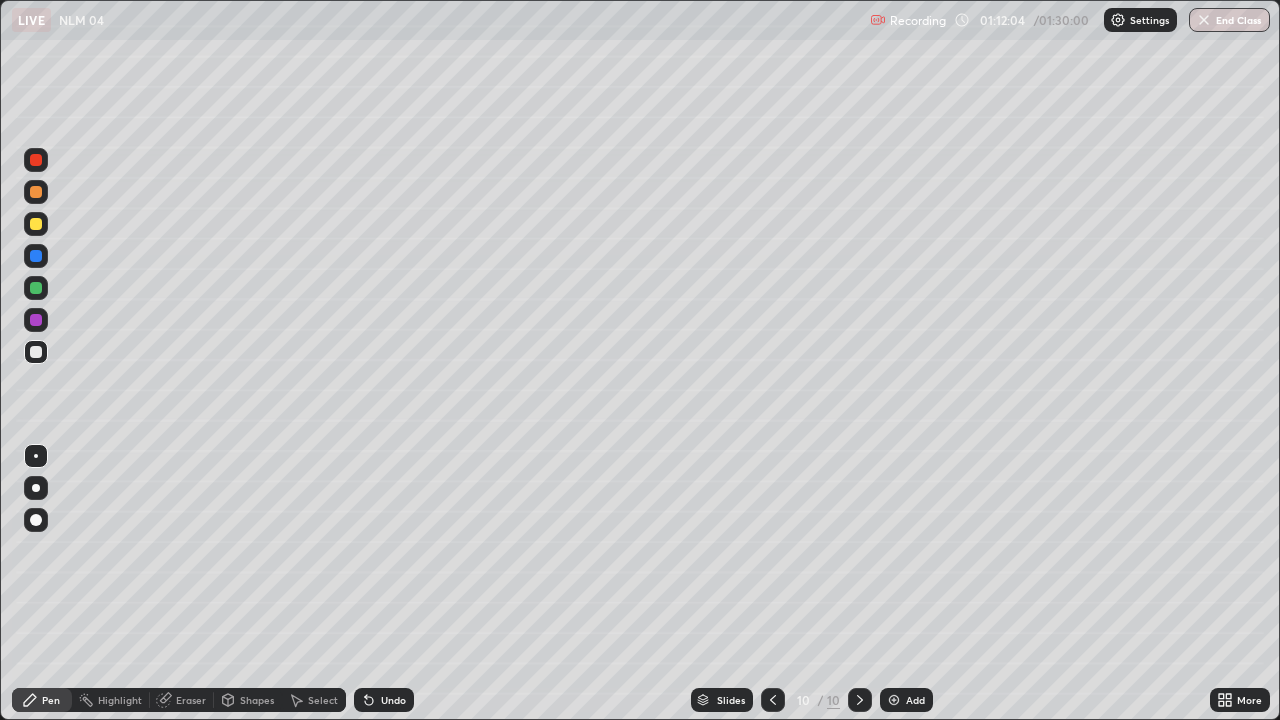 click at bounding box center [36, 288] 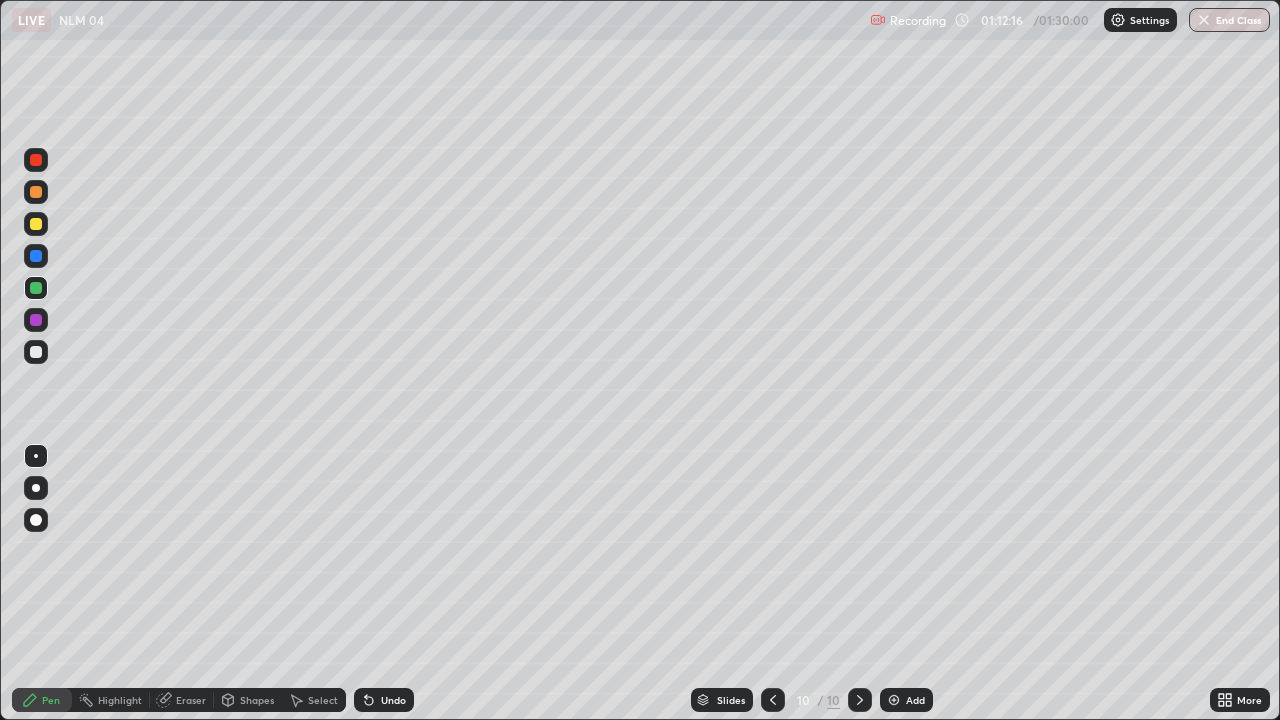 click at bounding box center (36, 224) 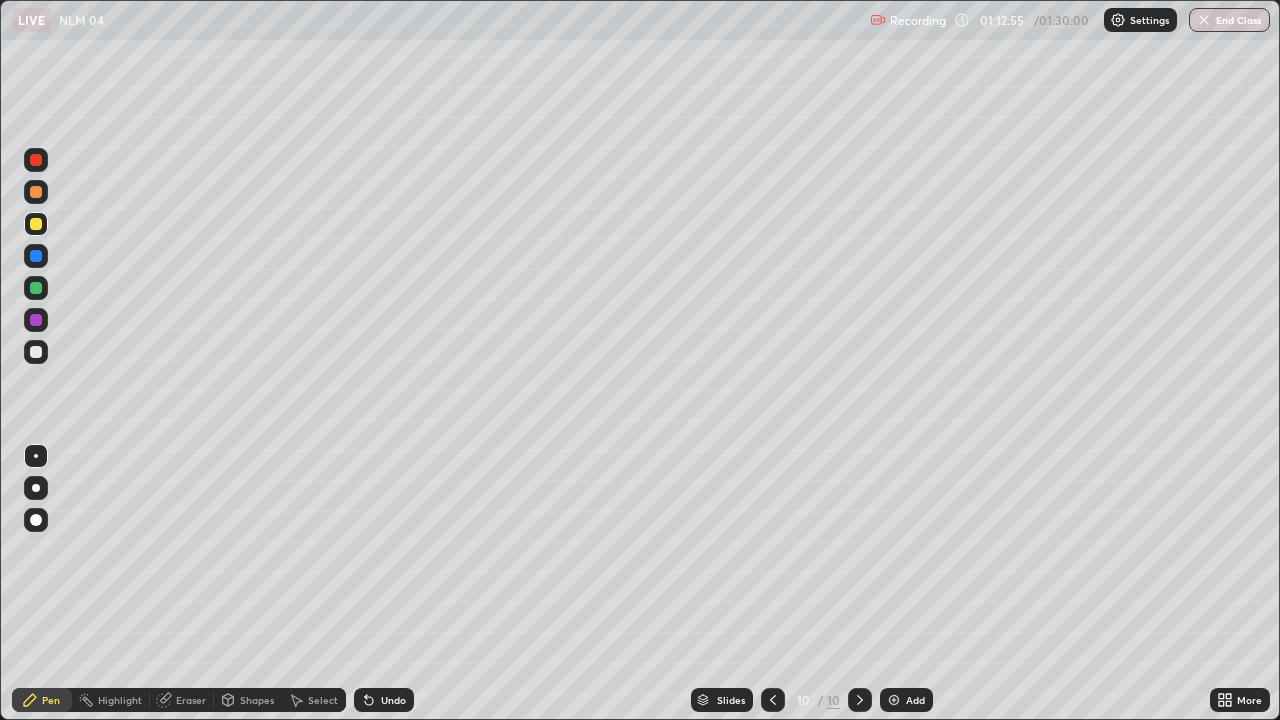click at bounding box center (36, 288) 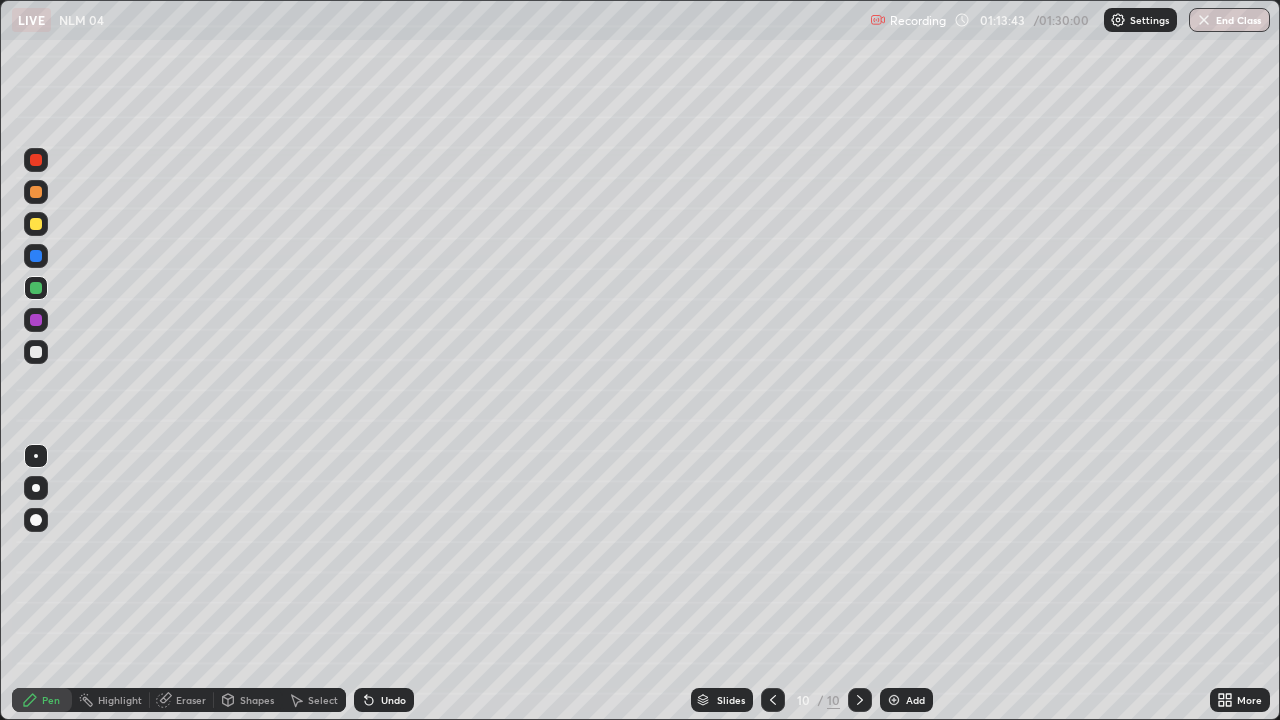 click on "Undo" at bounding box center [393, 700] 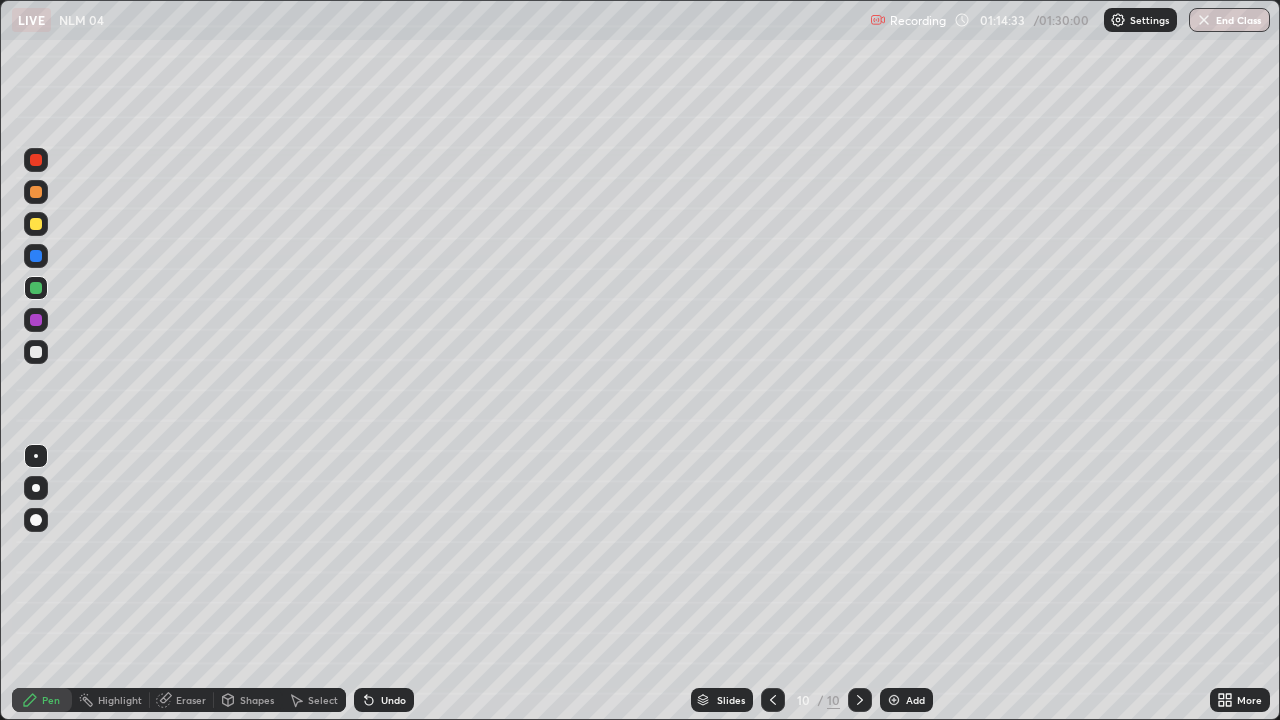 click 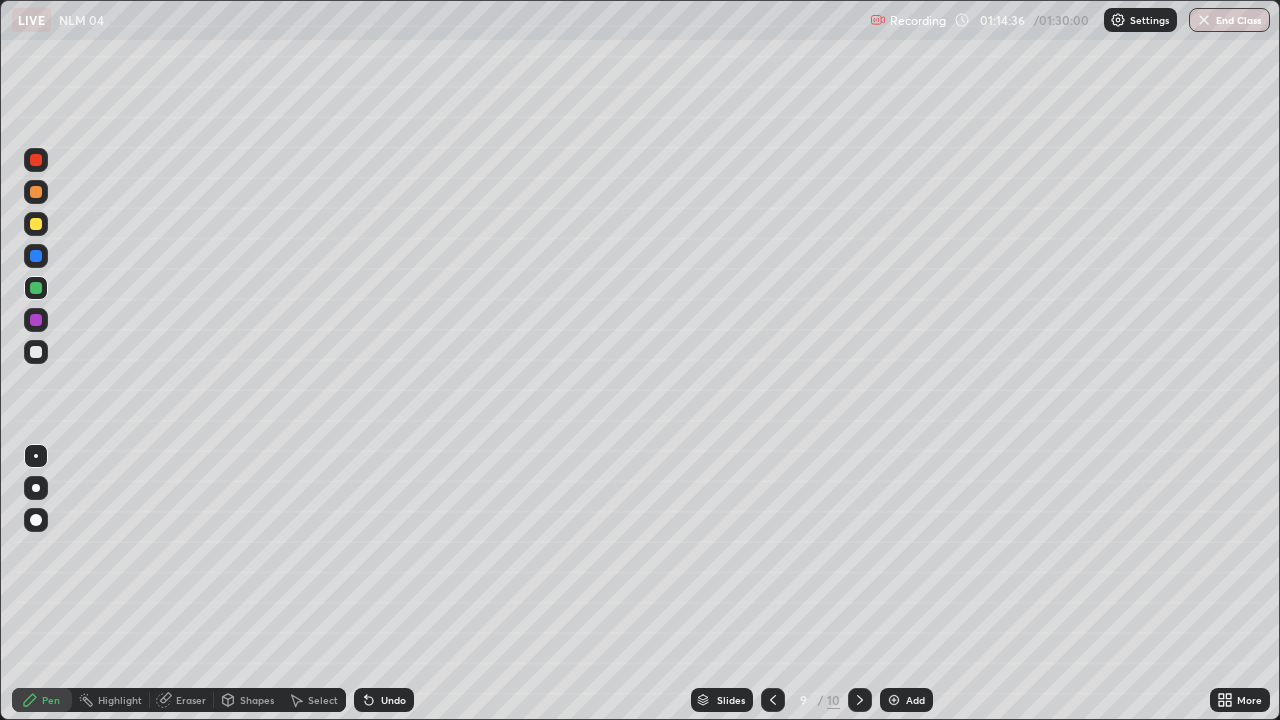 click 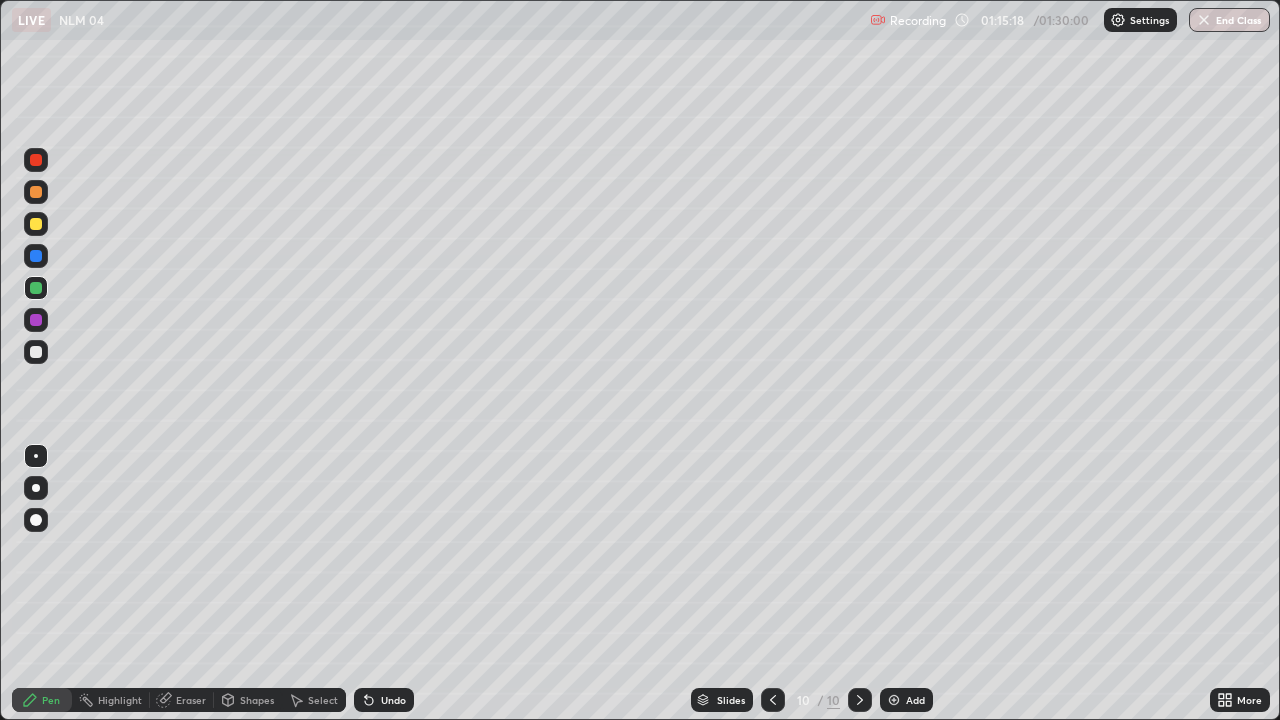 click 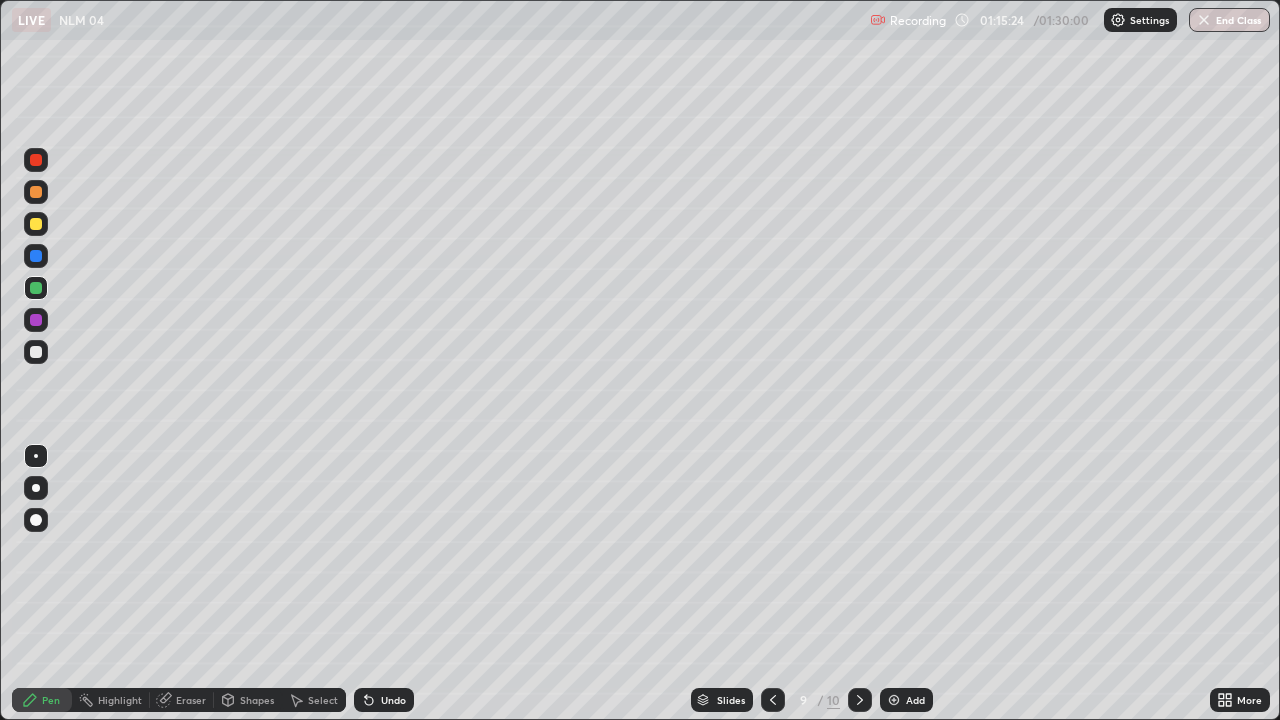 click 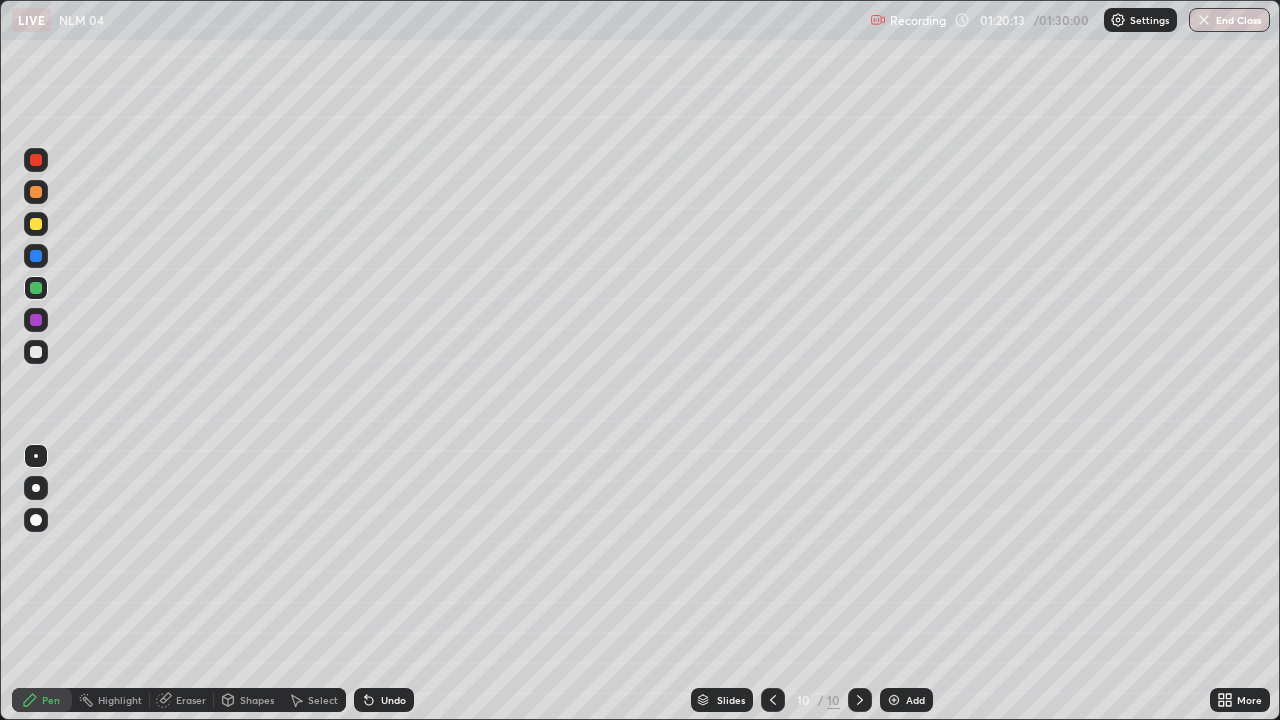 click on "Select" at bounding box center (323, 700) 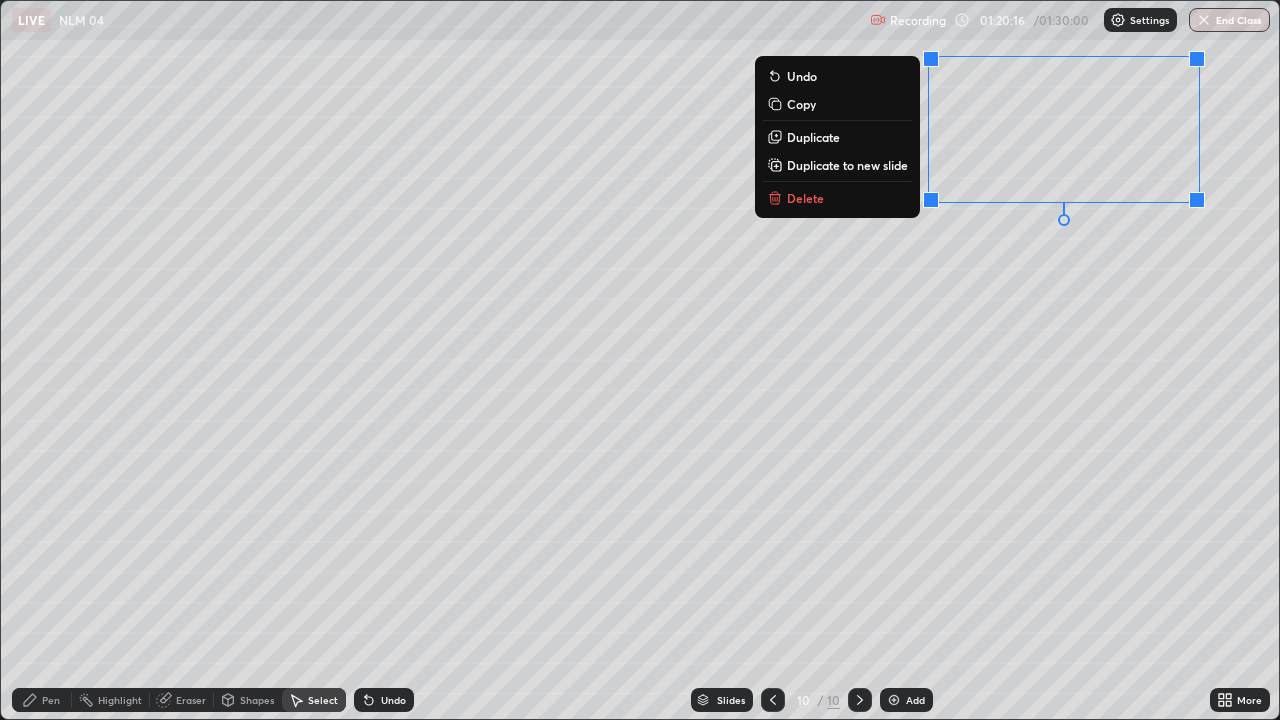 click on "Delete" at bounding box center (805, 198) 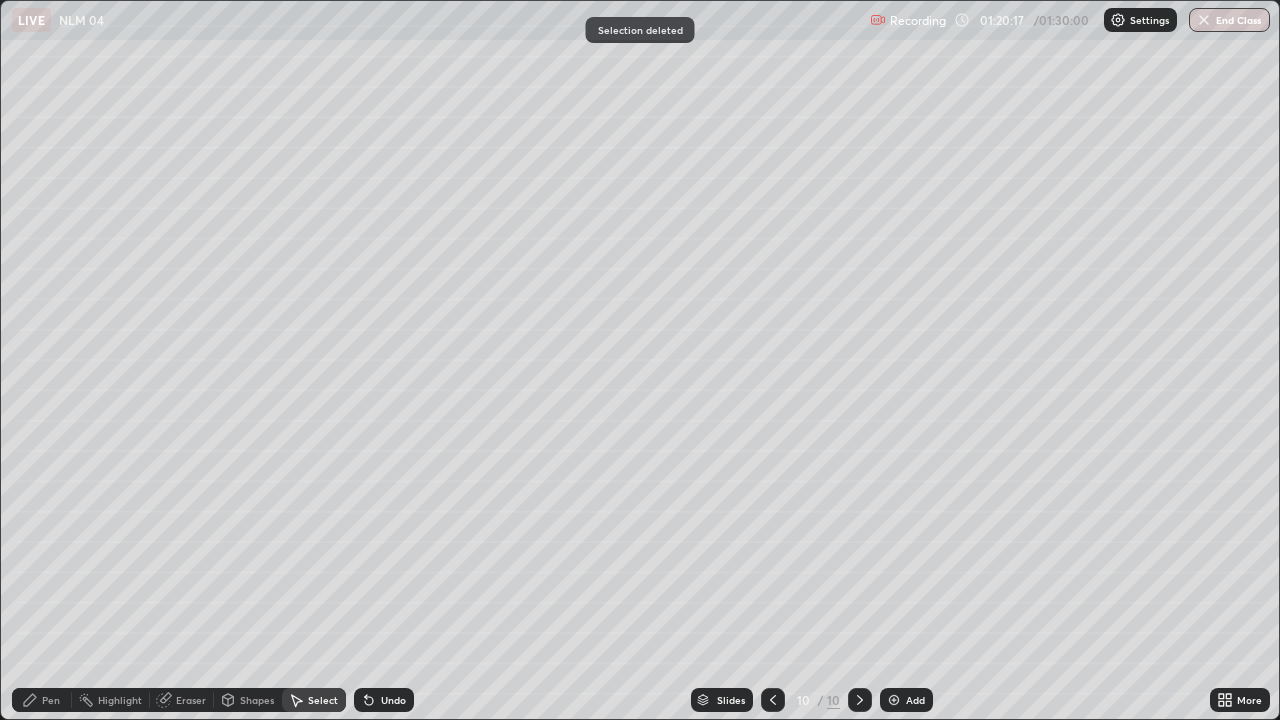 click on "Add" at bounding box center (906, 700) 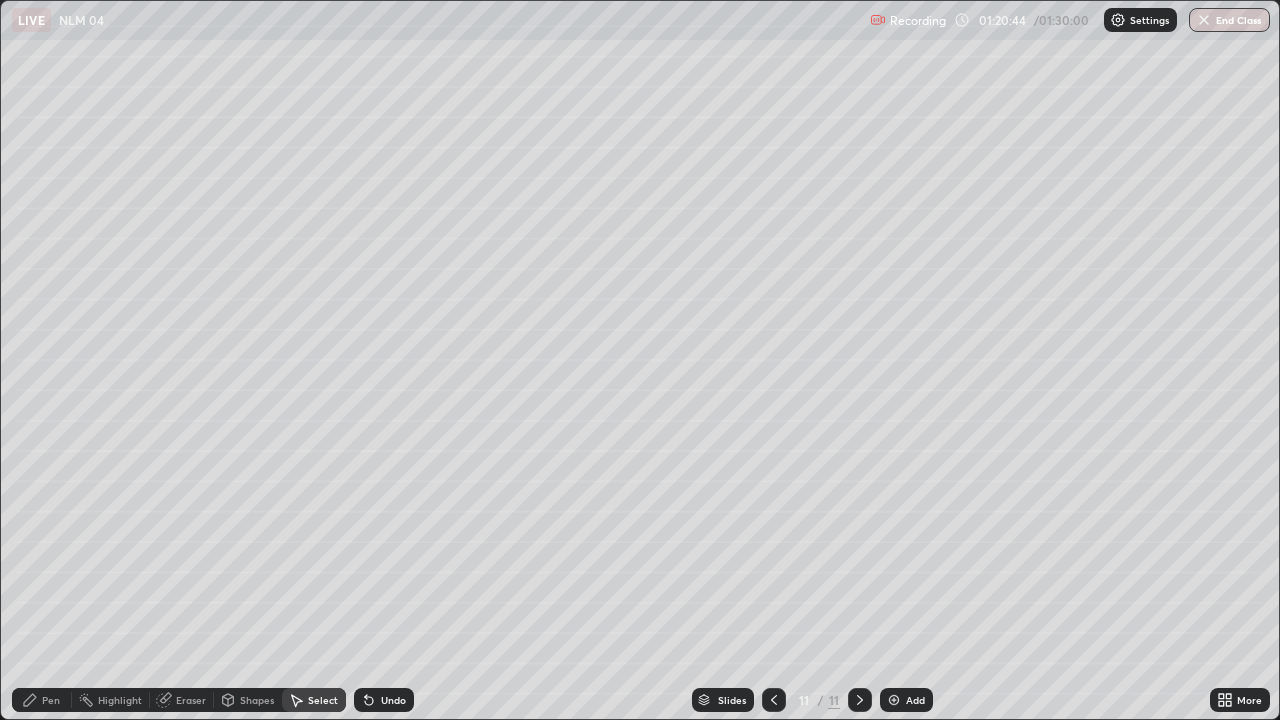 click on "Pen" at bounding box center (51, 700) 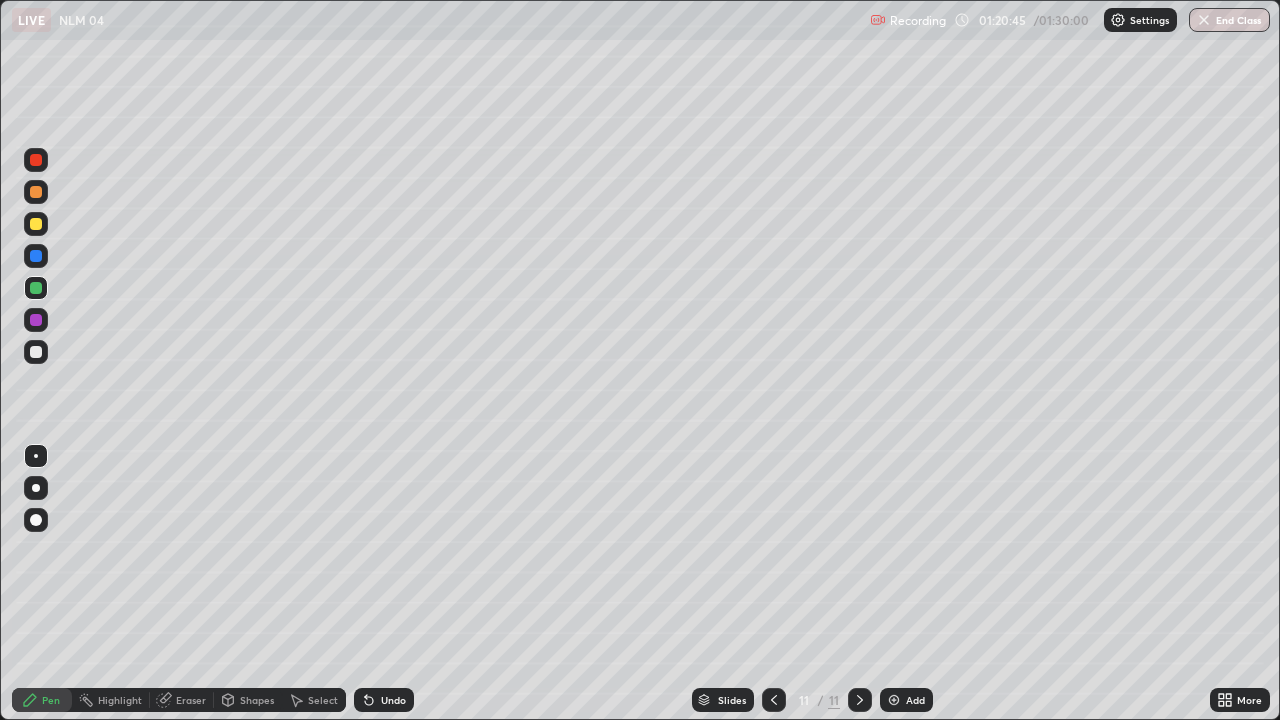 click at bounding box center (36, 192) 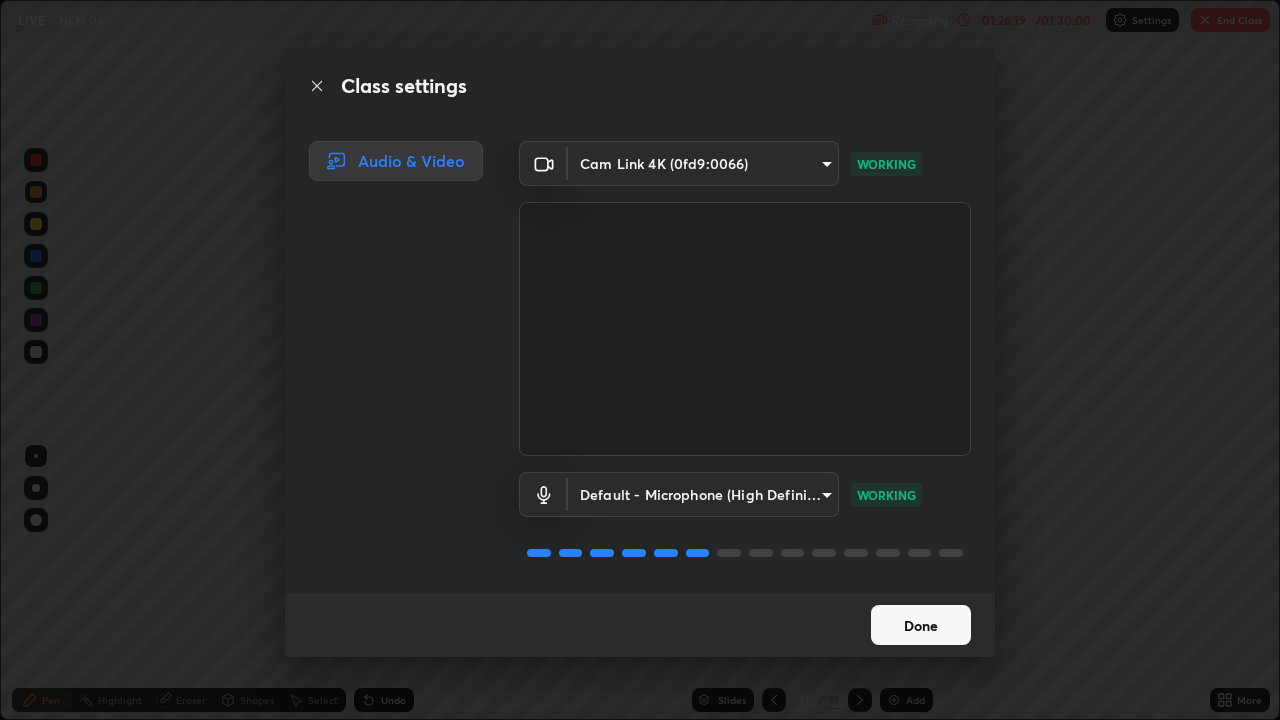 click on "Done" at bounding box center (921, 625) 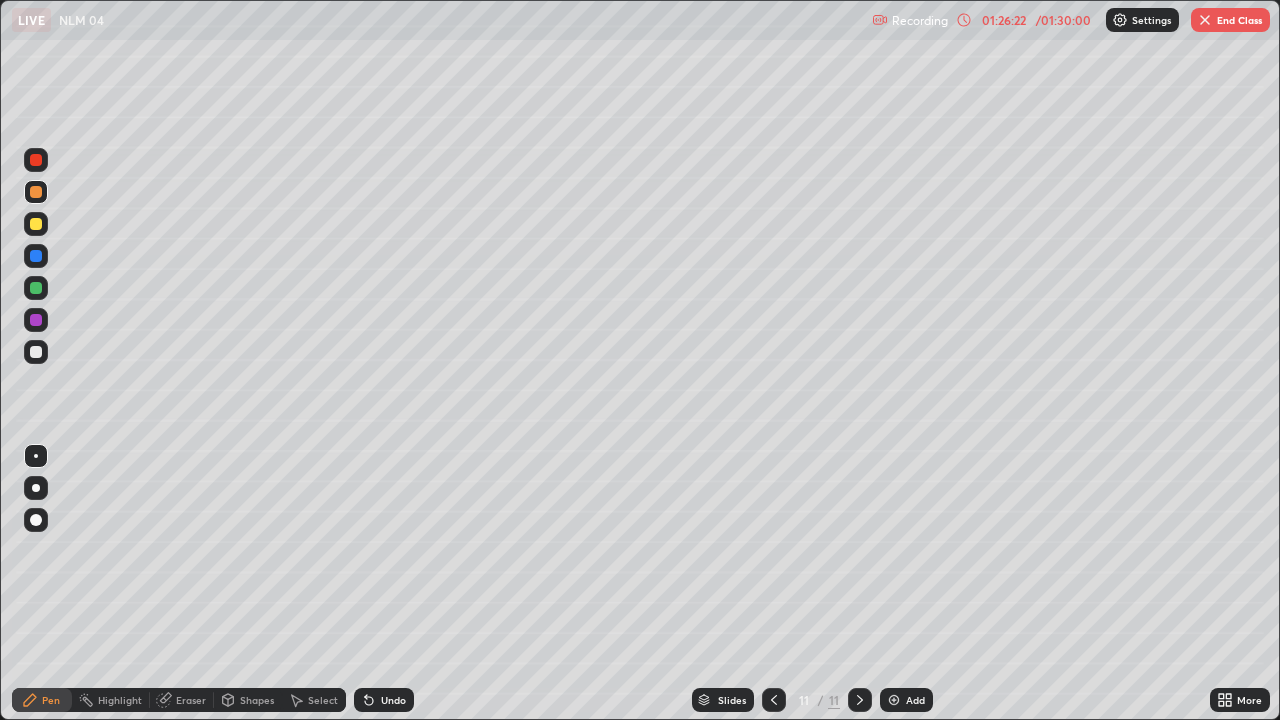 click at bounding box center (1205, 20) 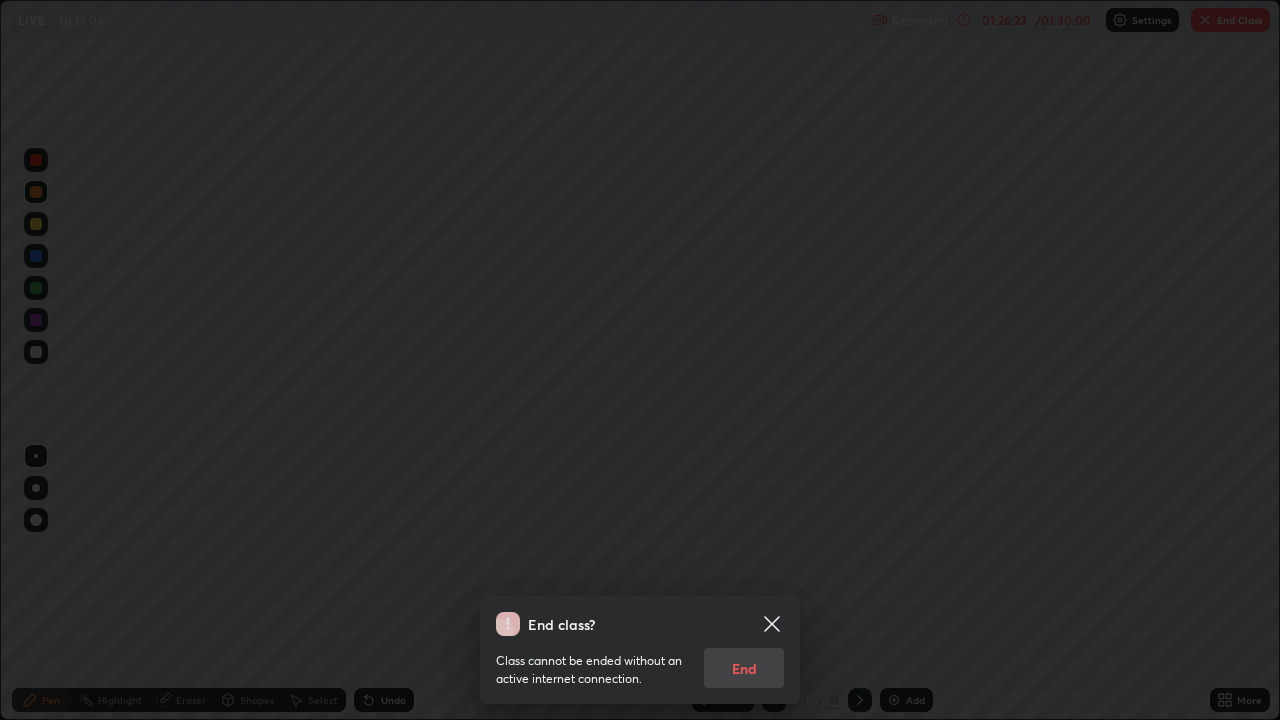 click on "Class cannot be ended without an active internet connection. End" at bounding box center (640, 662) 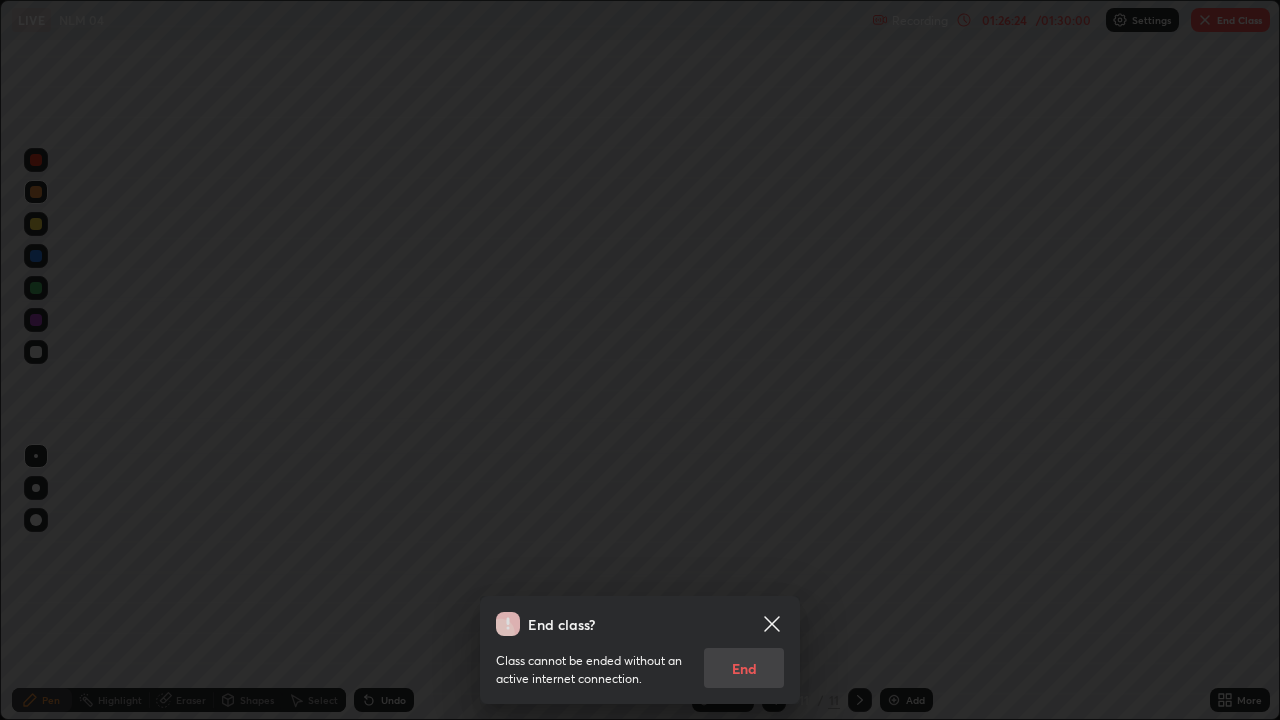 click on "Class cannot be ended without an active internet connection. End" at bounding box center (640, 662) 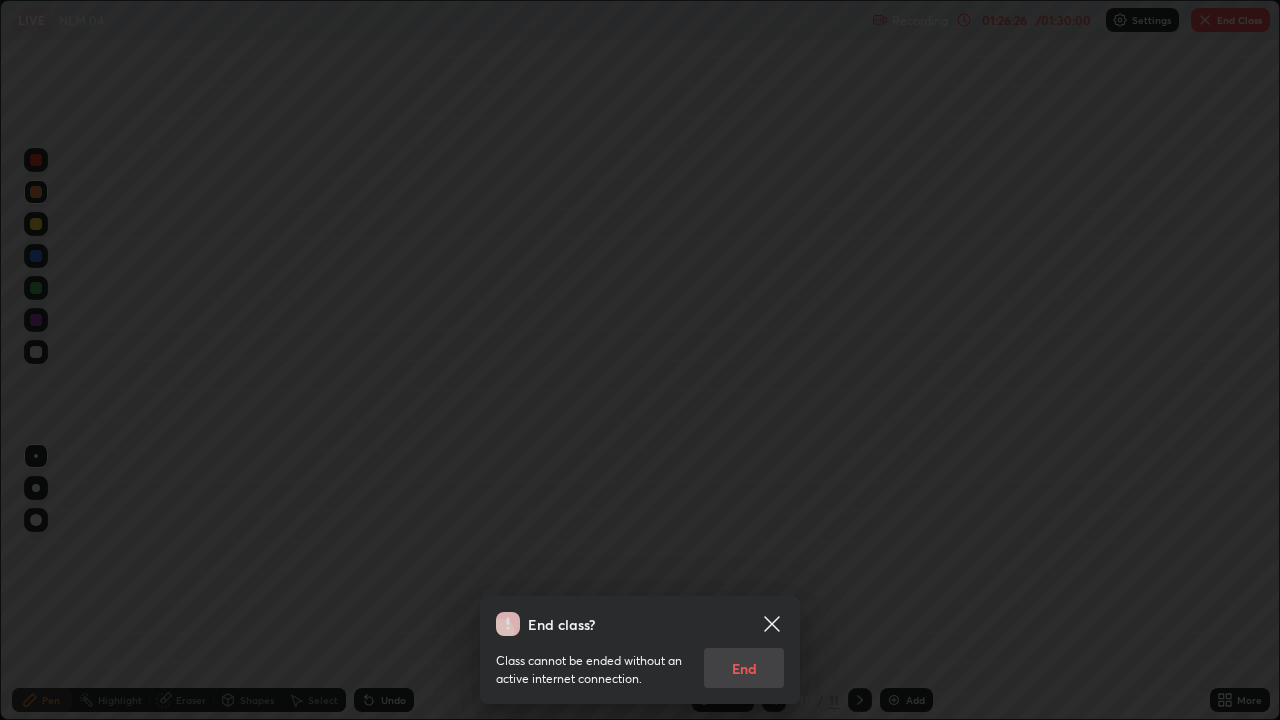 click on "Class cannot be ended without an active internet connection. End" at bounding box center [640, 662] 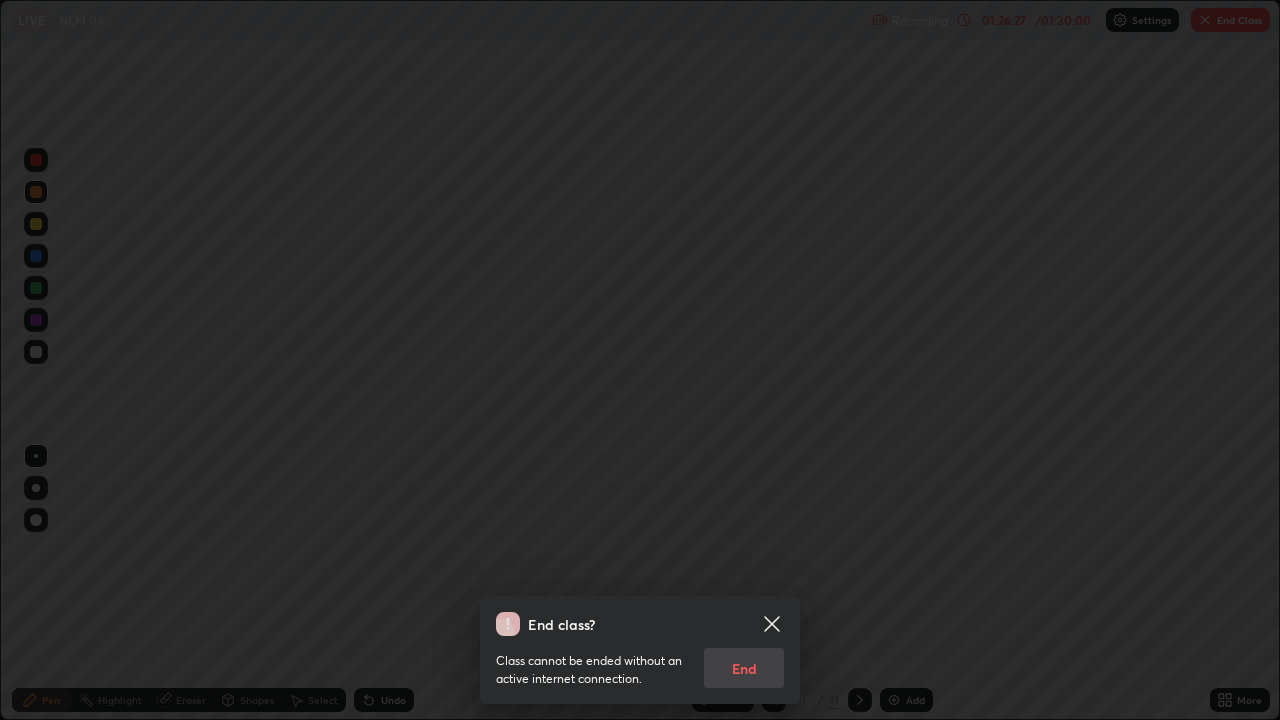 click on "Class cannot be ended without an active internet connection. End" at bounding box center (640, 662) 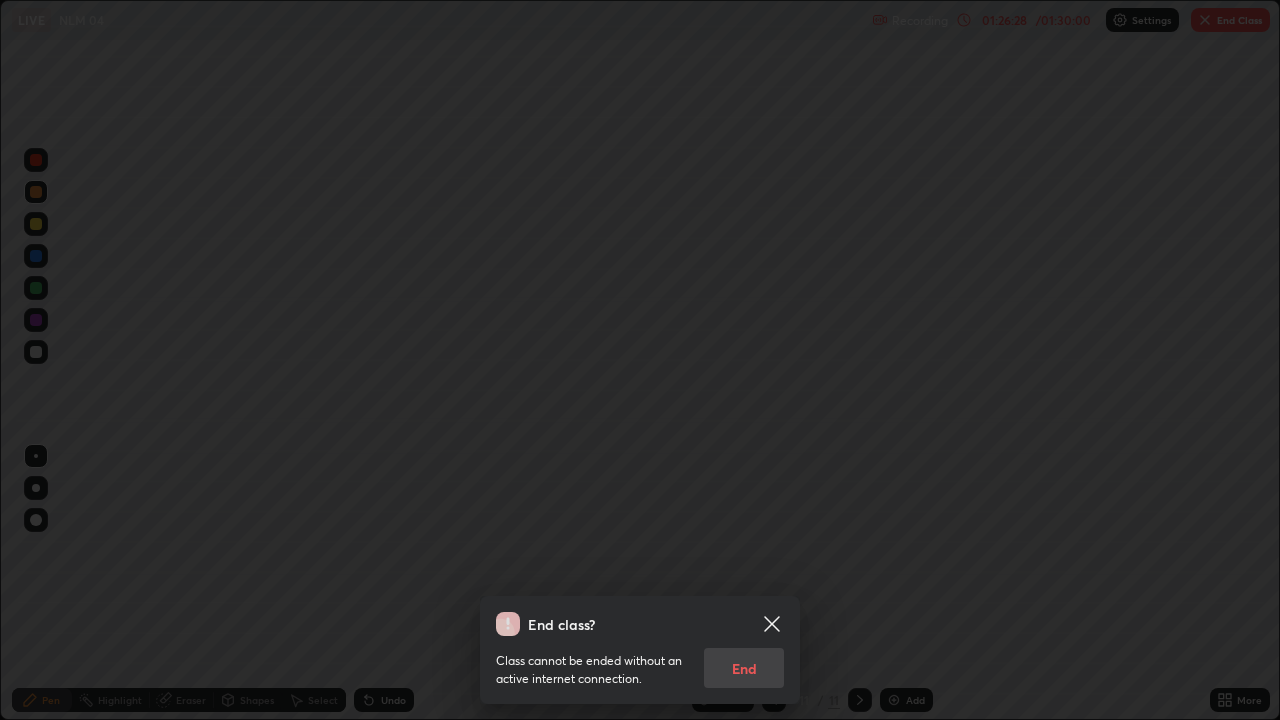 click 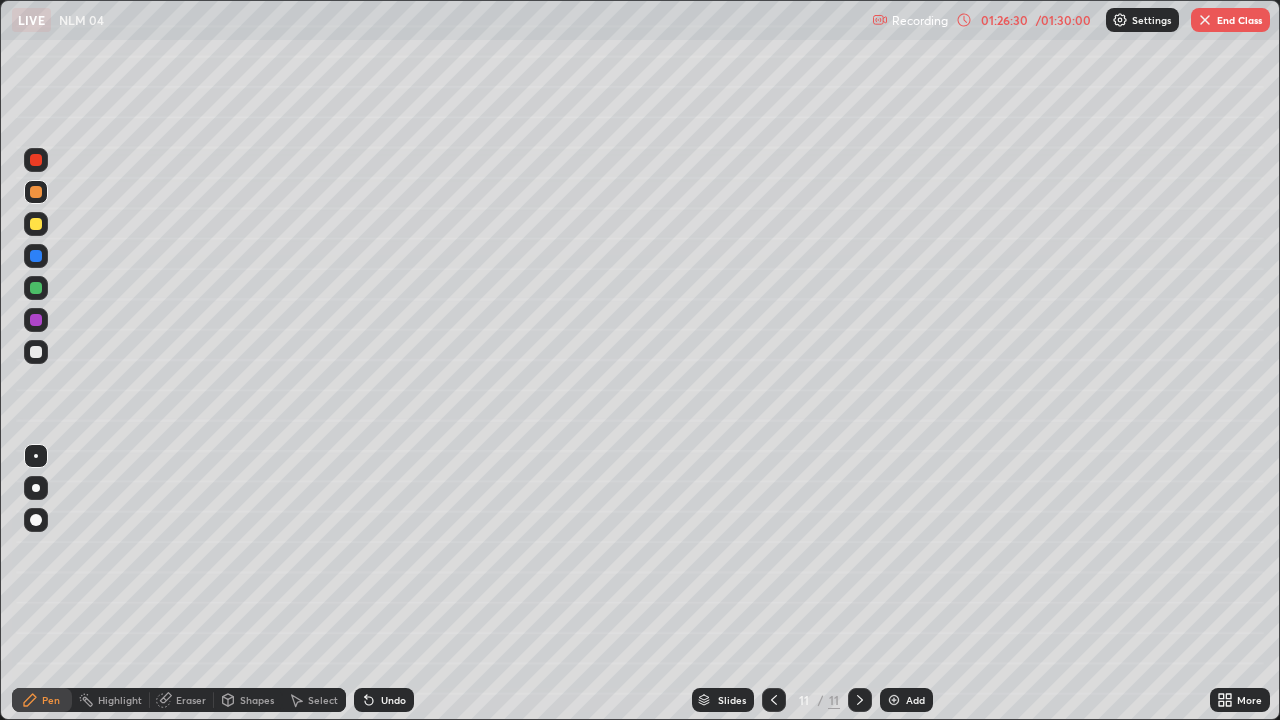 click 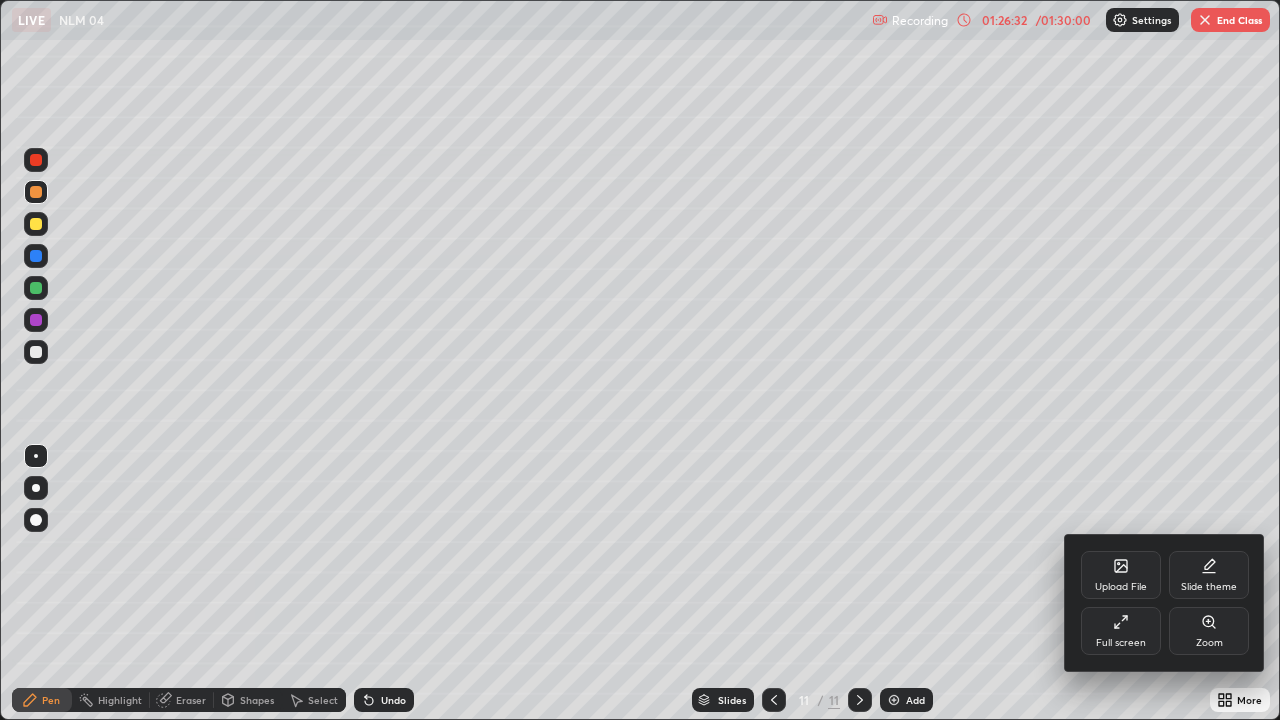 click on "Full screen" at bounding box center [1121, 631] 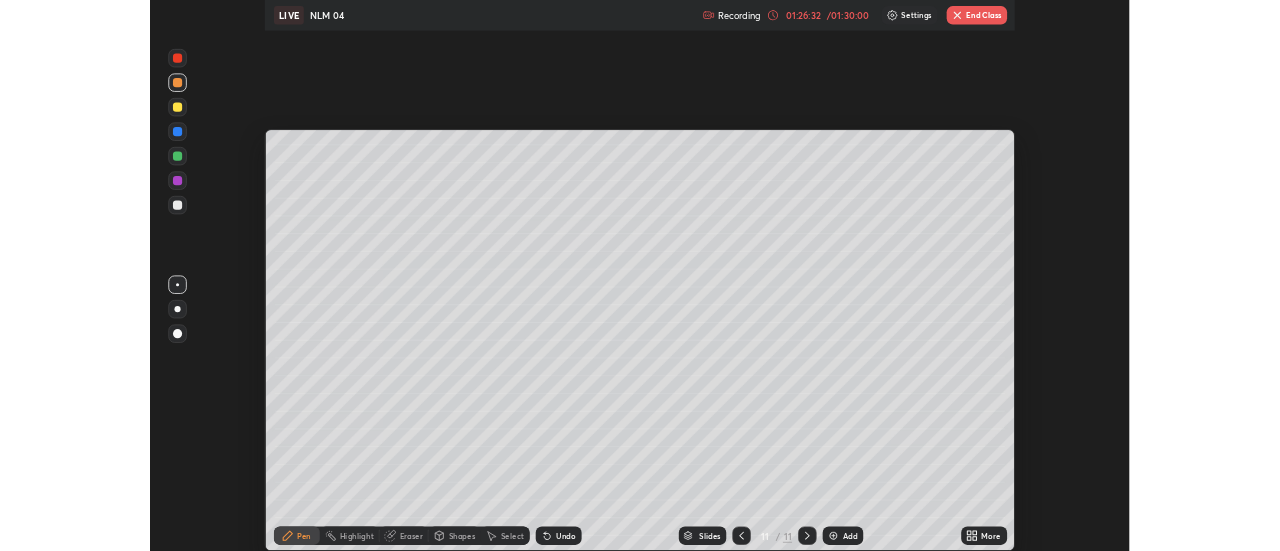 scroll, scrollTop: 551, scrollLeft: 1280, axis: both 